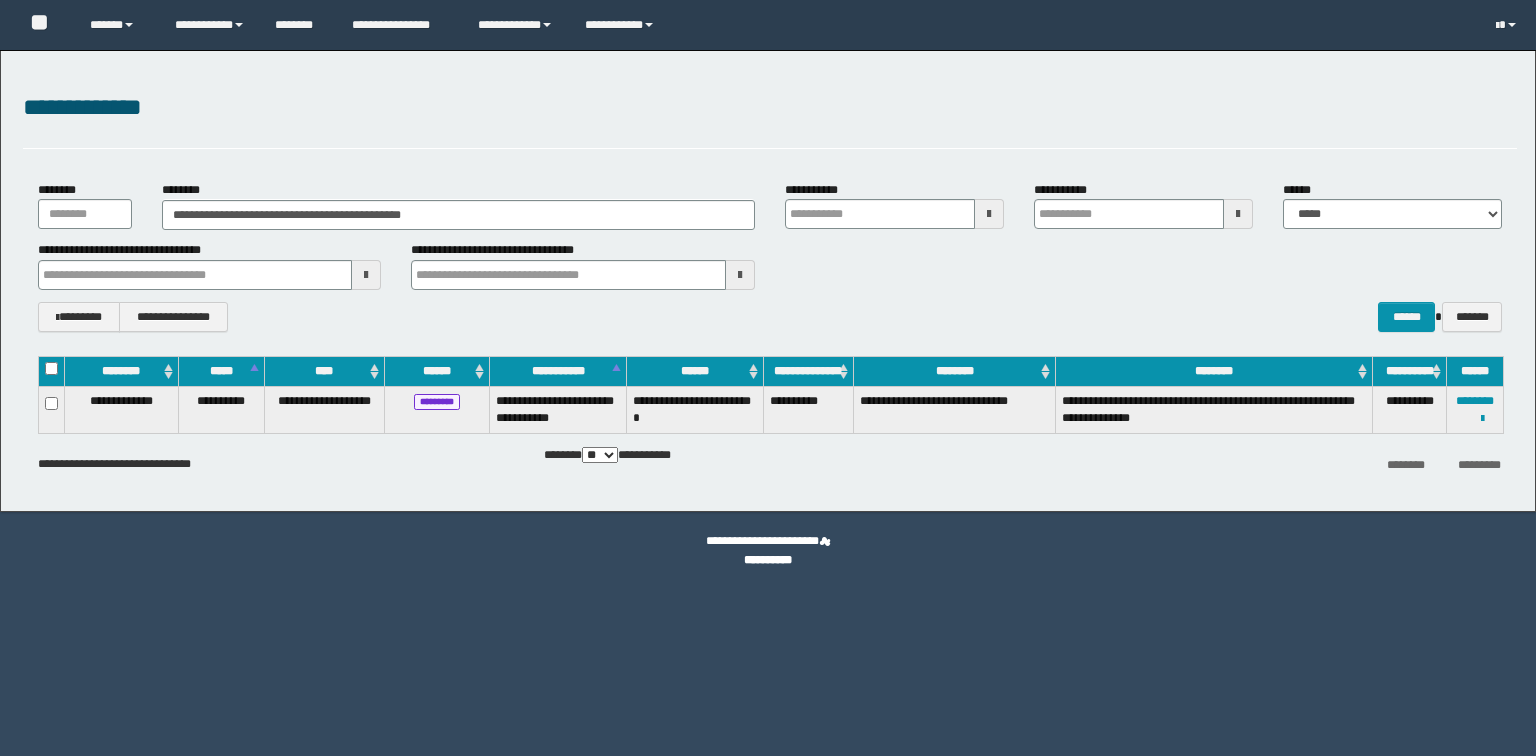 scroll, scrollTop: 0, scrollLeft: 0, axis: both 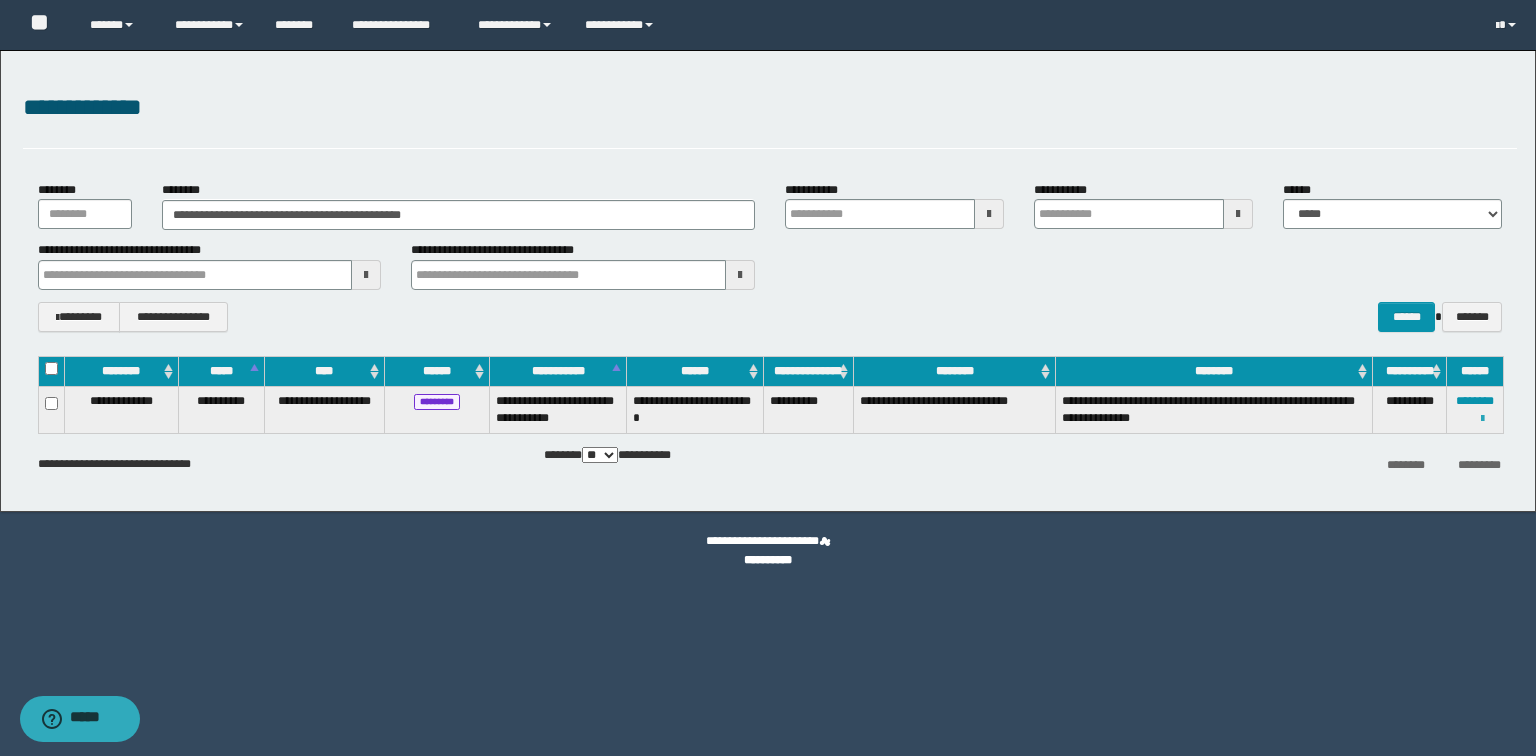 click at bounding box center (1482, 419) 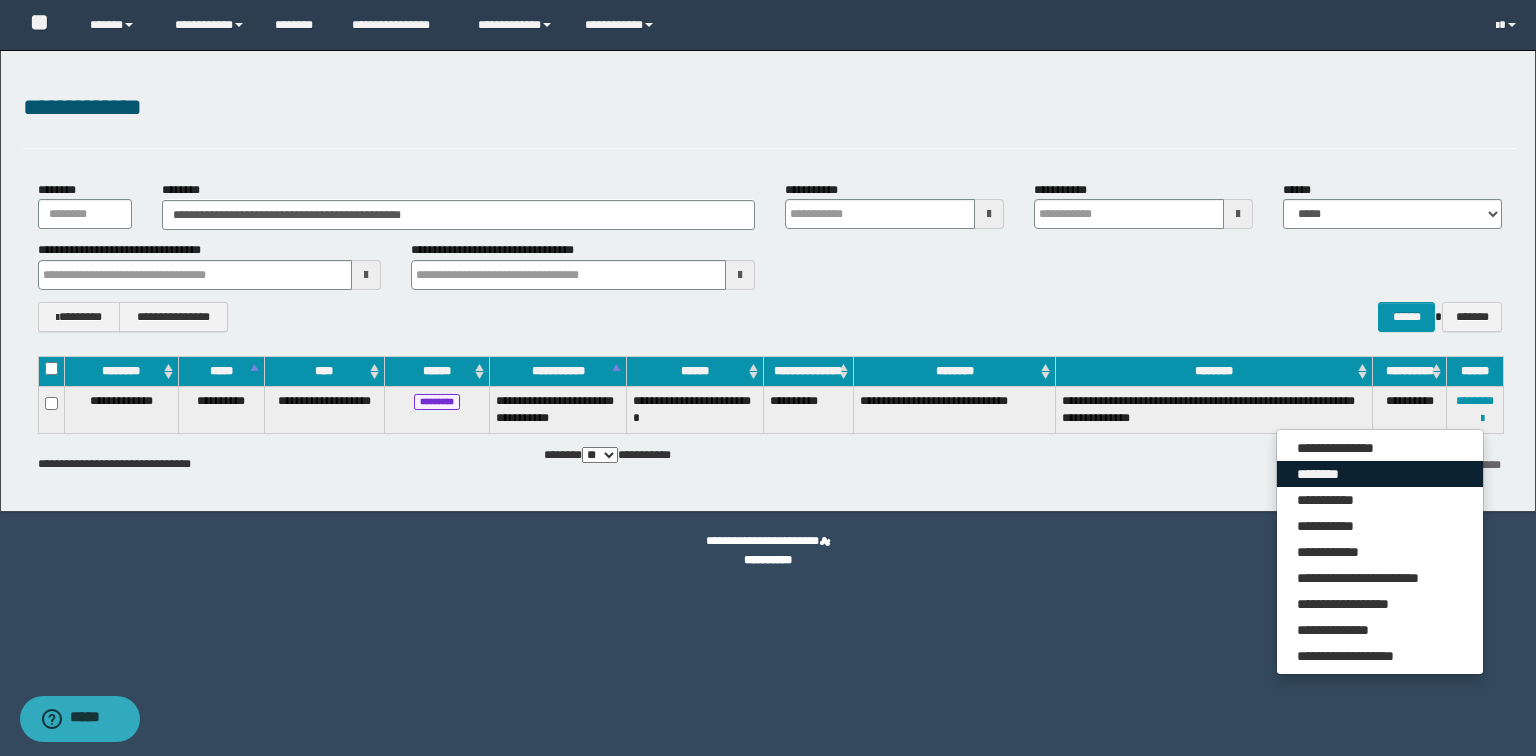 click on "********" at bounding box center [1380, 474] 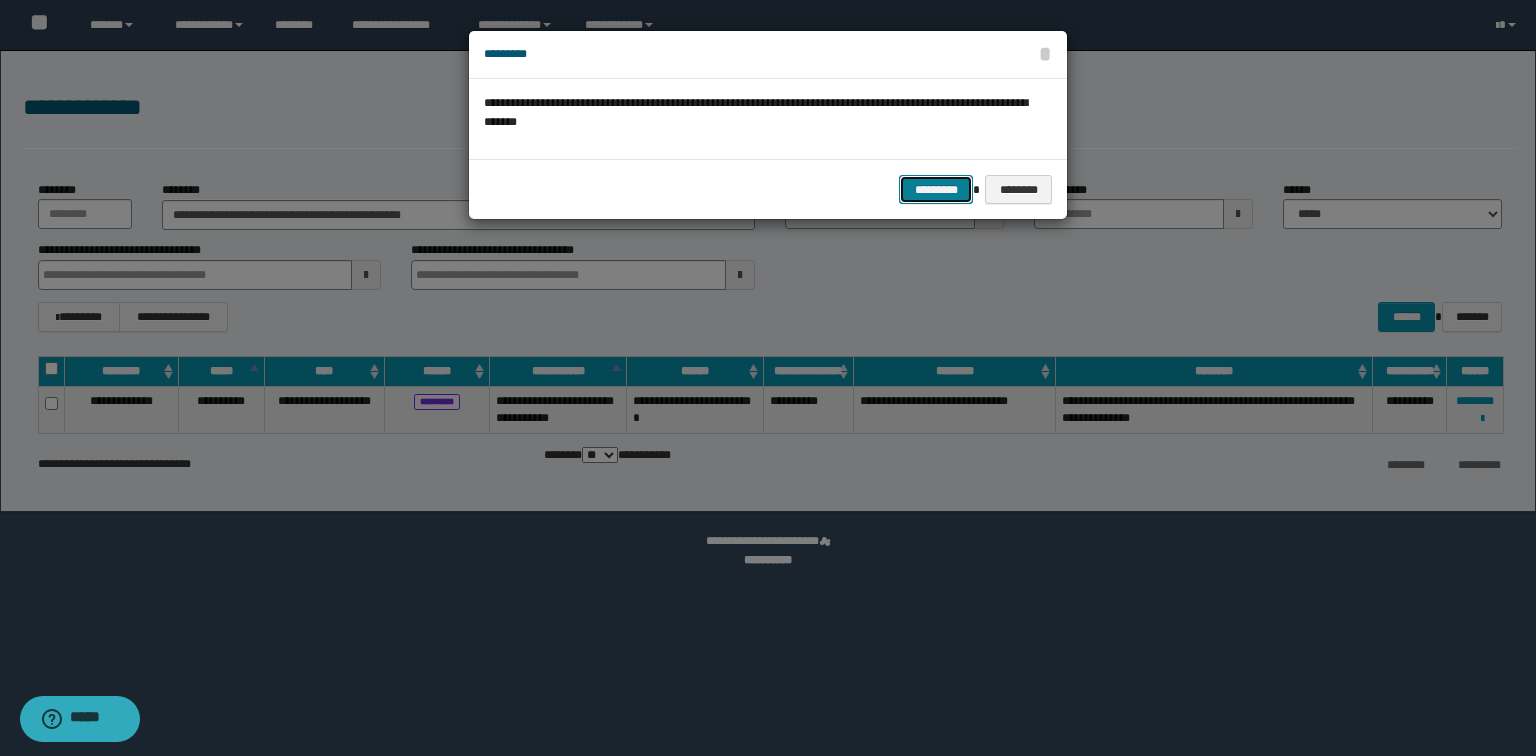 click on "*********" at bounding box center (936, 190) 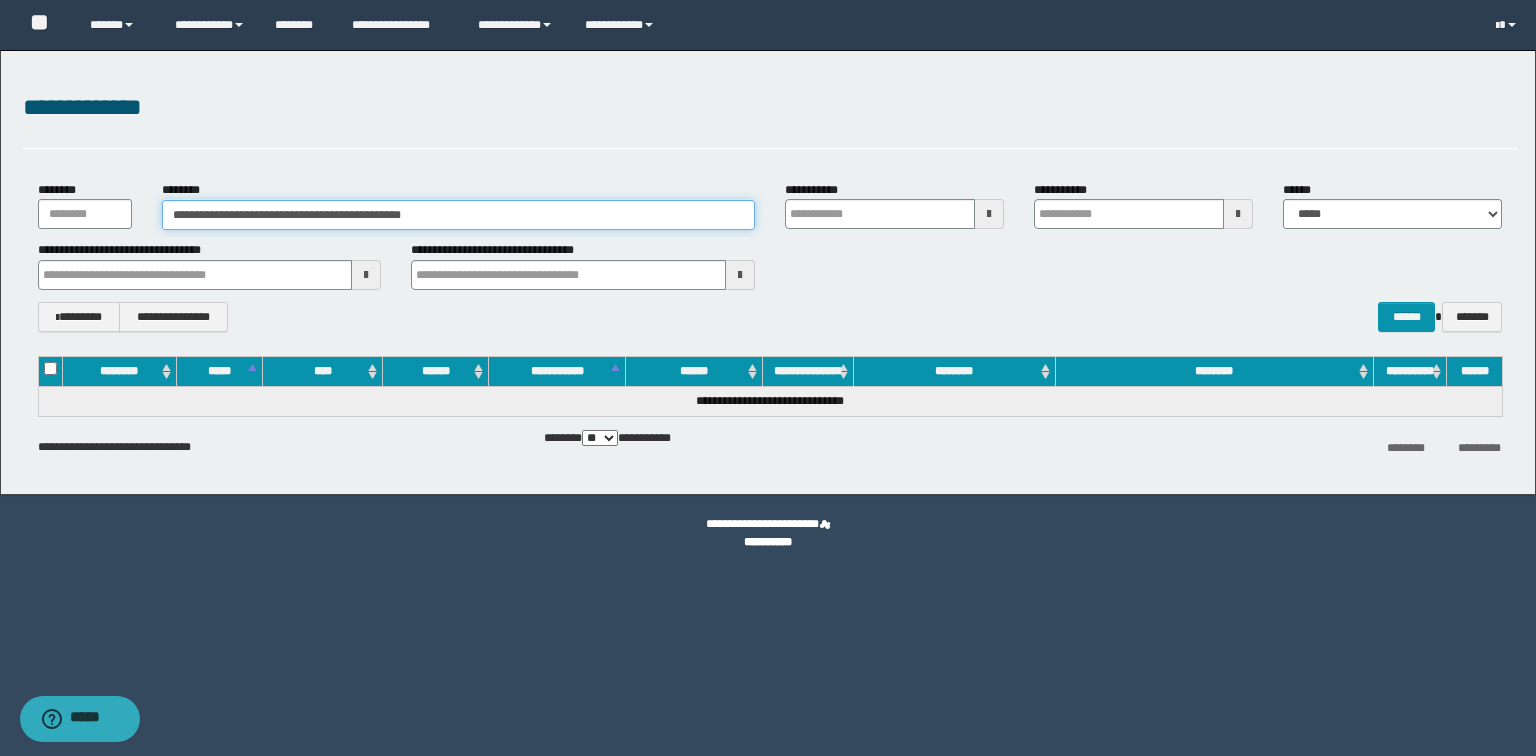 drag, startPoint x: 464, startPoint y: 212, endPoint x: 0, endPoint y: 213, distance: 464.00107 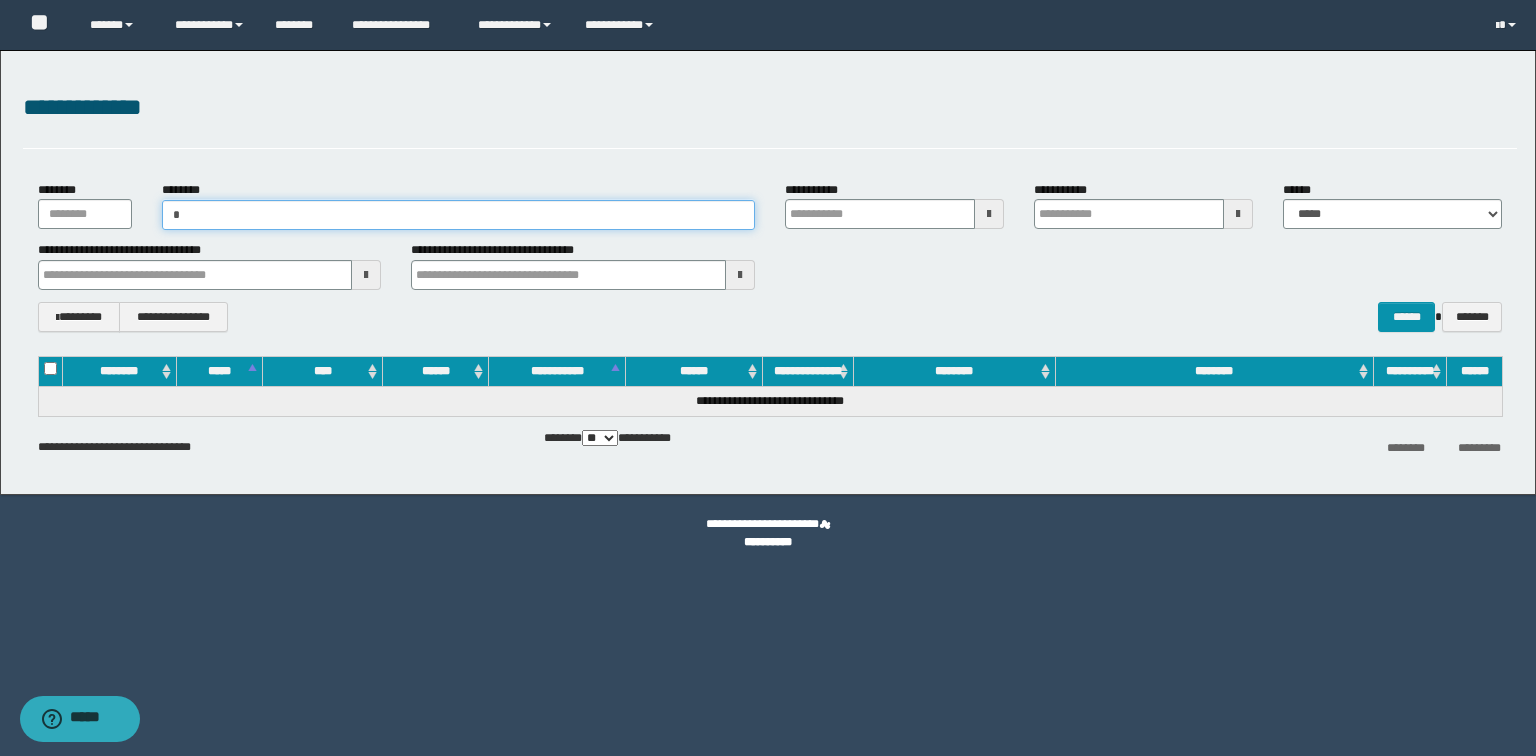 type on "**" 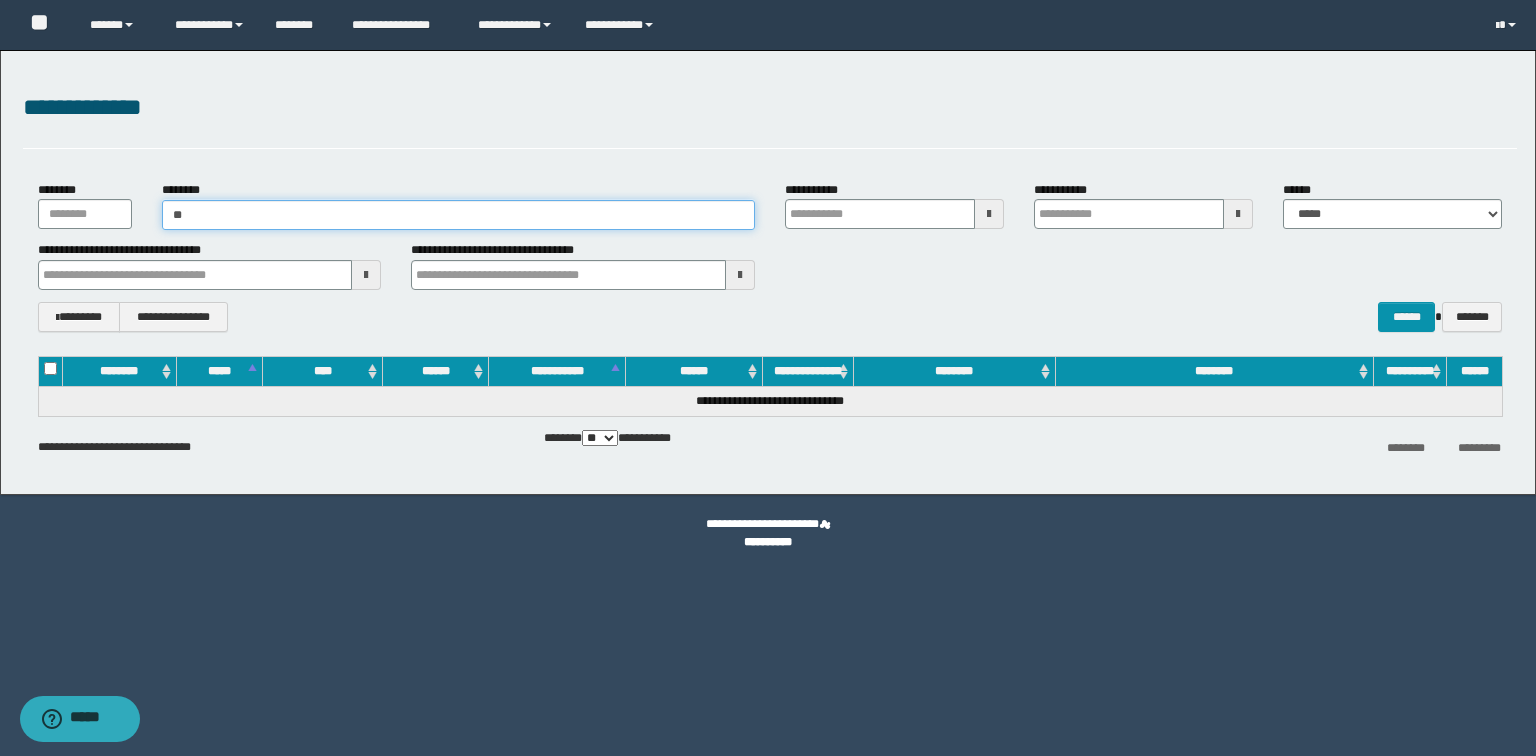 type on "**" 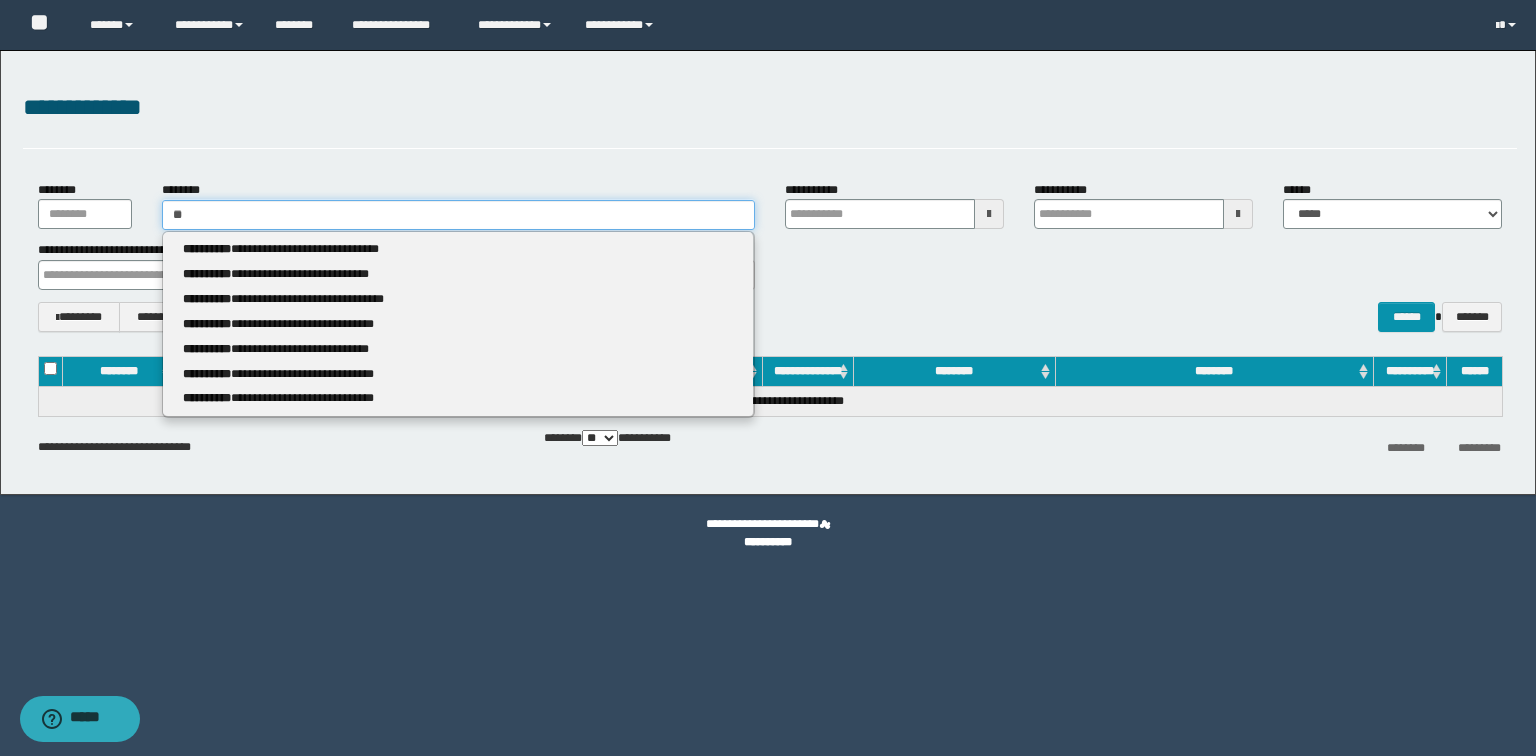type 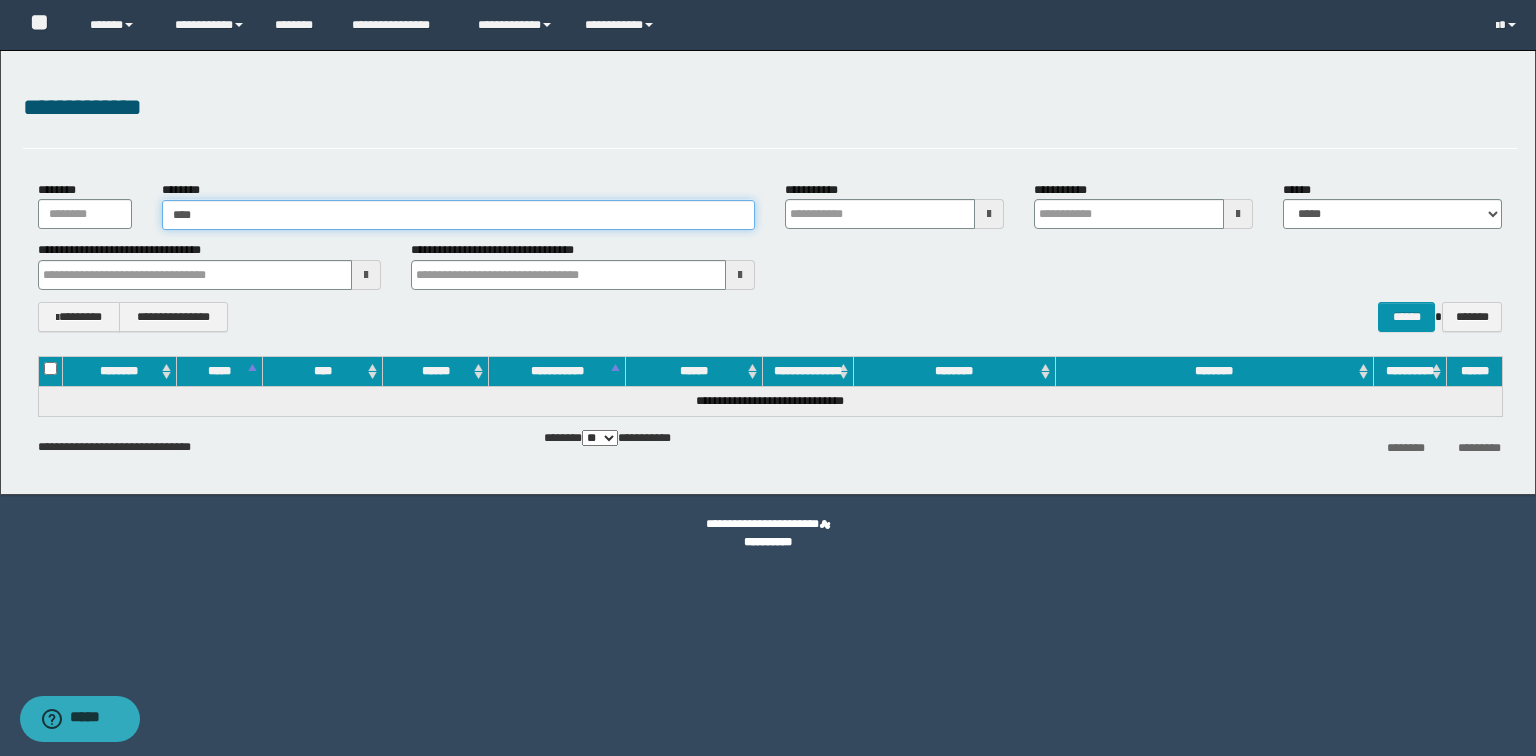 type on "*****" 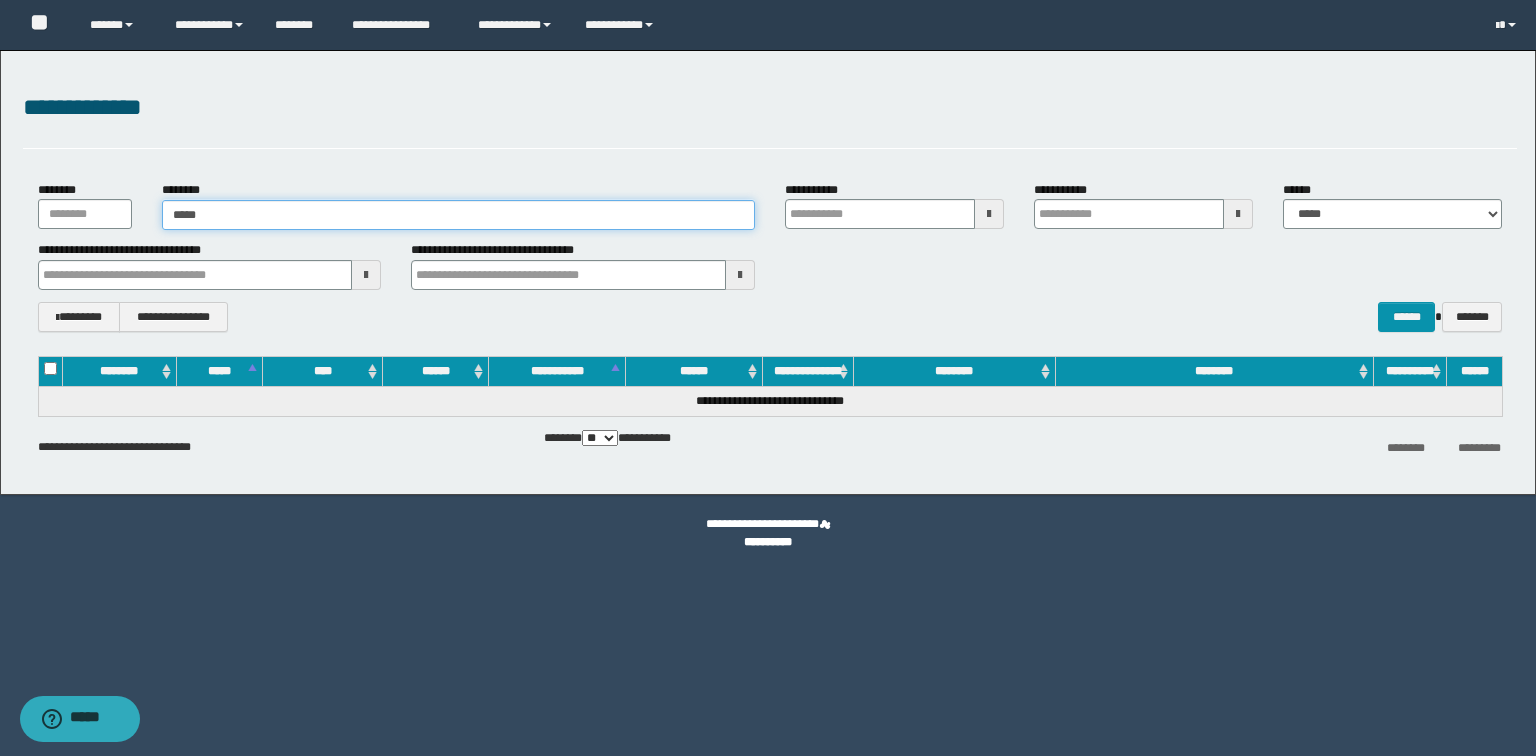 type on "*****" 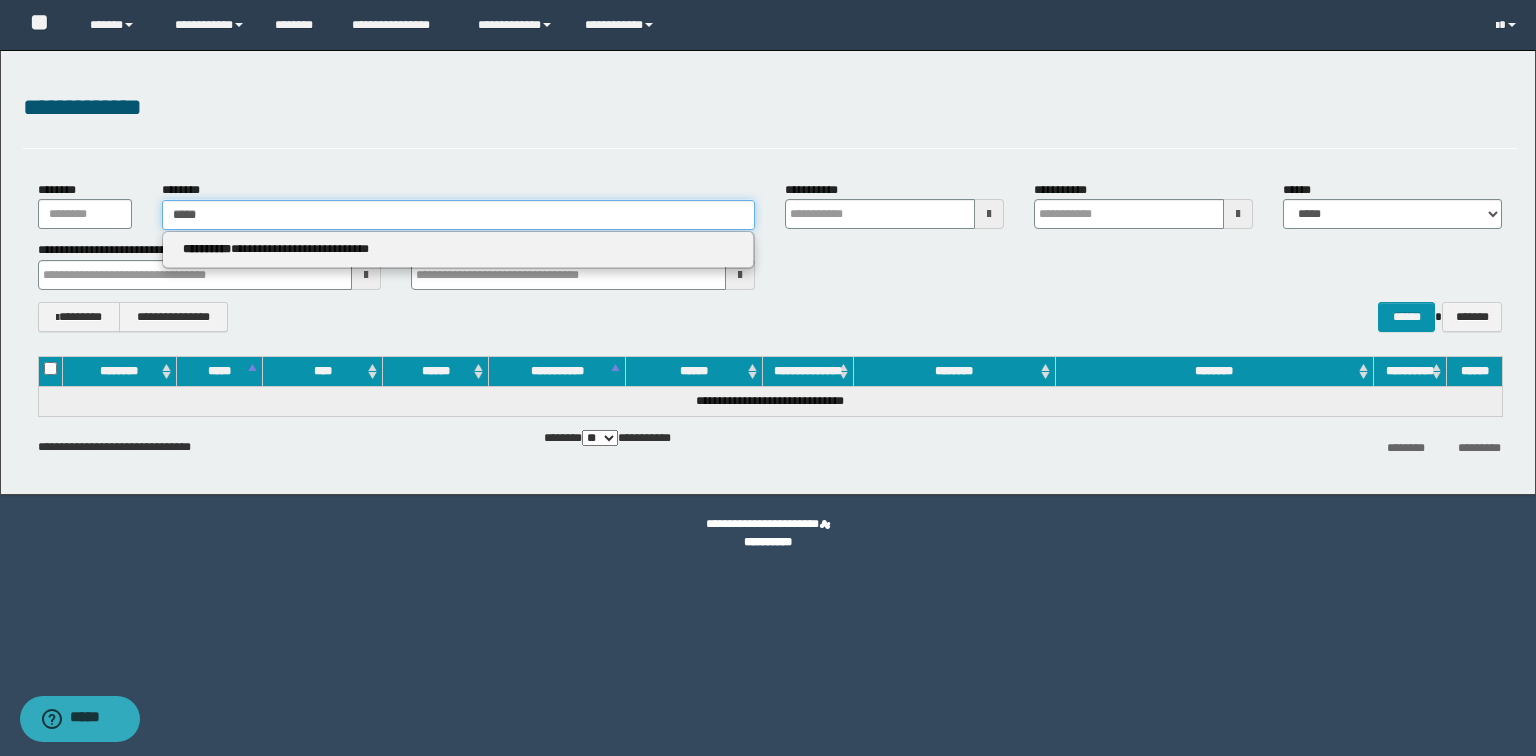 type 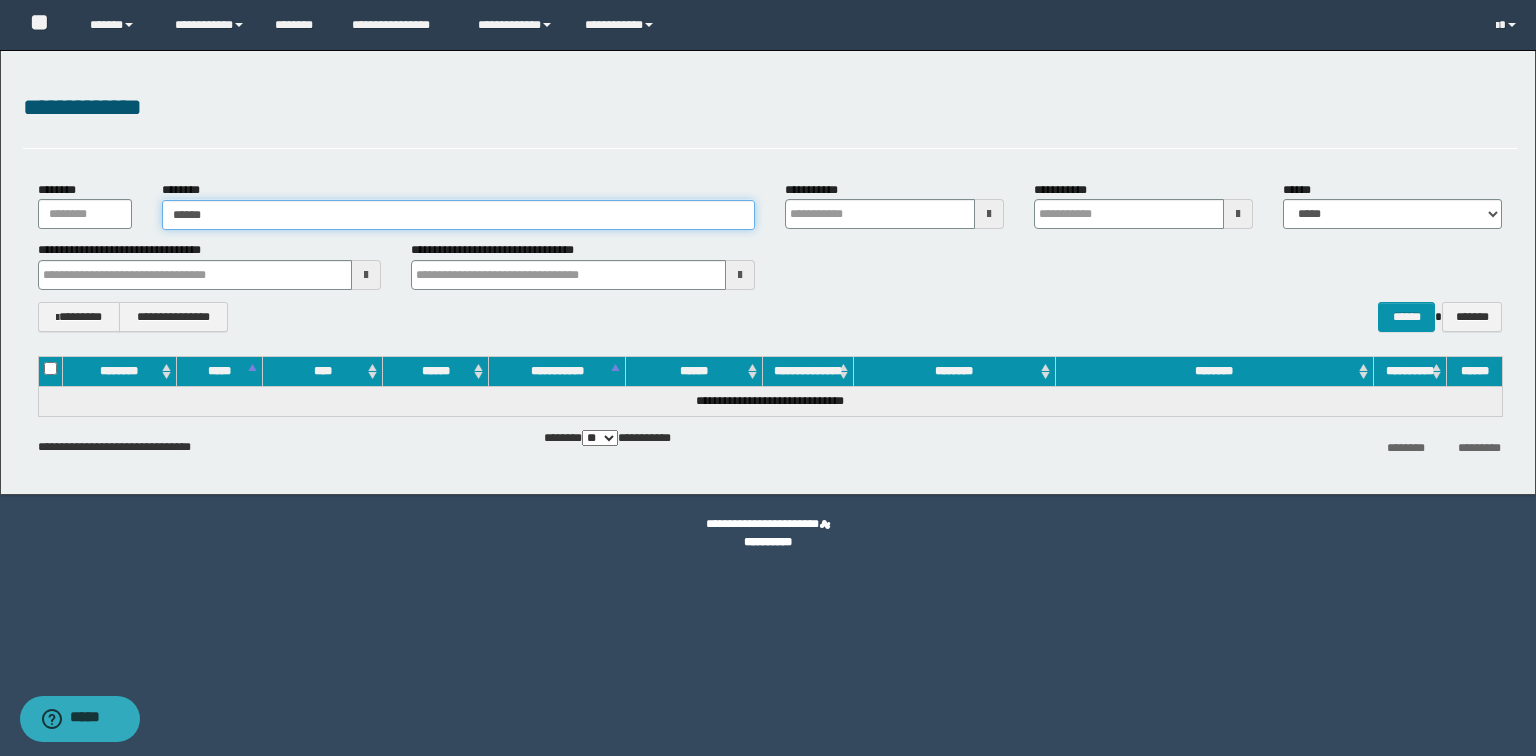type on "*******" 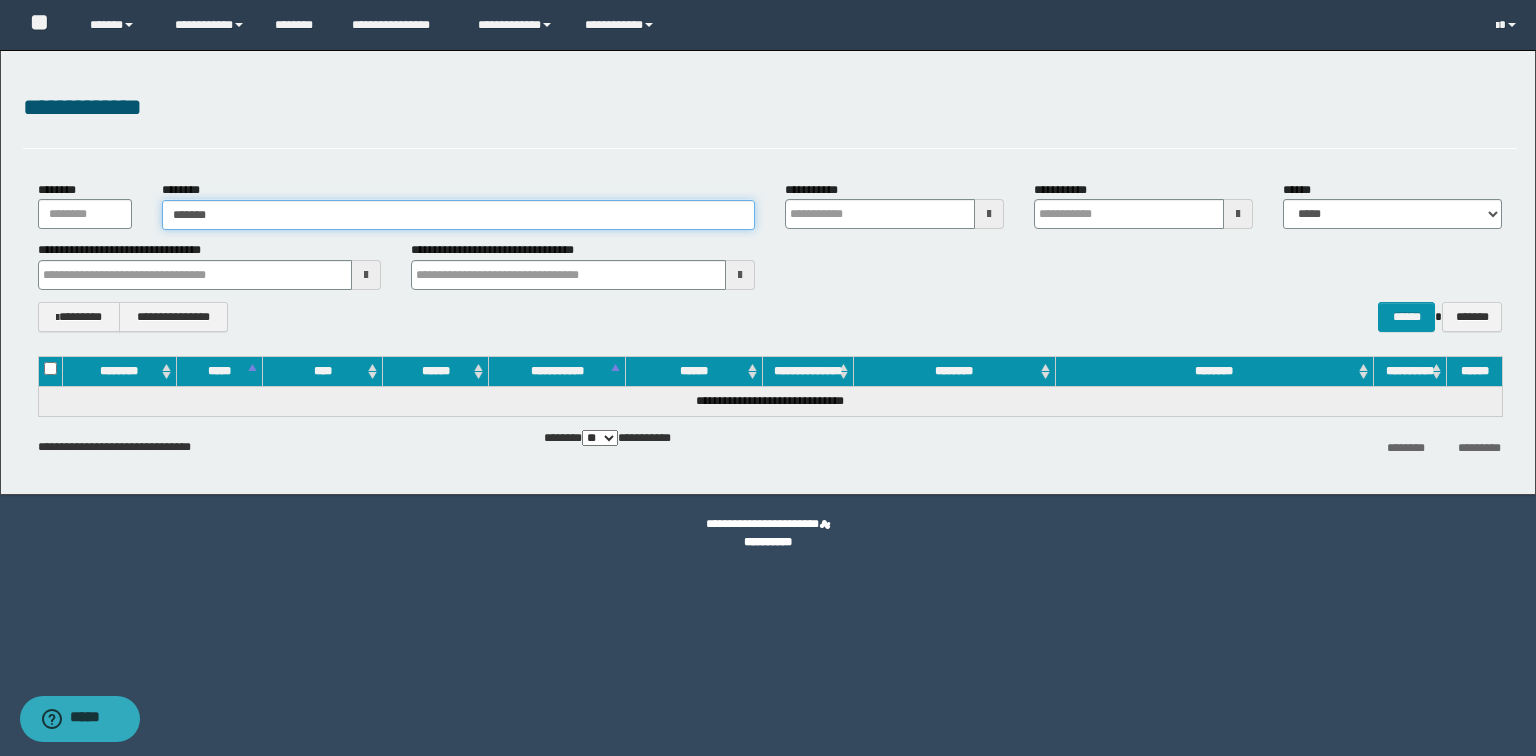 type on "*******" 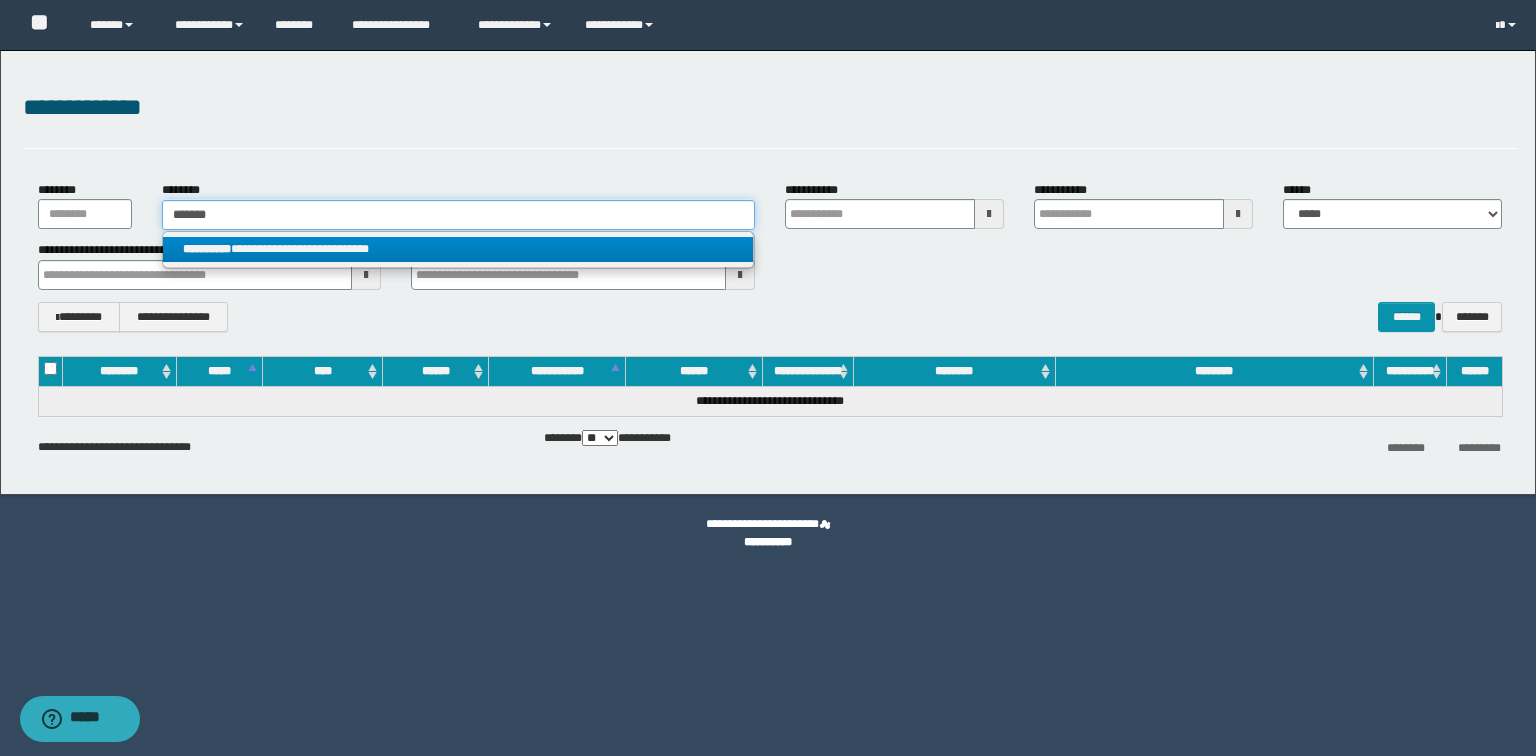 type on "*******" 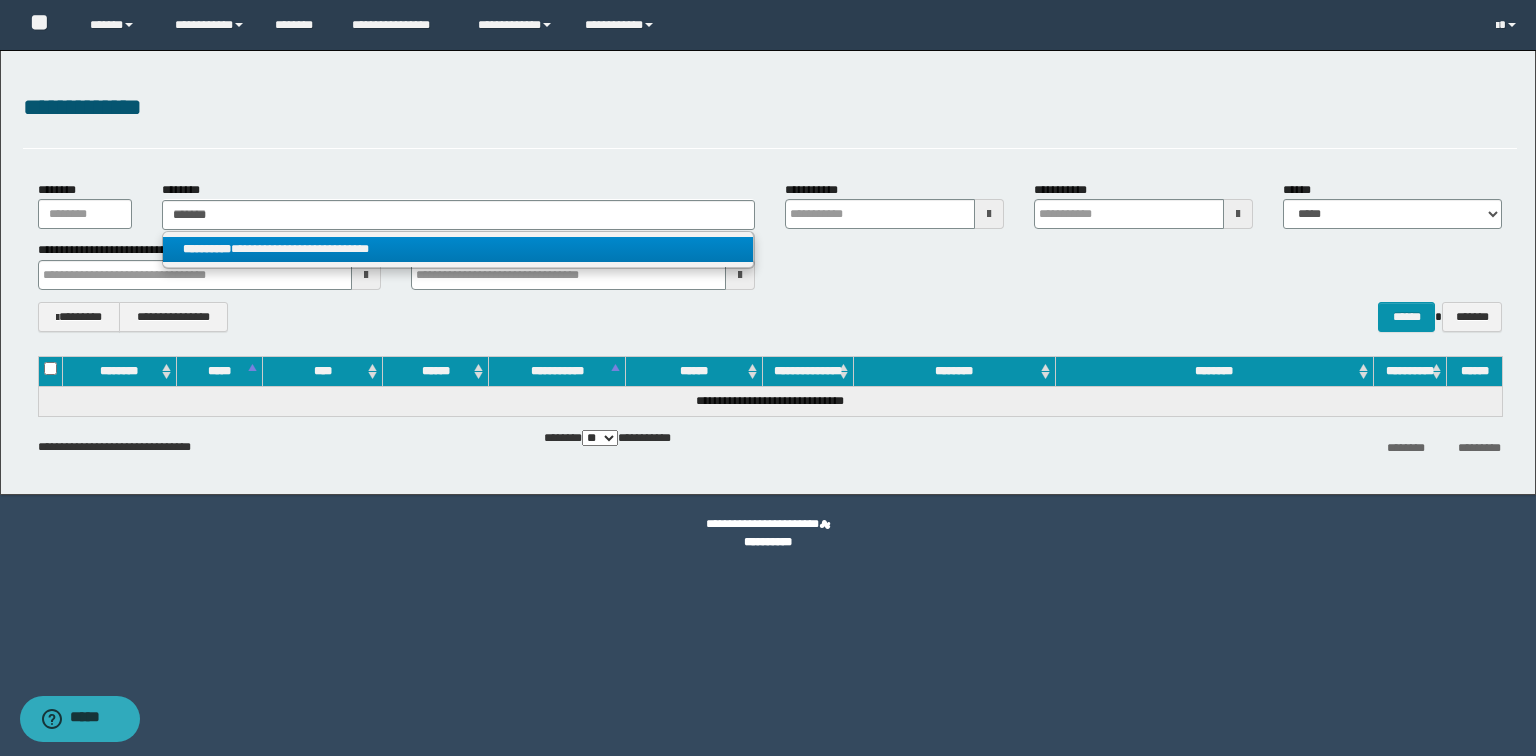 click on "**********" at bounding box center [458, 249] 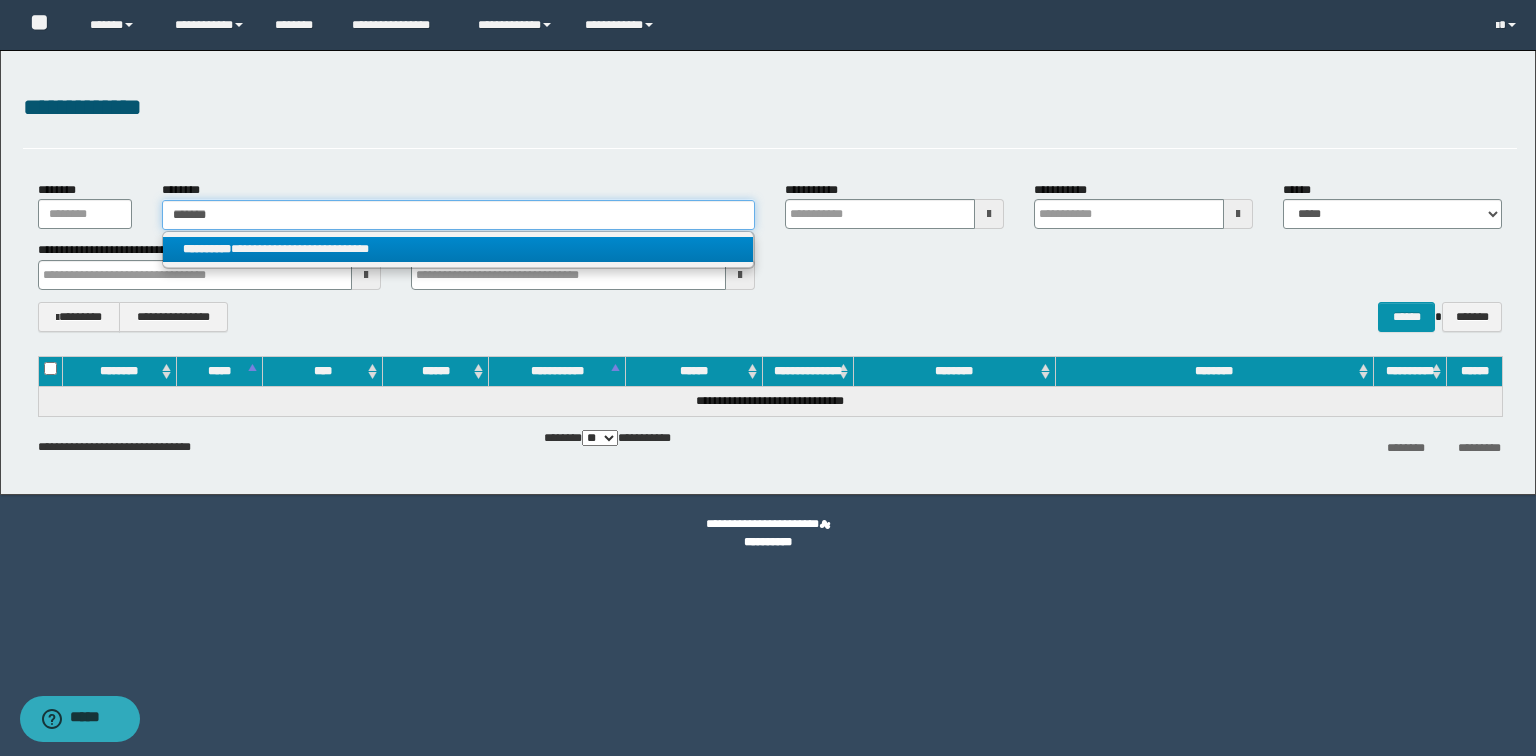 type 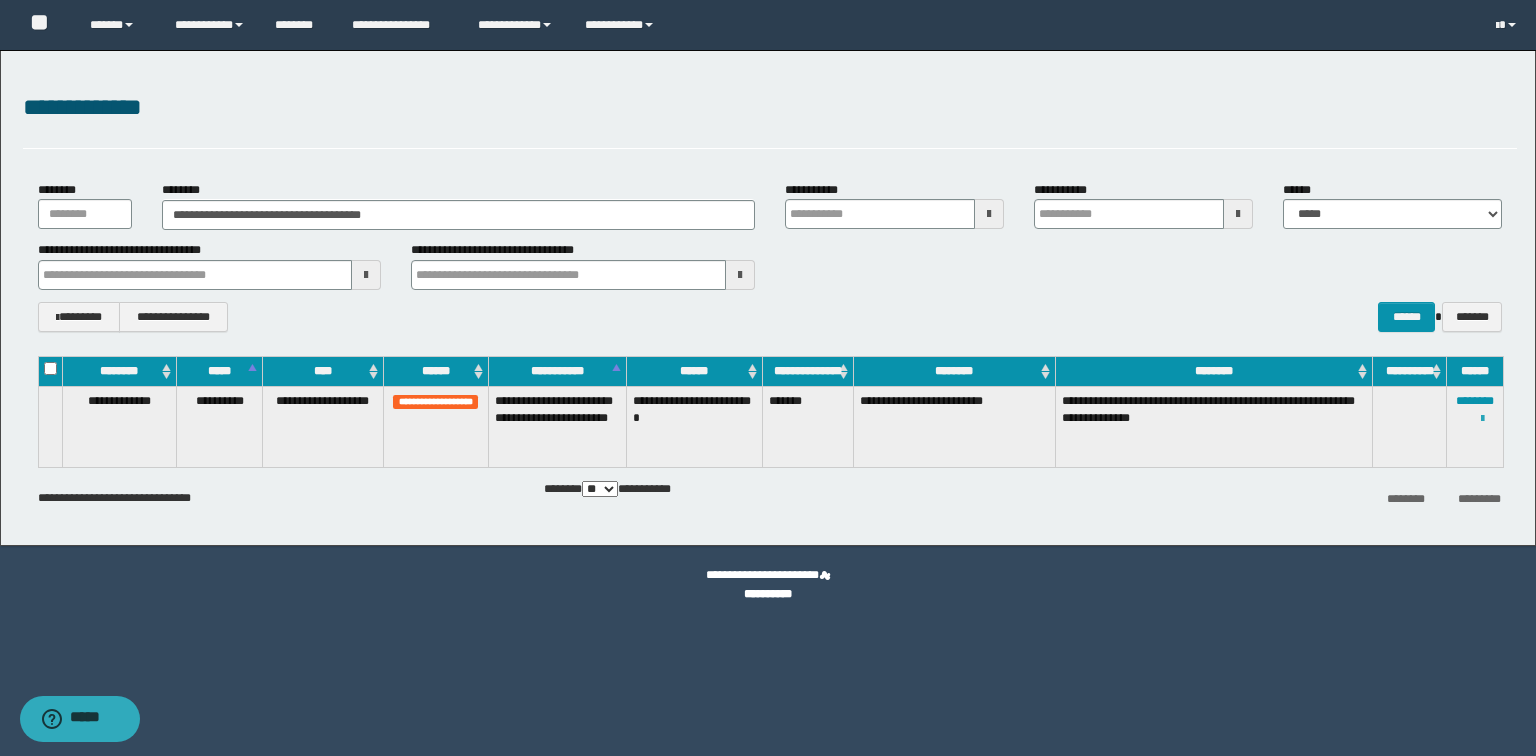 click at bounding box center (1482, 419) 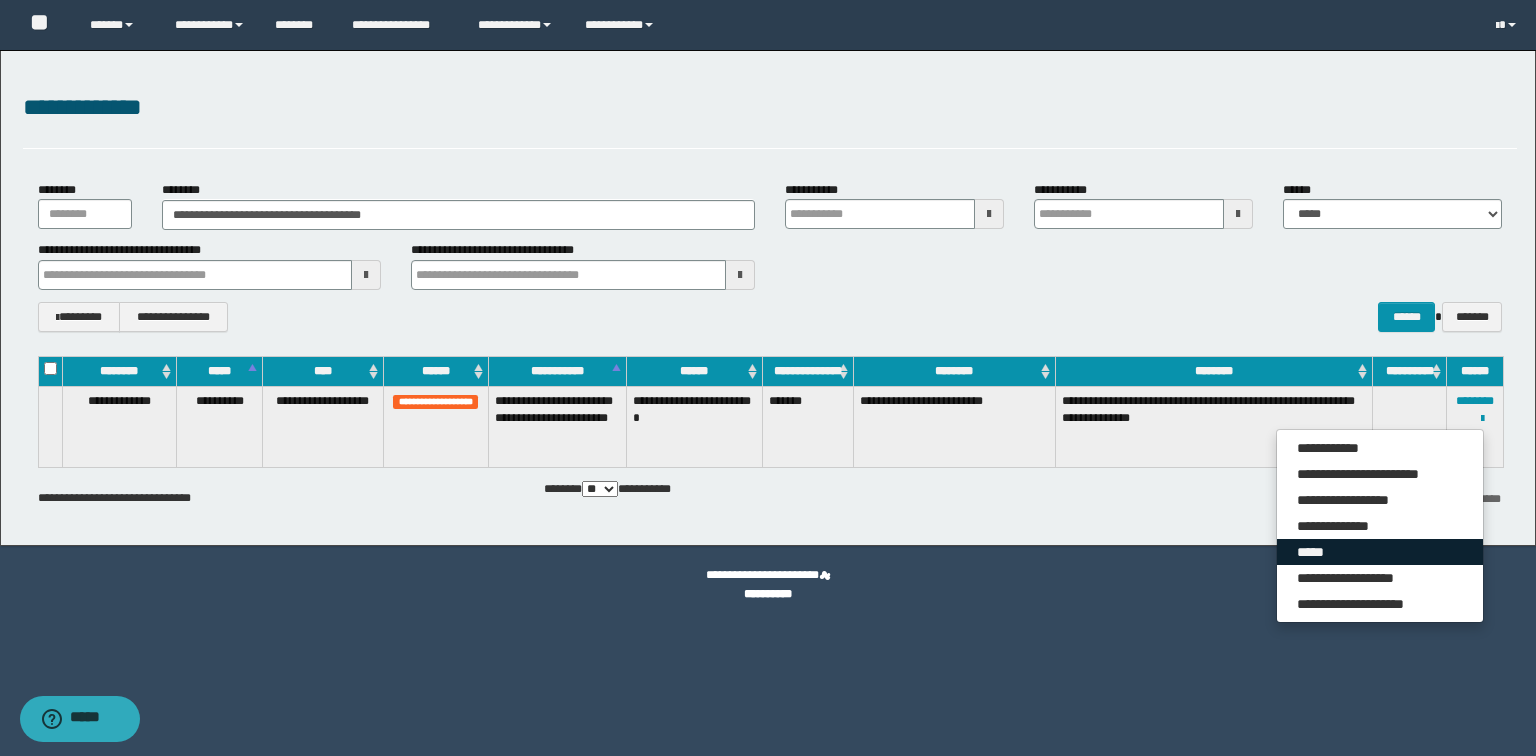click on "*****" at bounding box center [1380, 552] 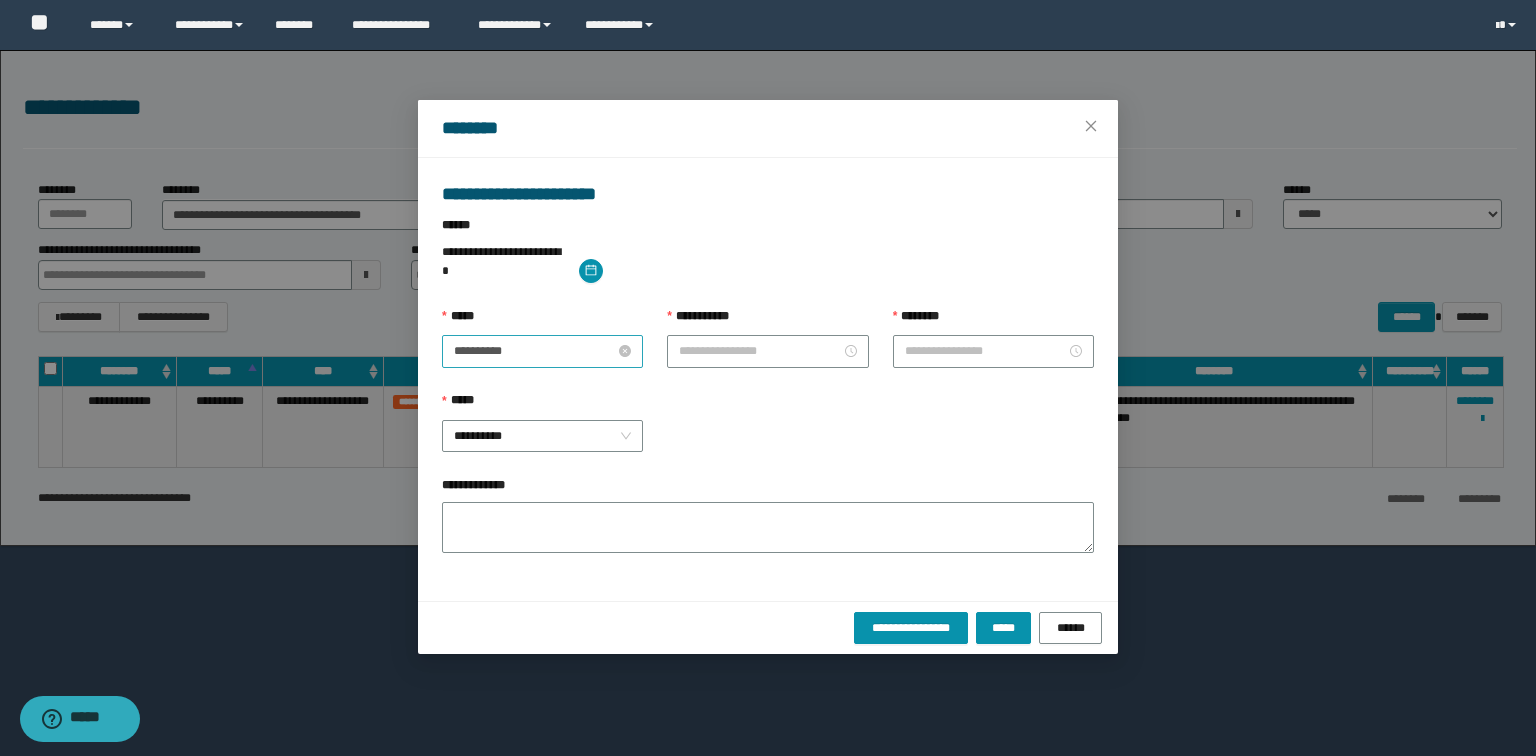click on "**********" at bounding box center [534, 351] 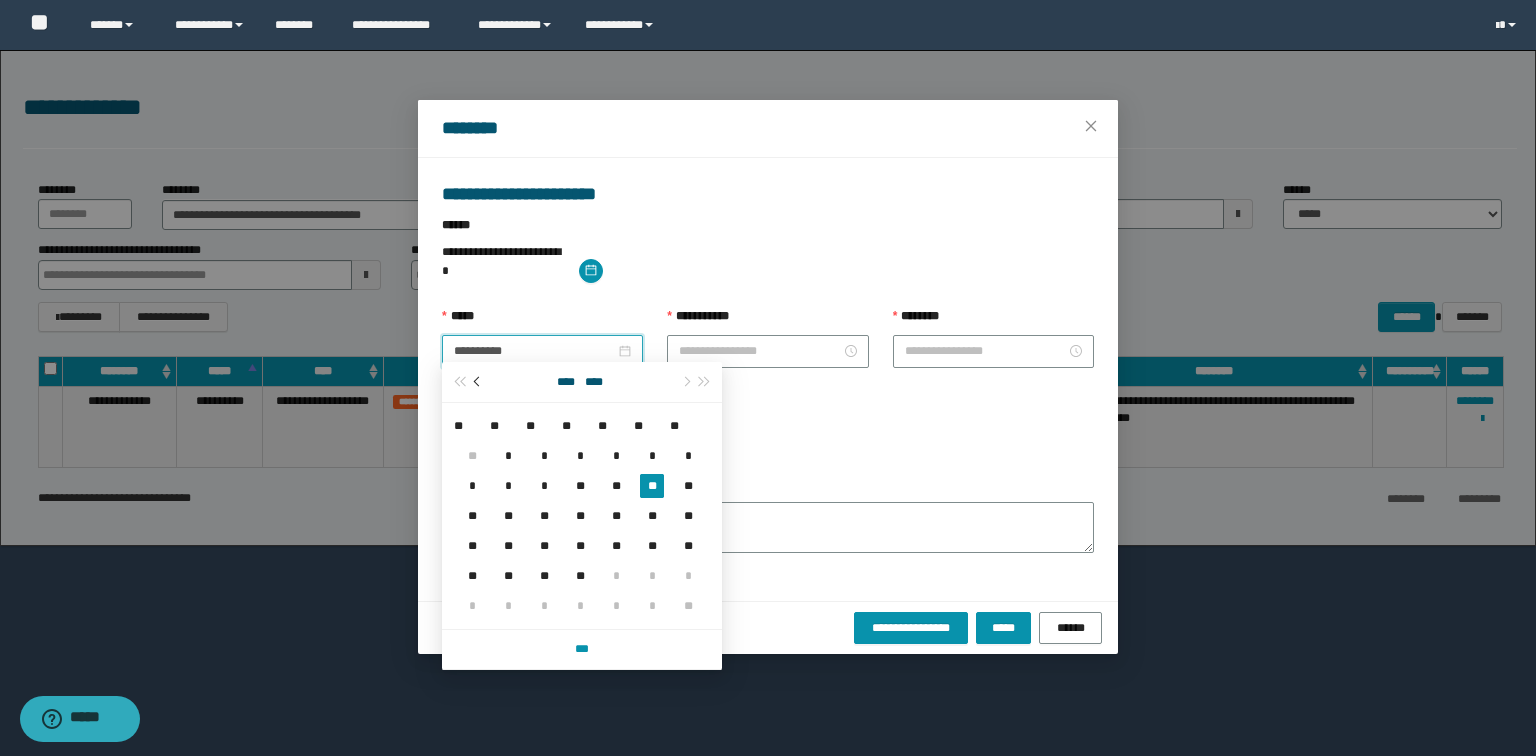 click at bounding box center [479, 382] 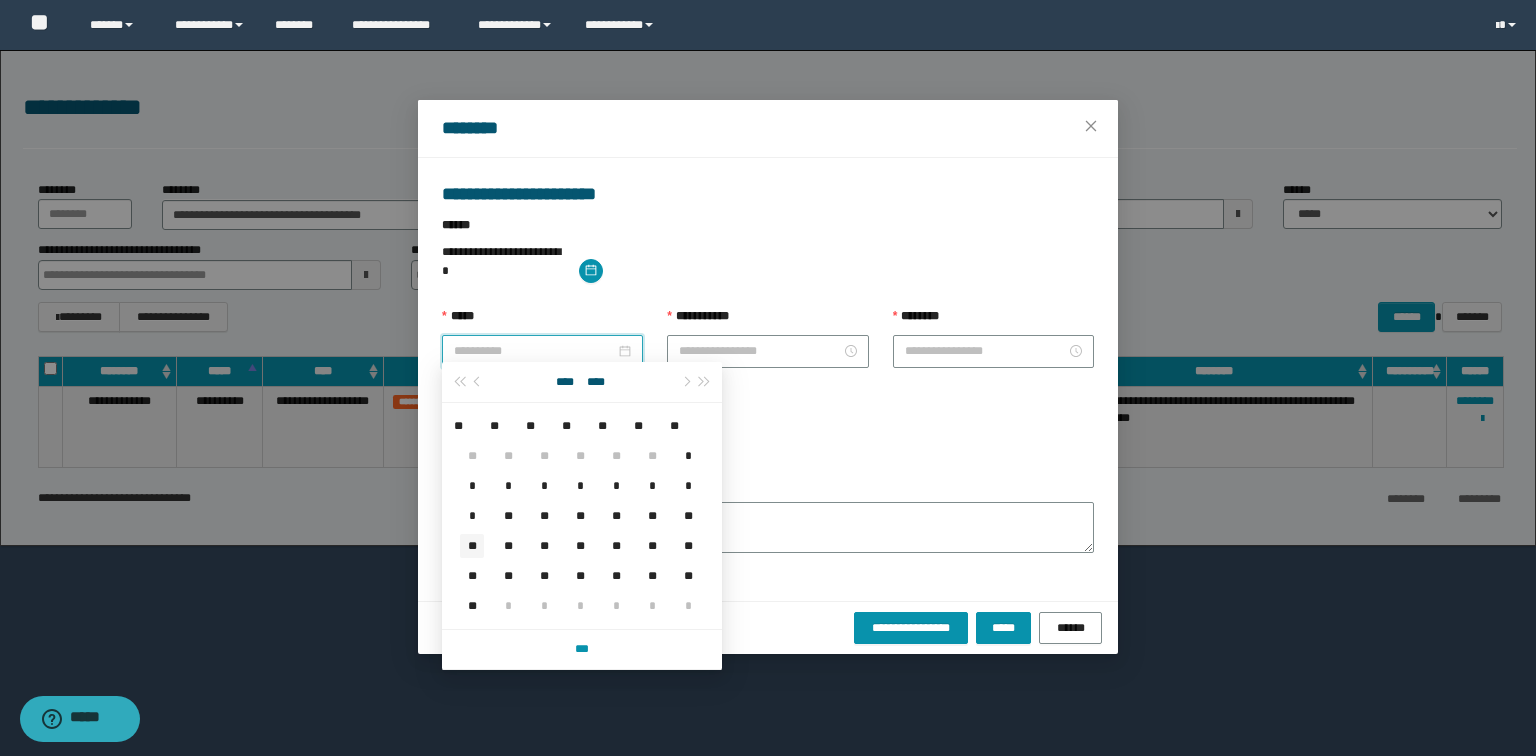 type on "**********" 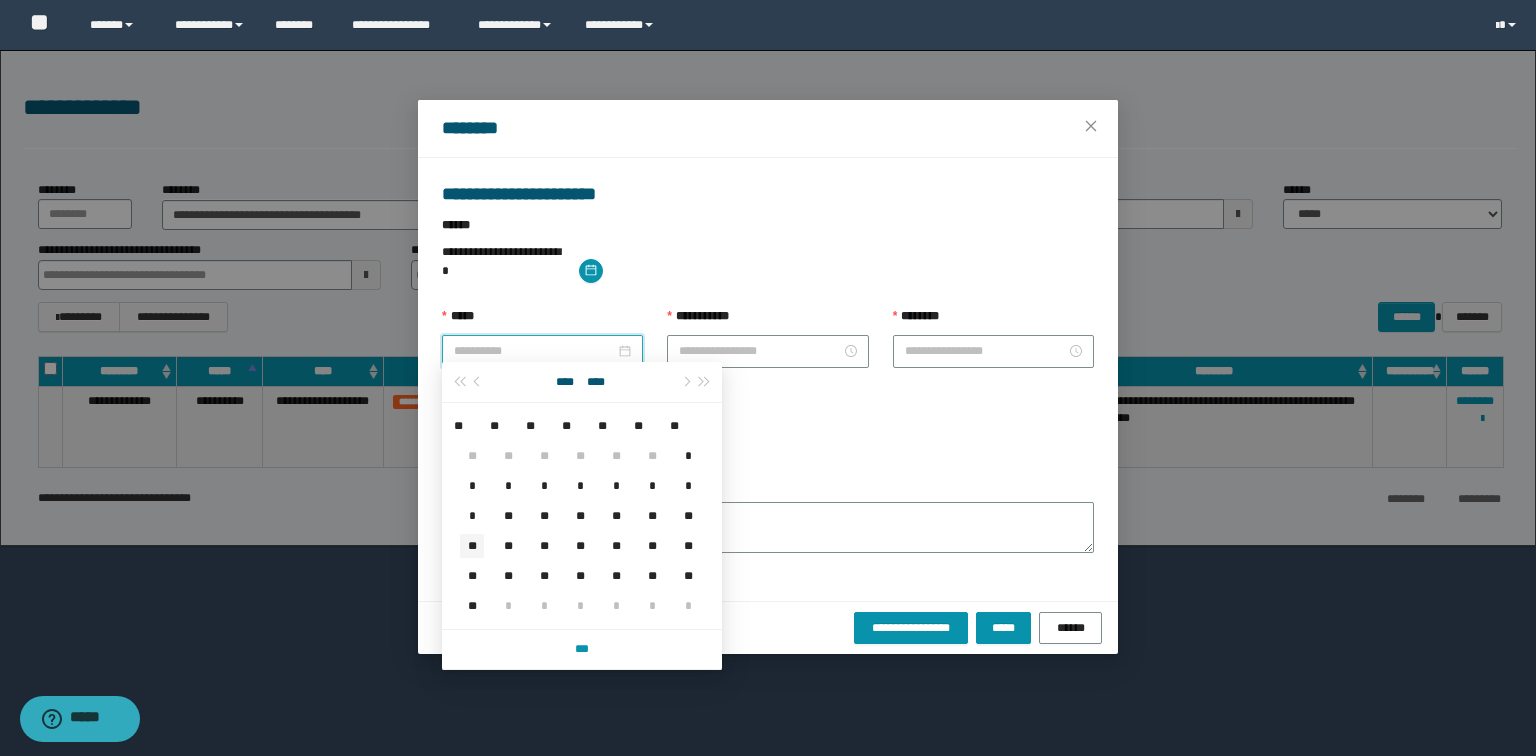 click on "**" at bounding box center [472, 546] 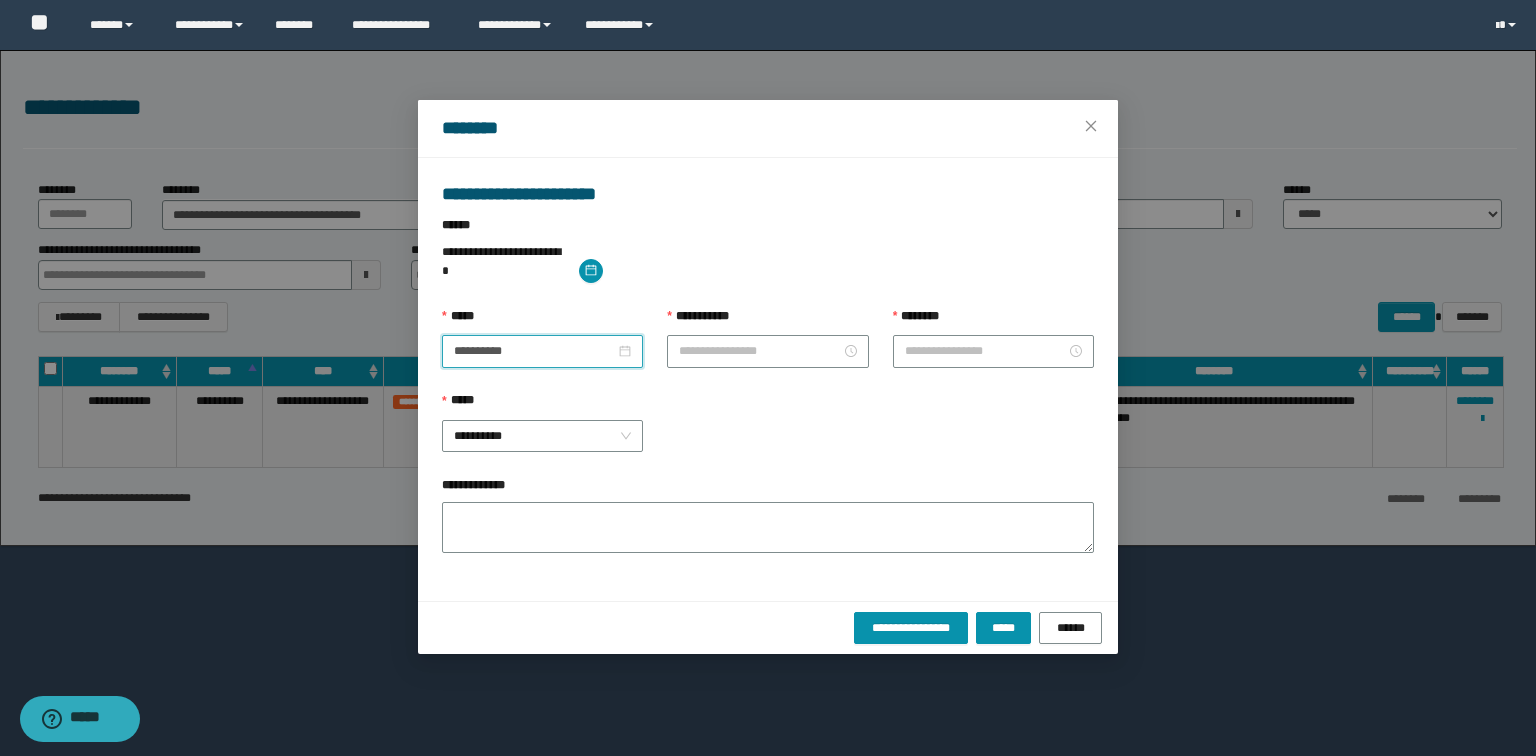 click on "**********" at bounding box center [767, 349] 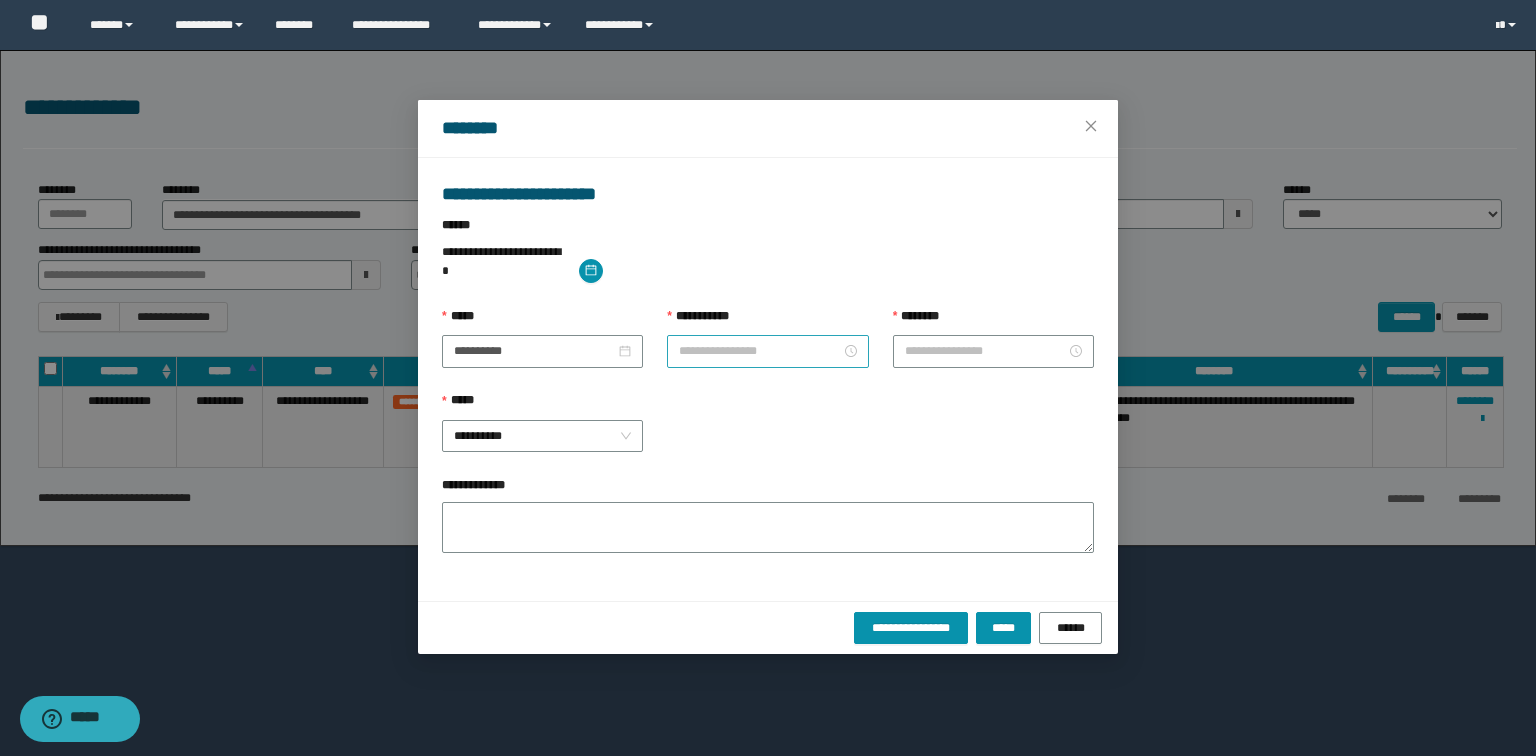 click on "**********" at bounding box center (759, 351) 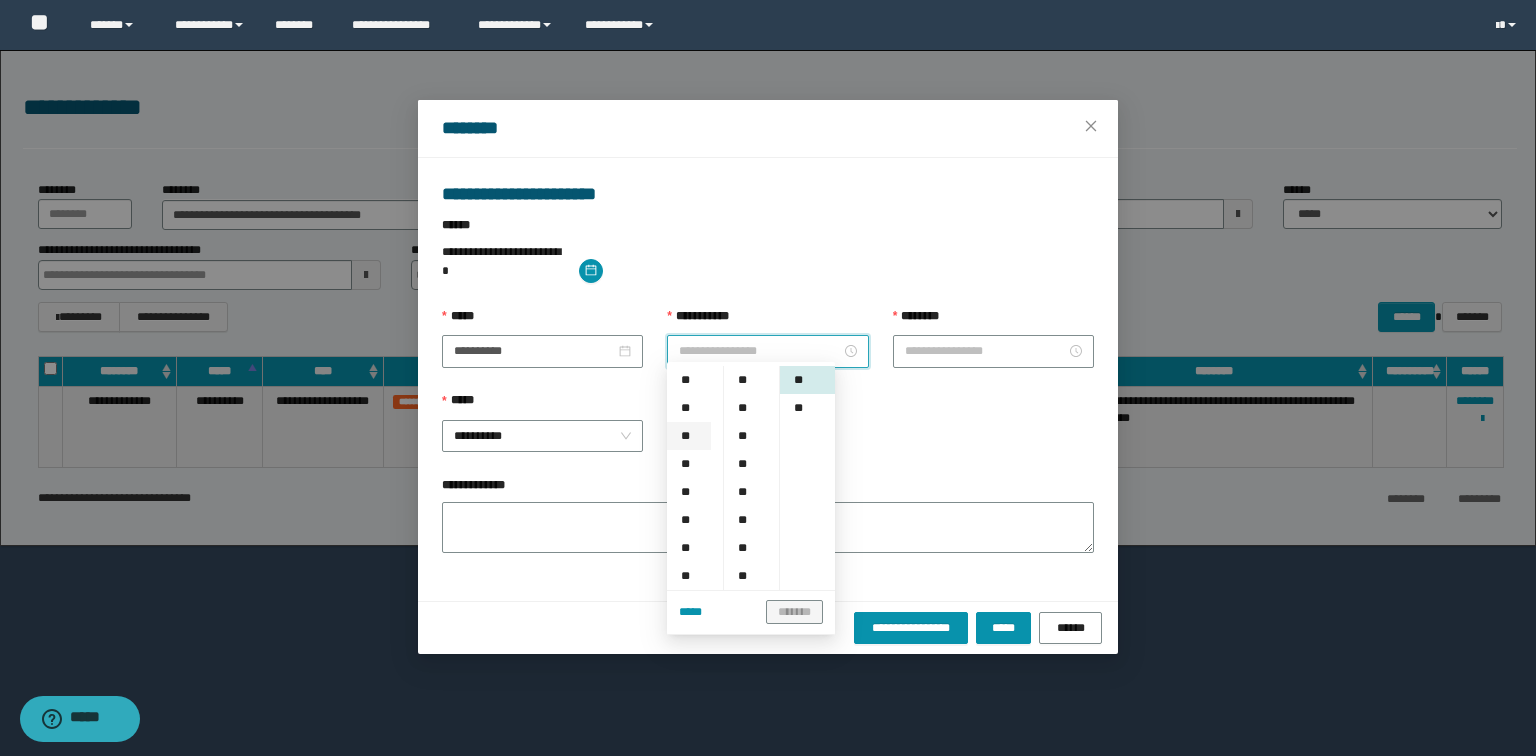 scroll, scrollTop: 160, scrollLeft: 0, axis: vertical 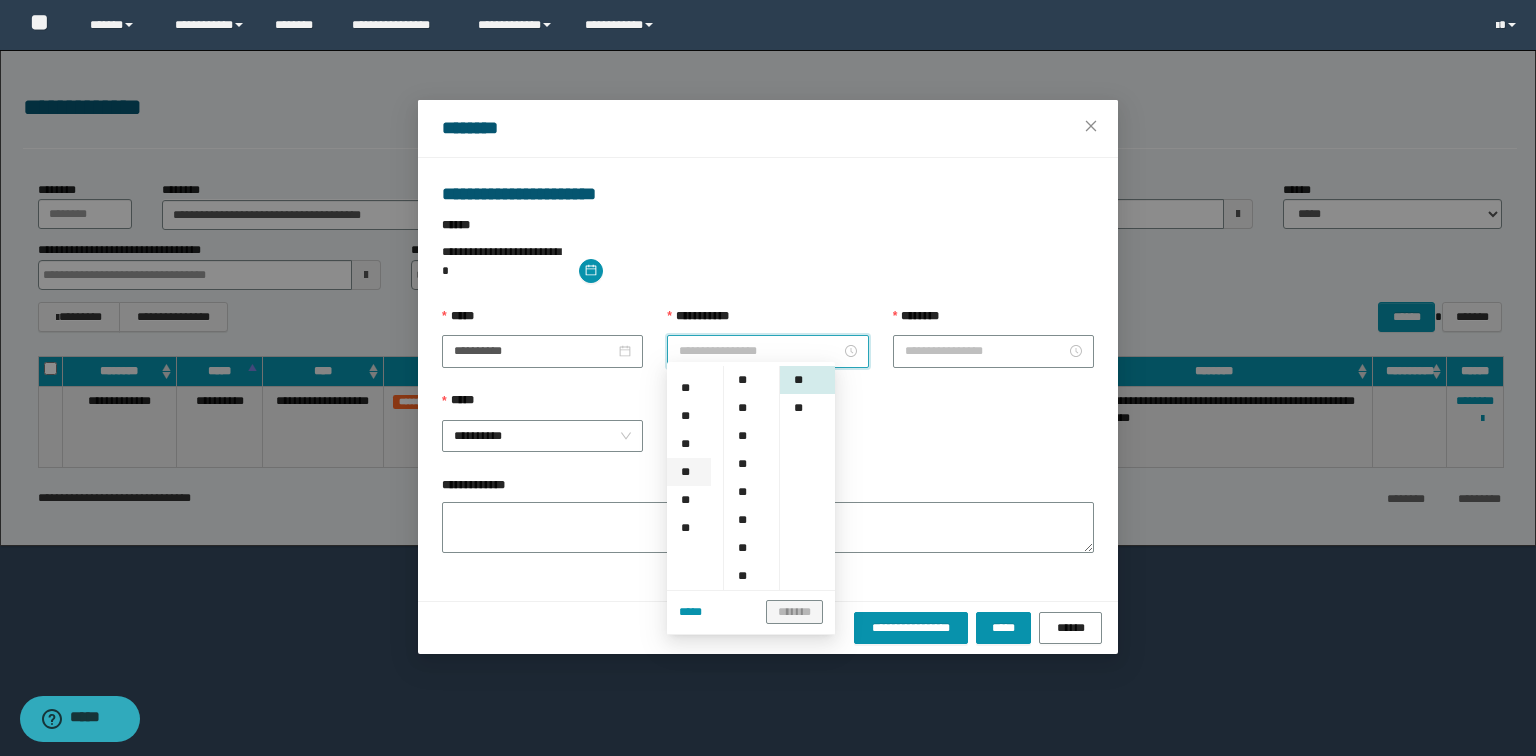 click on "**" at bounding box center (689, 472) 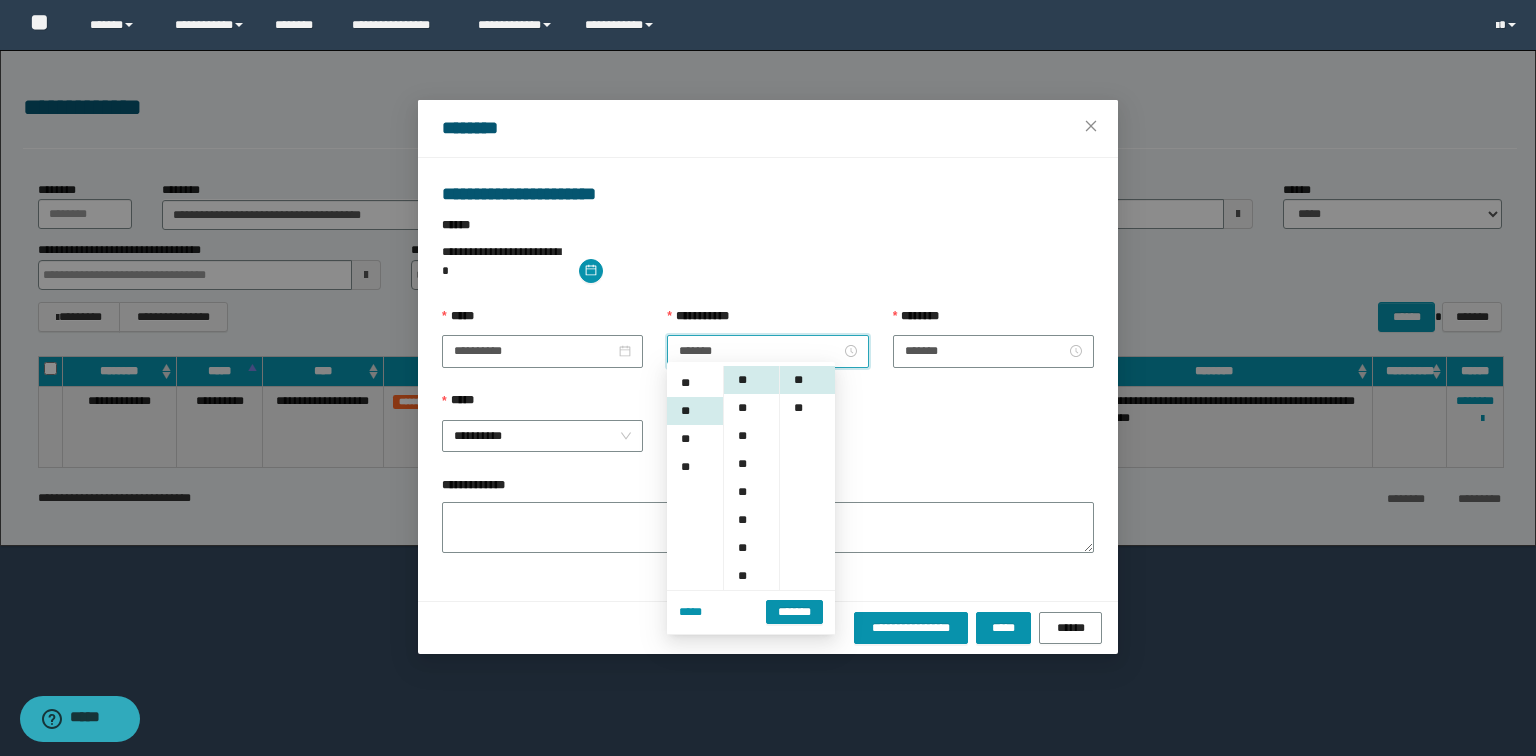 scroll, scrollTop: 252, scrollLeft: 0, axis: vertical 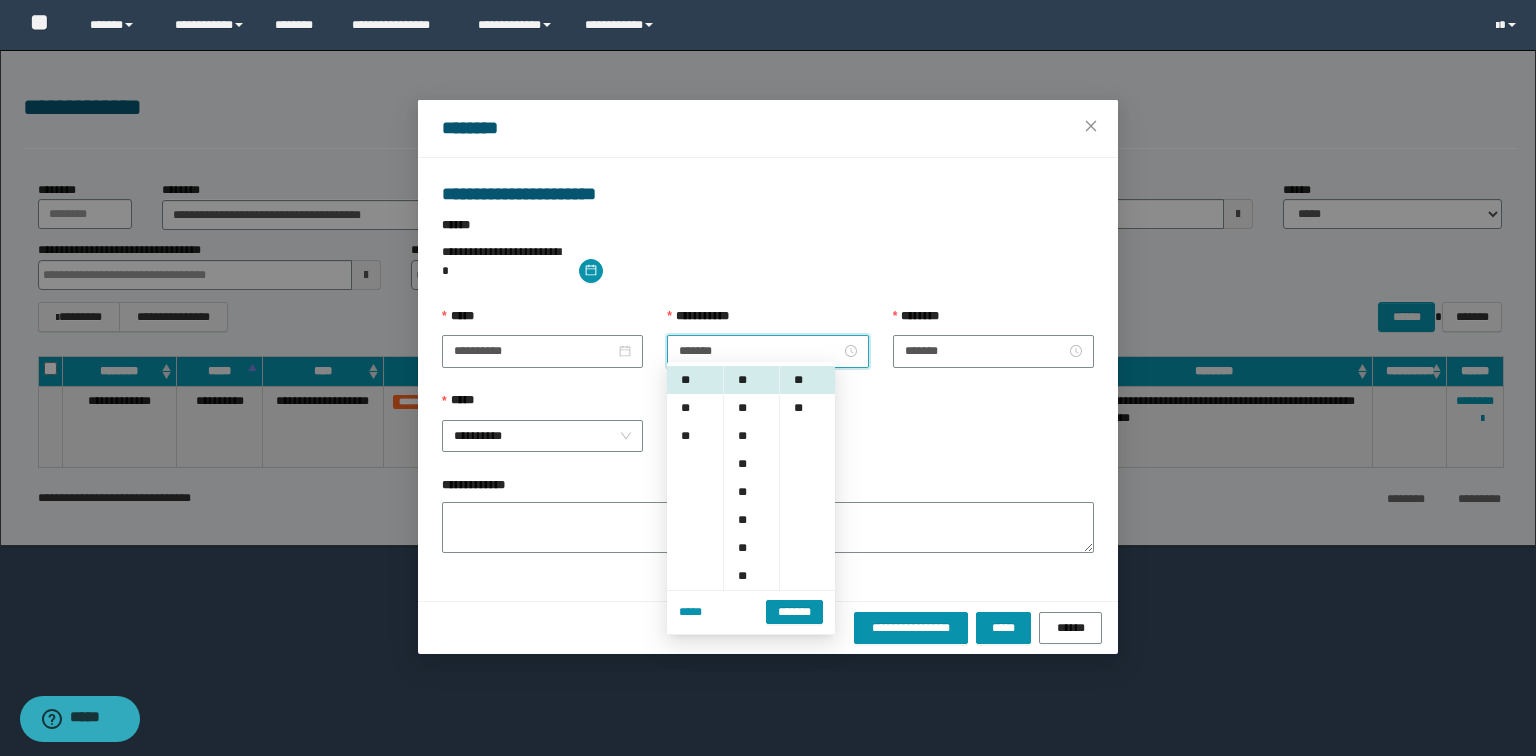 click on "**********" at bounding box center [768, 434] 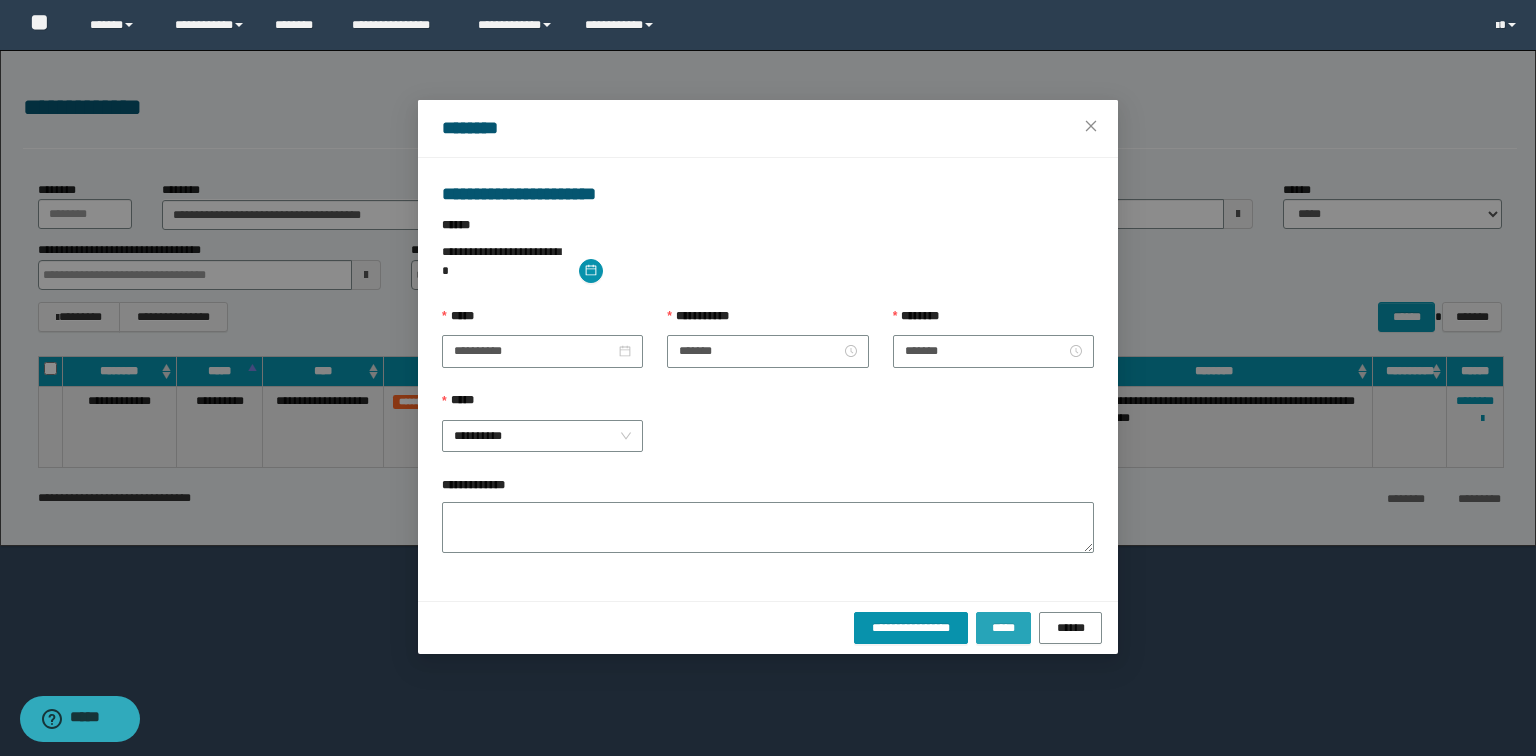 click on "*****" at bounding box center (1004, 628) 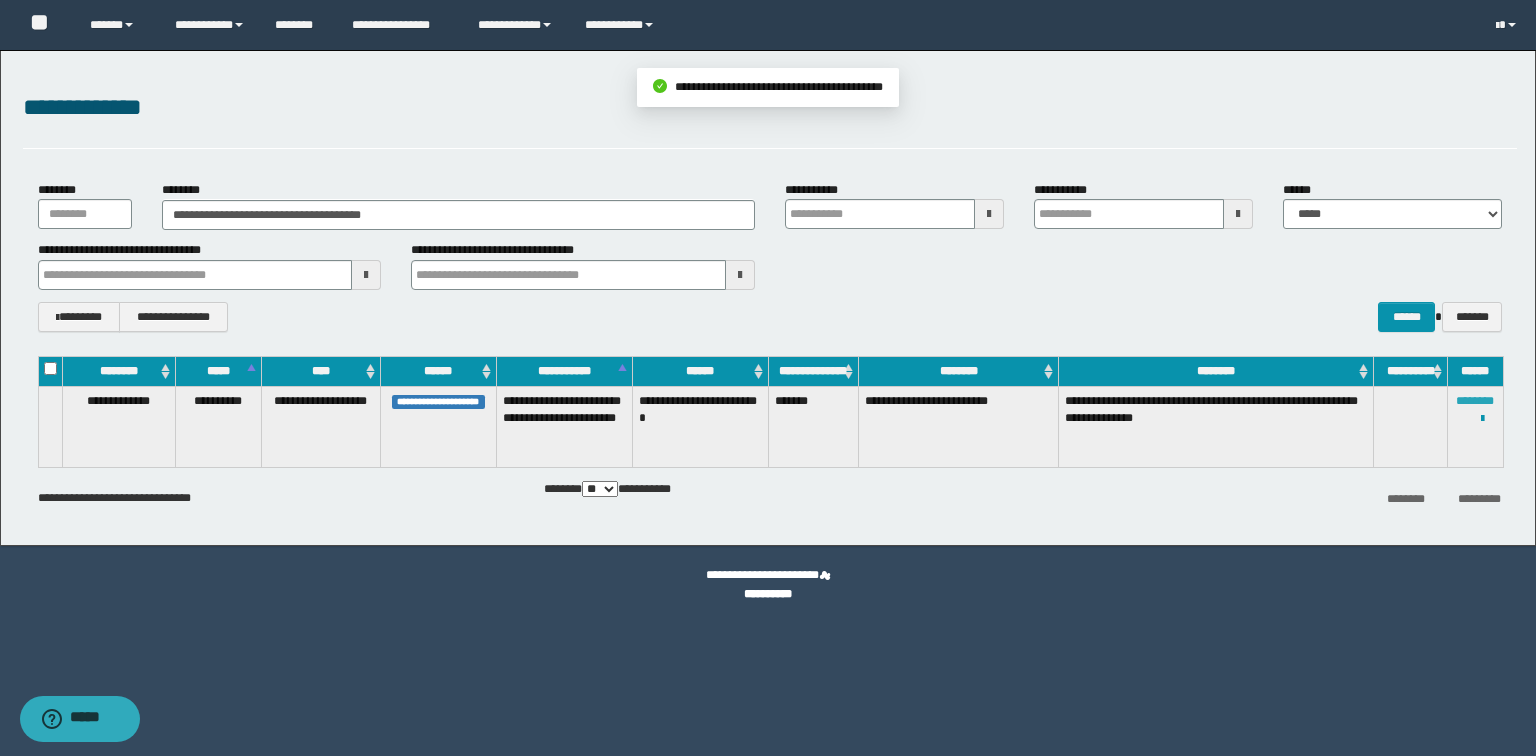 click on "********" at bounding box center [1475, 401] 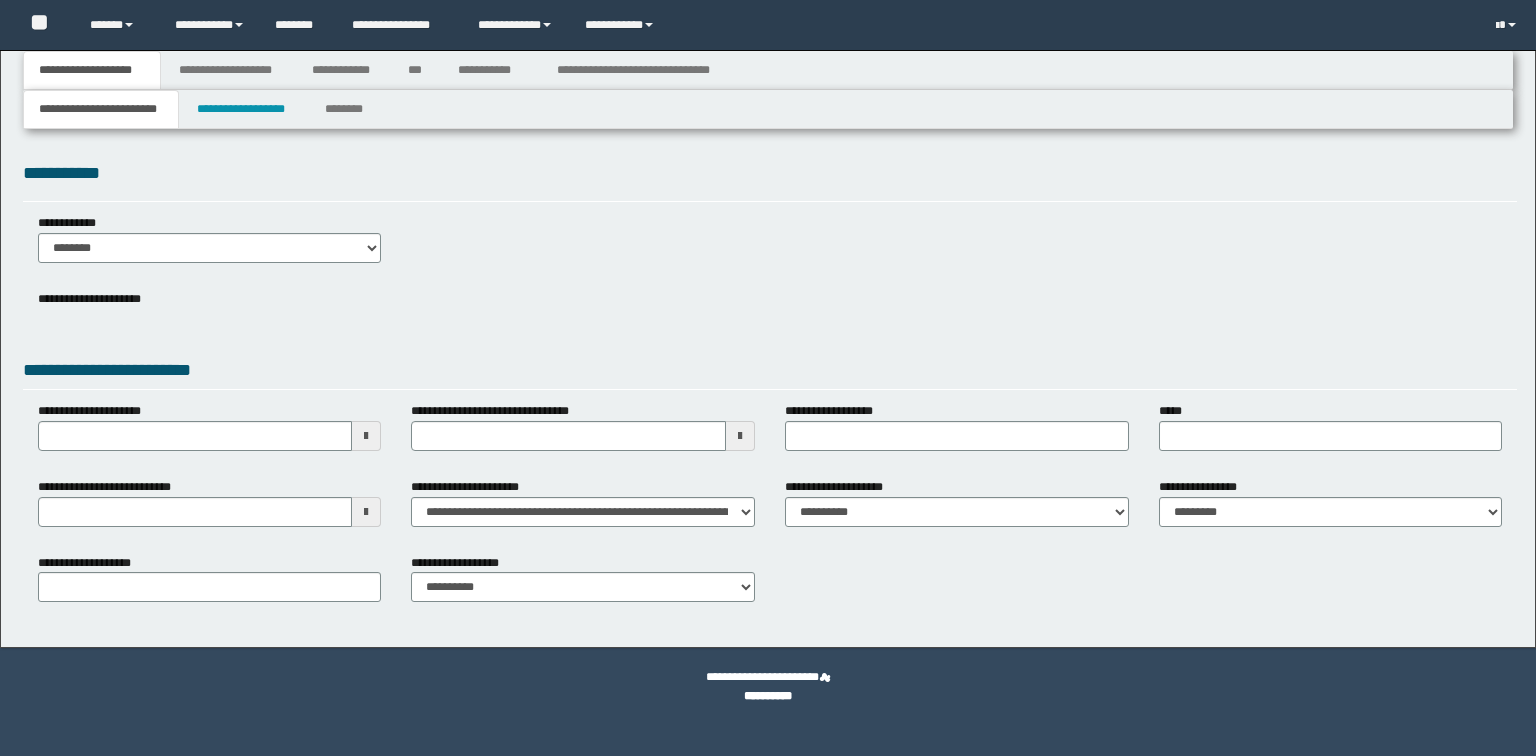 scroll, scrollTop: 0, scrollLeft: 0, axis: both 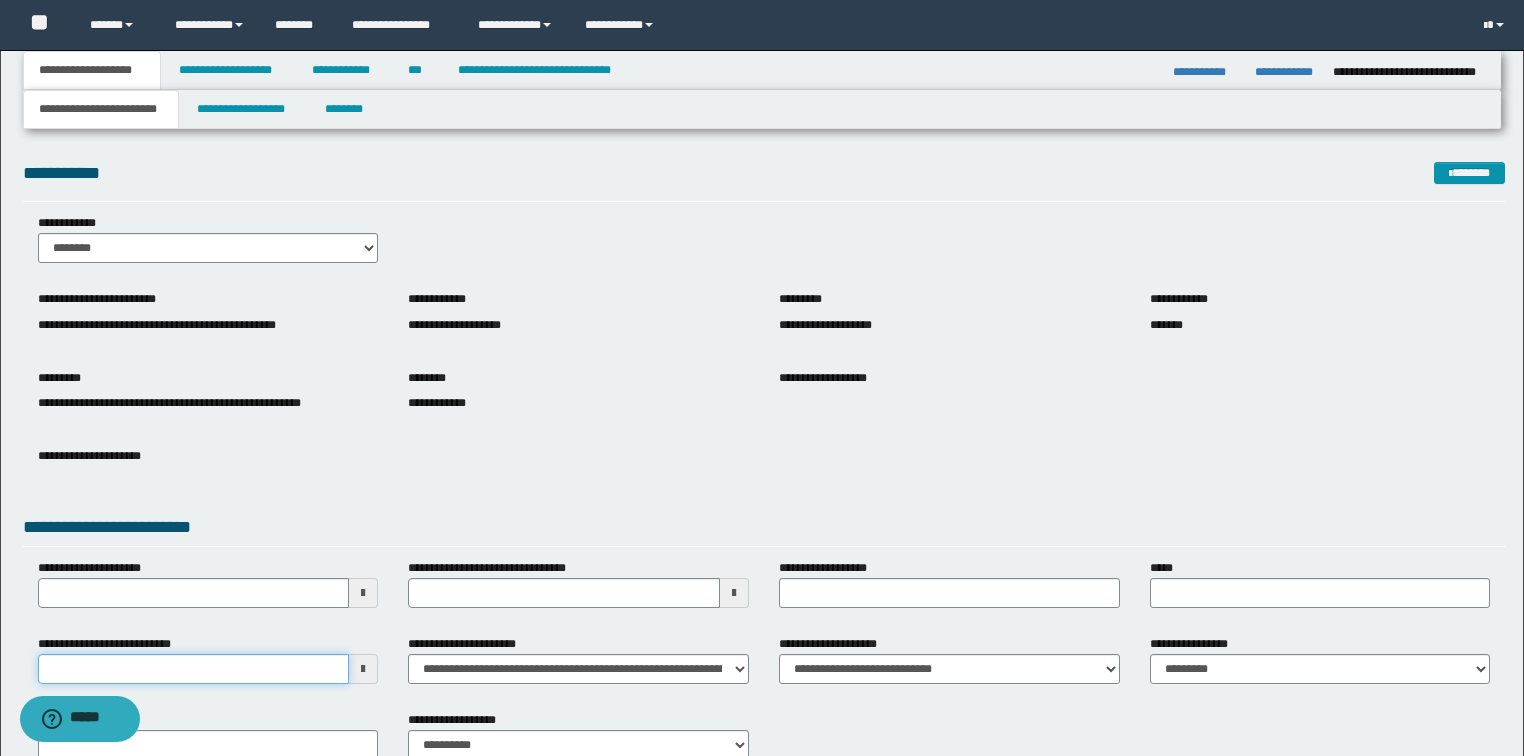 click on "**********" at bounding box center (194, 669) 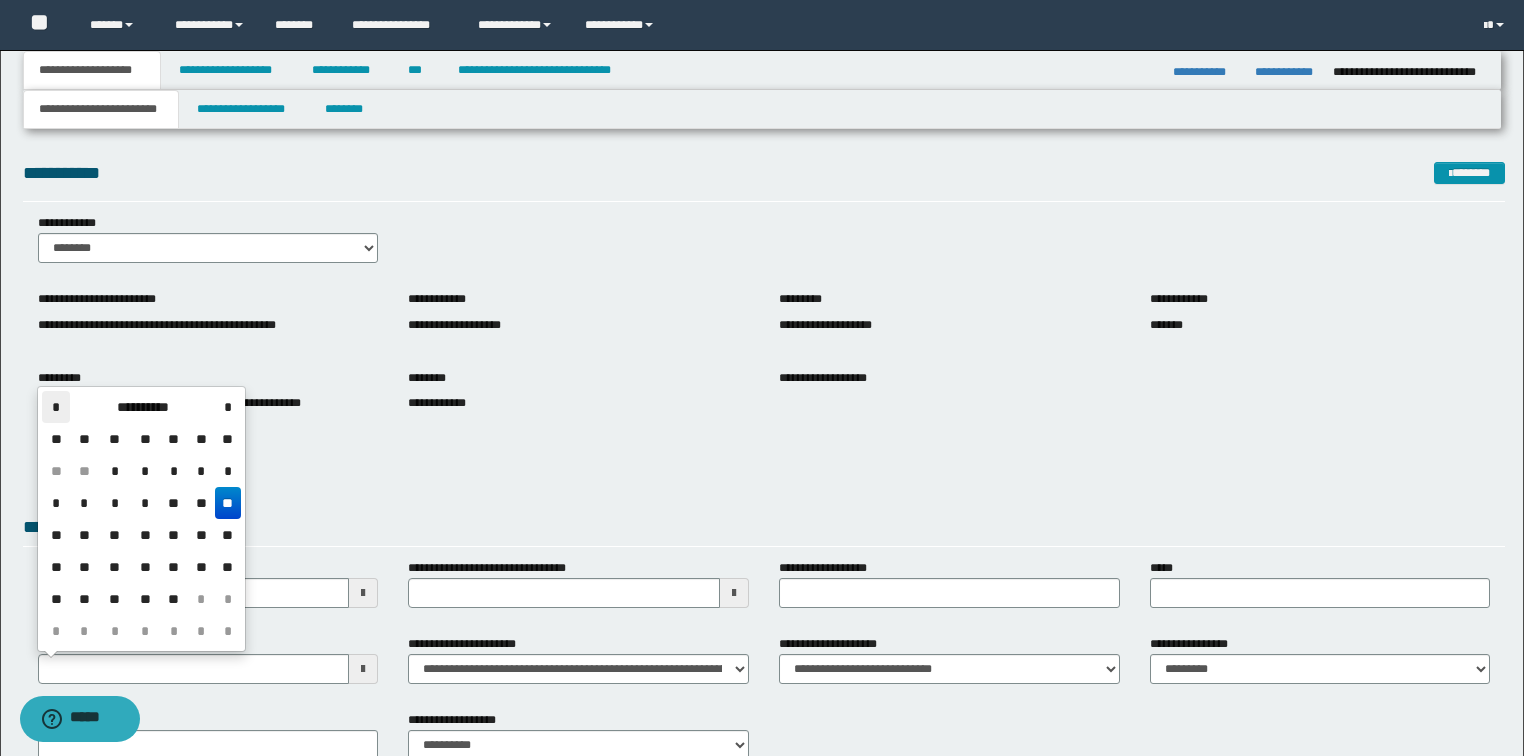 click on "*" at bounding box center [56, 407] 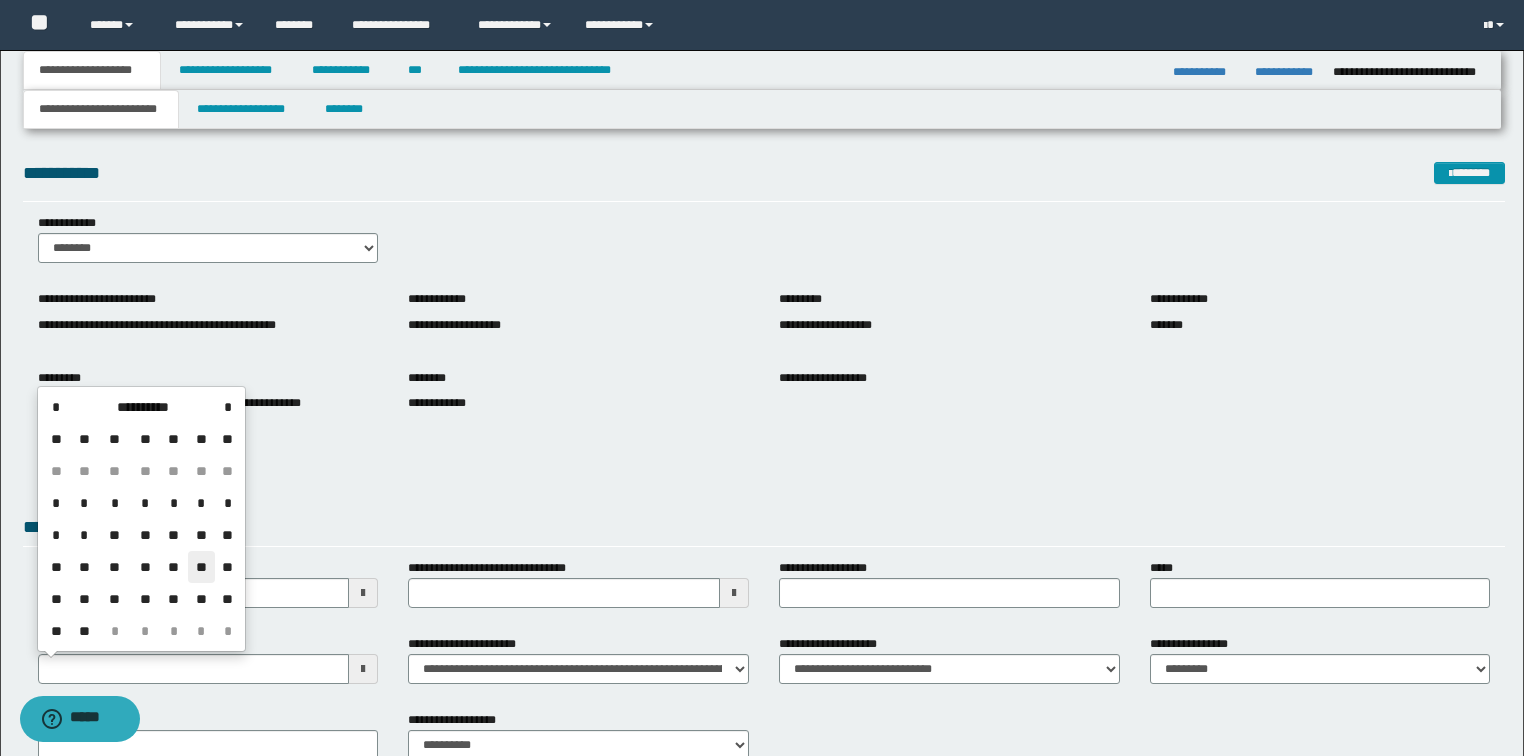click on "**" at bounding box center [202, 567] 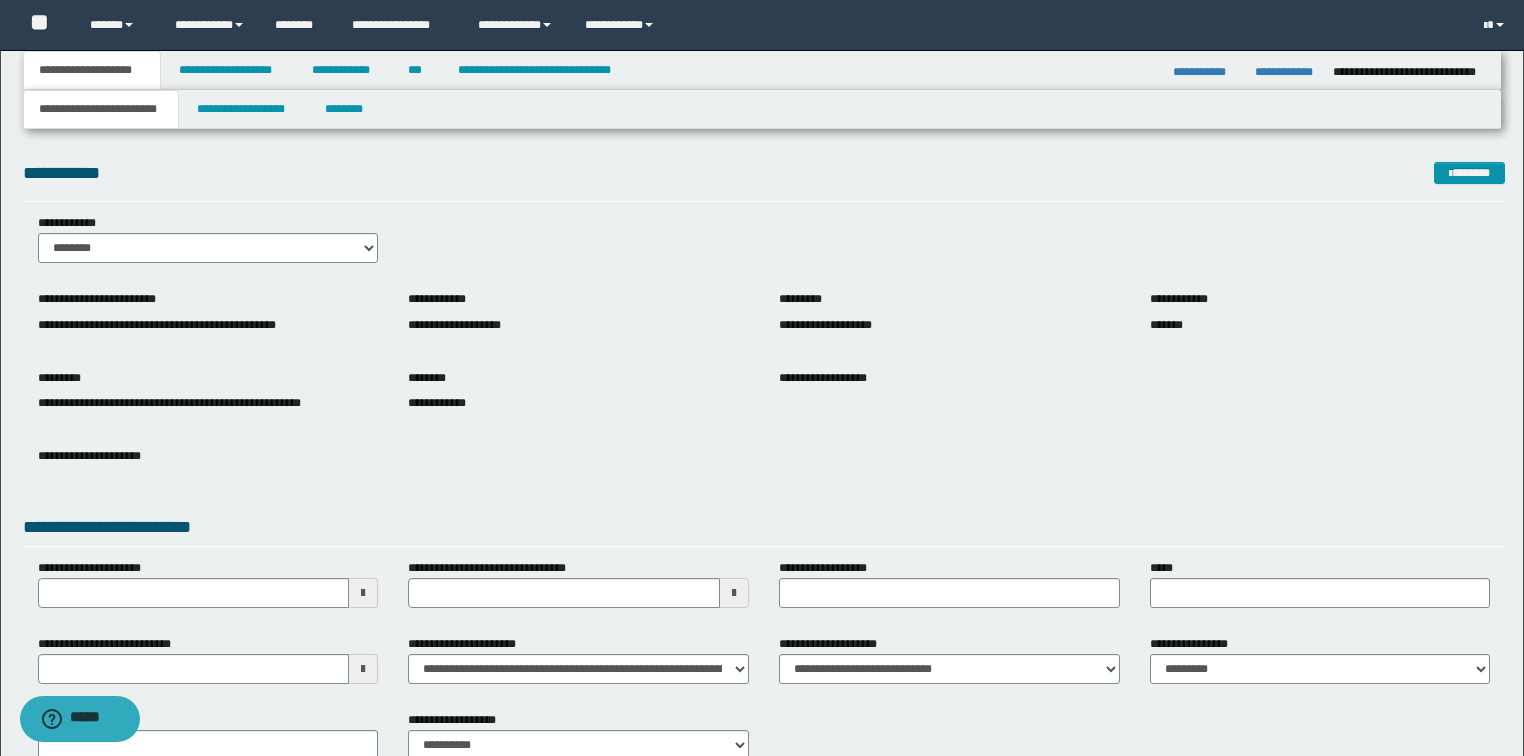 drag, startPoint x: 362, startPoint y: 471, endPoint x: 294, endPoint y: 334, distance: 152.94771 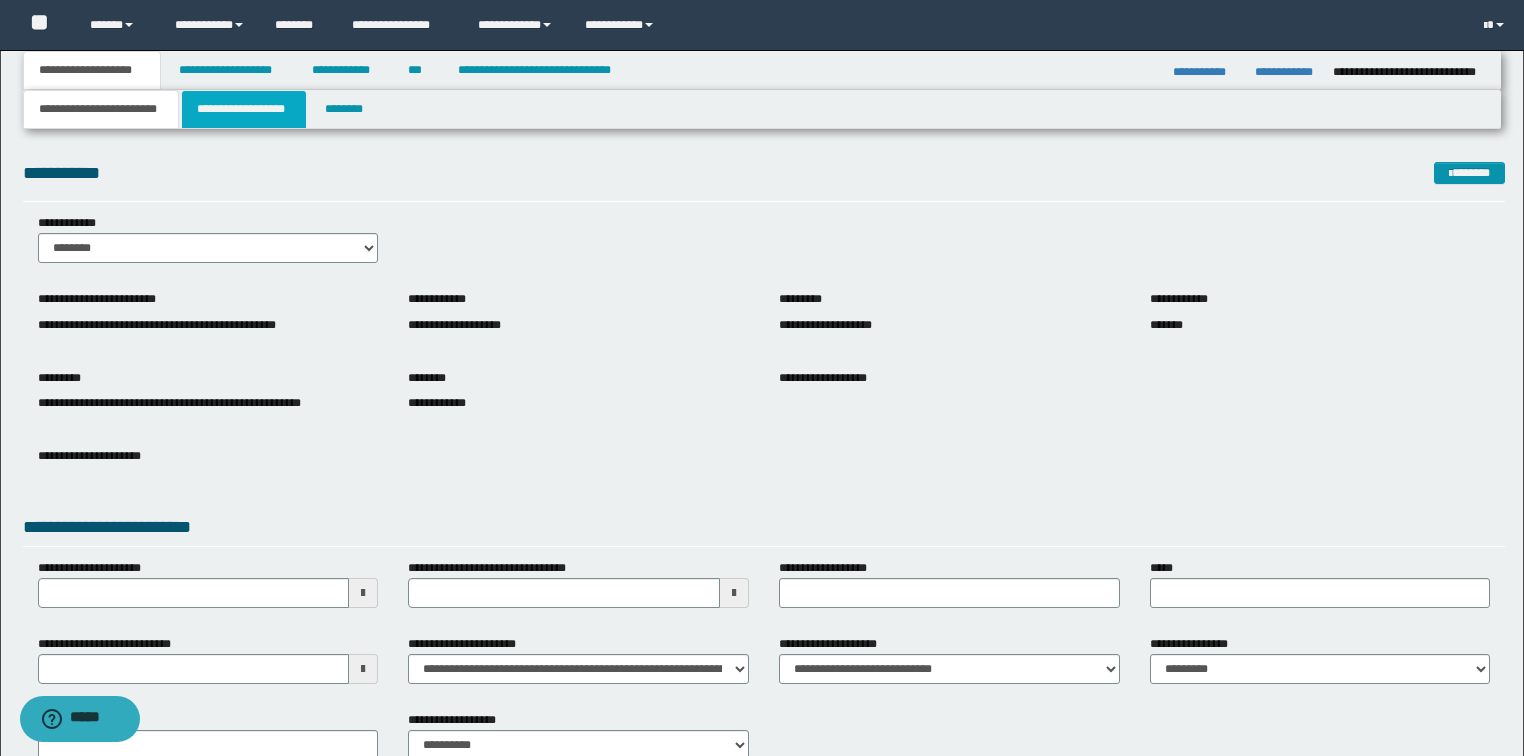 click on "**********" at bounding box center [244, 109] 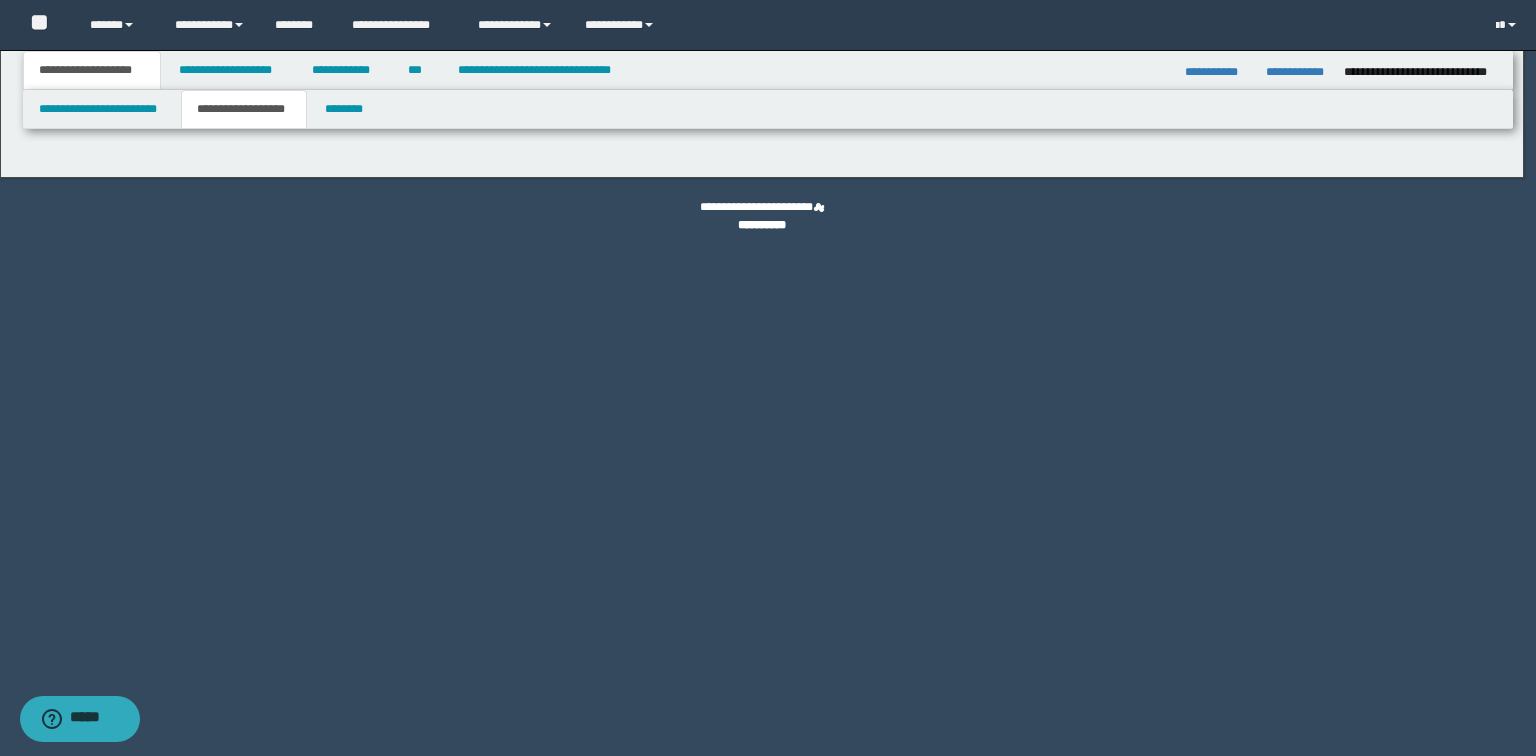 type on "*******" 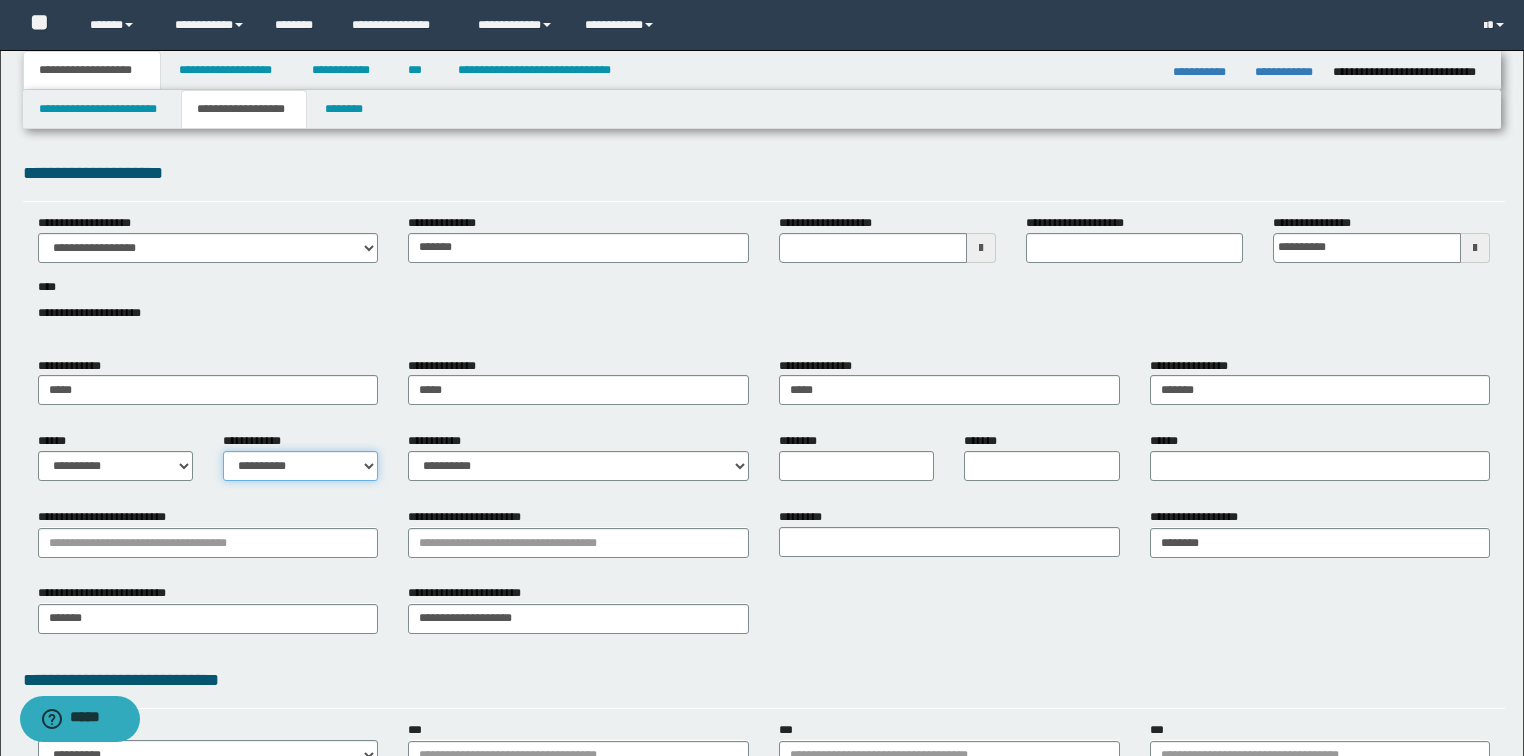 click on "**********" at bounding box center (300, 466) 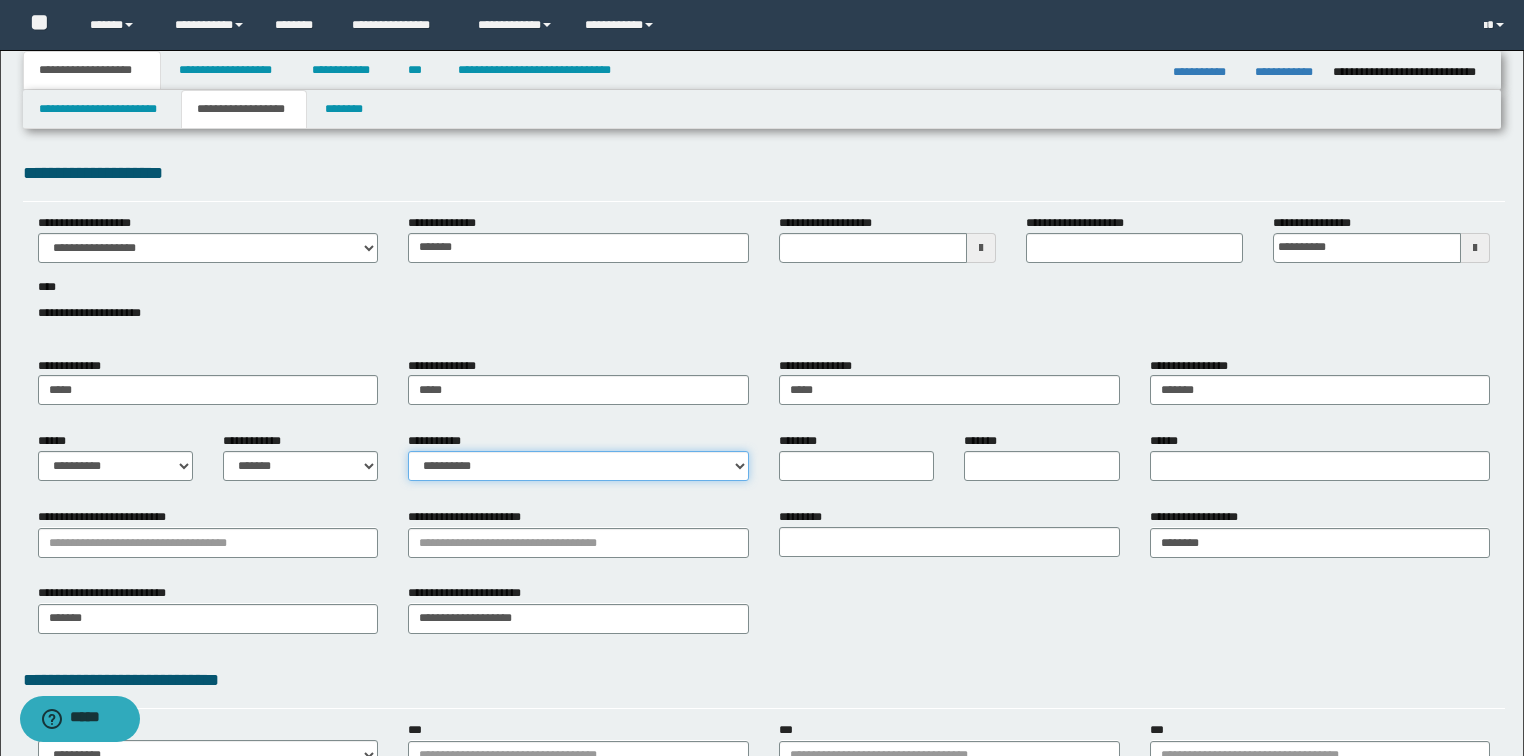 click on "**********" at bounding box center (578, 466) 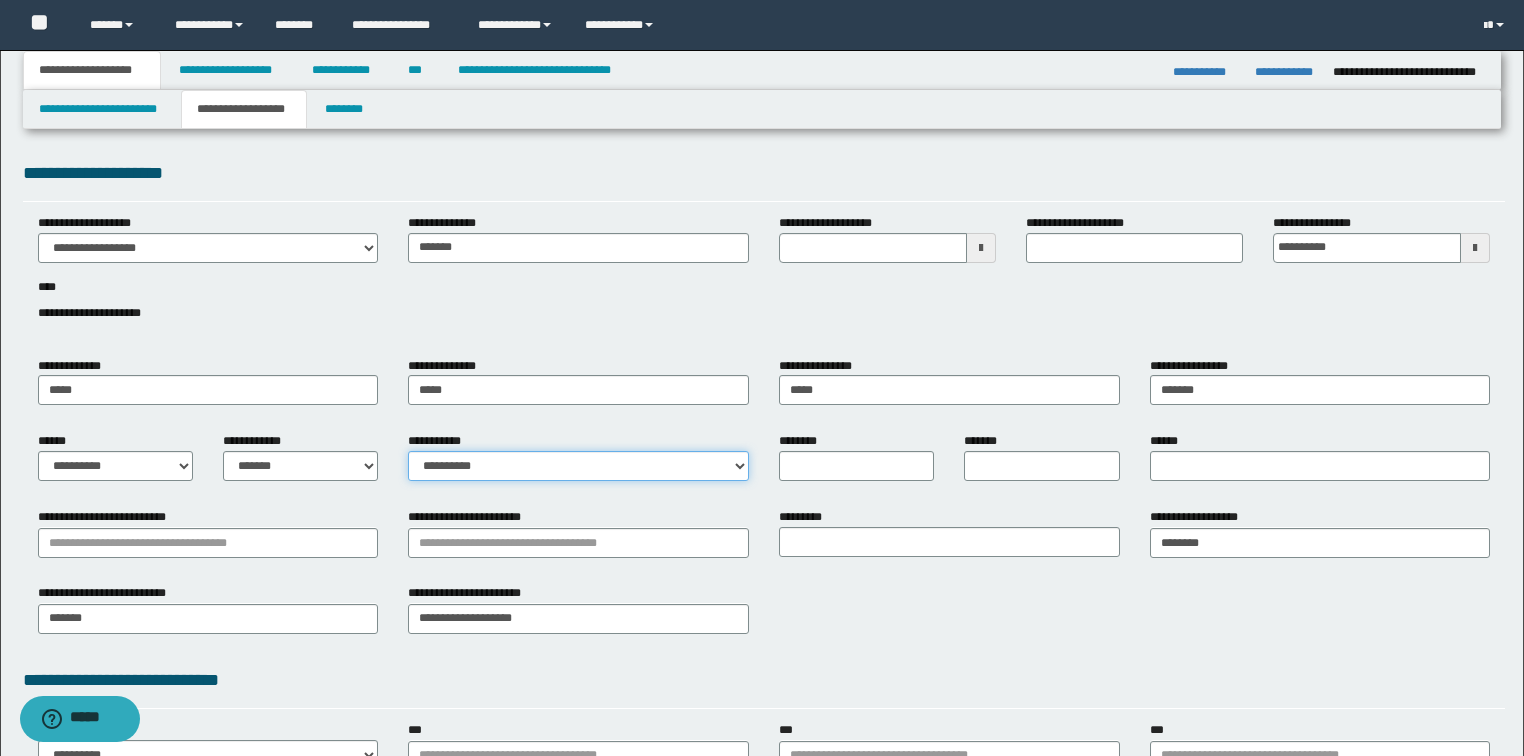 select on "*" 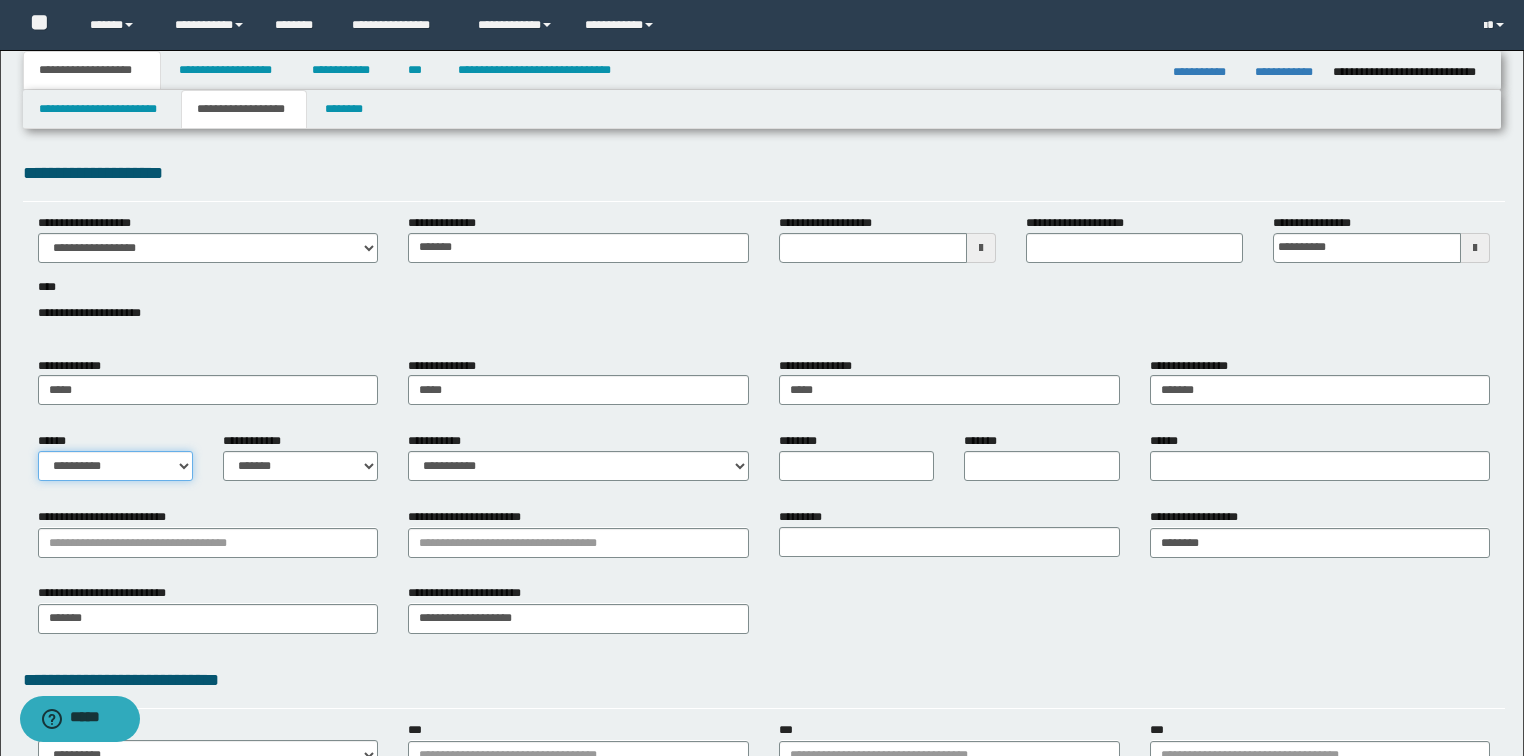 click on "**********" at bounding box center (115, 466) 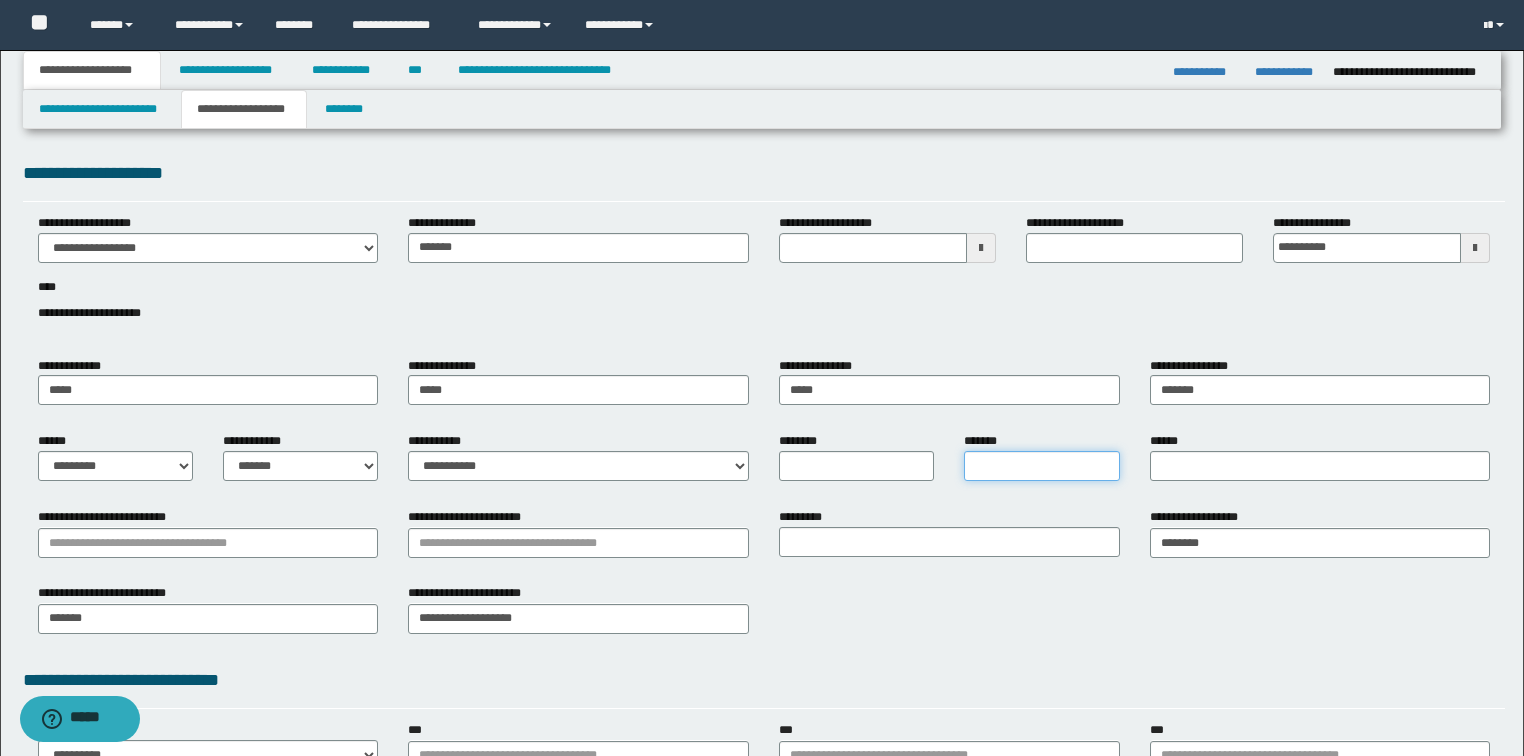 click on "*******" at bounding box center [1041, 466] 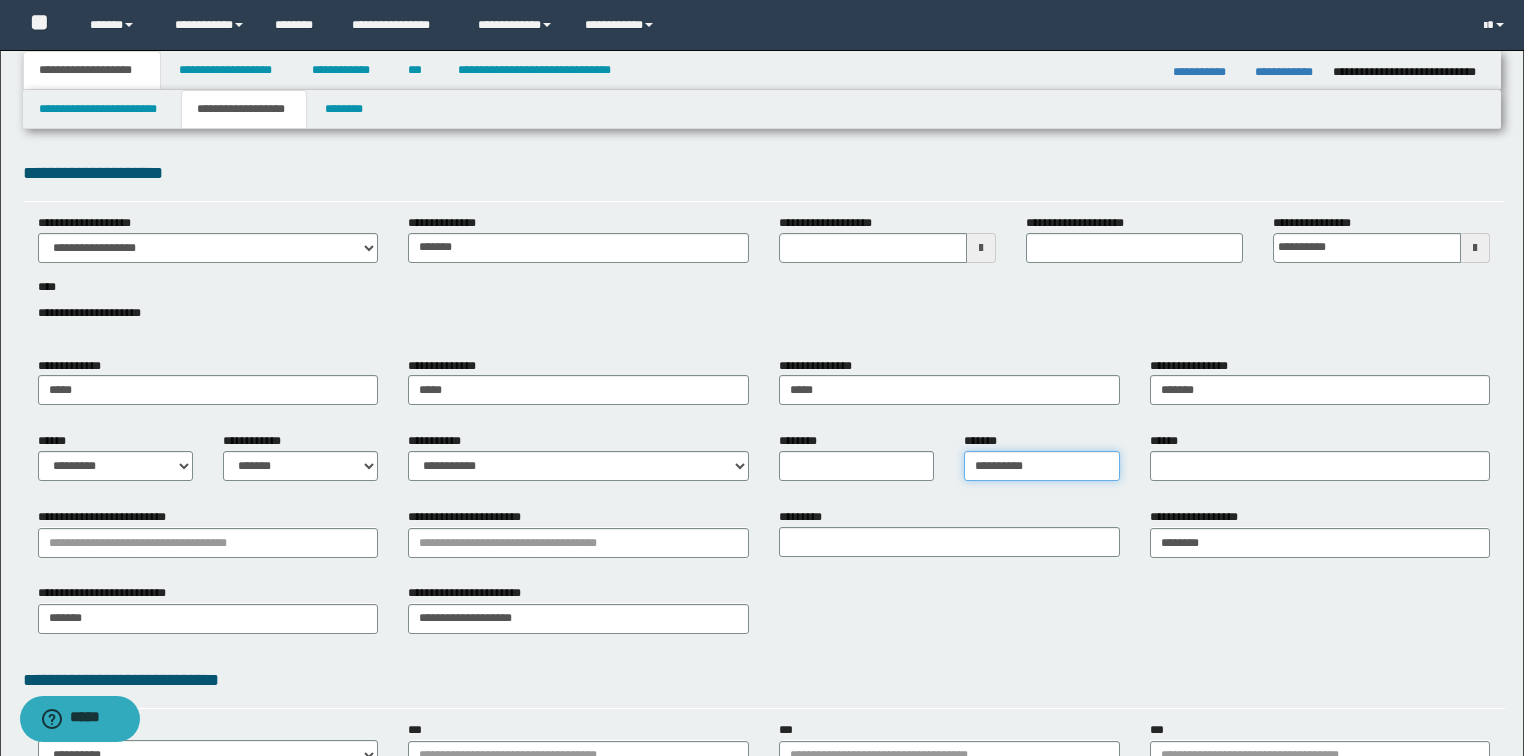 type on "**********" 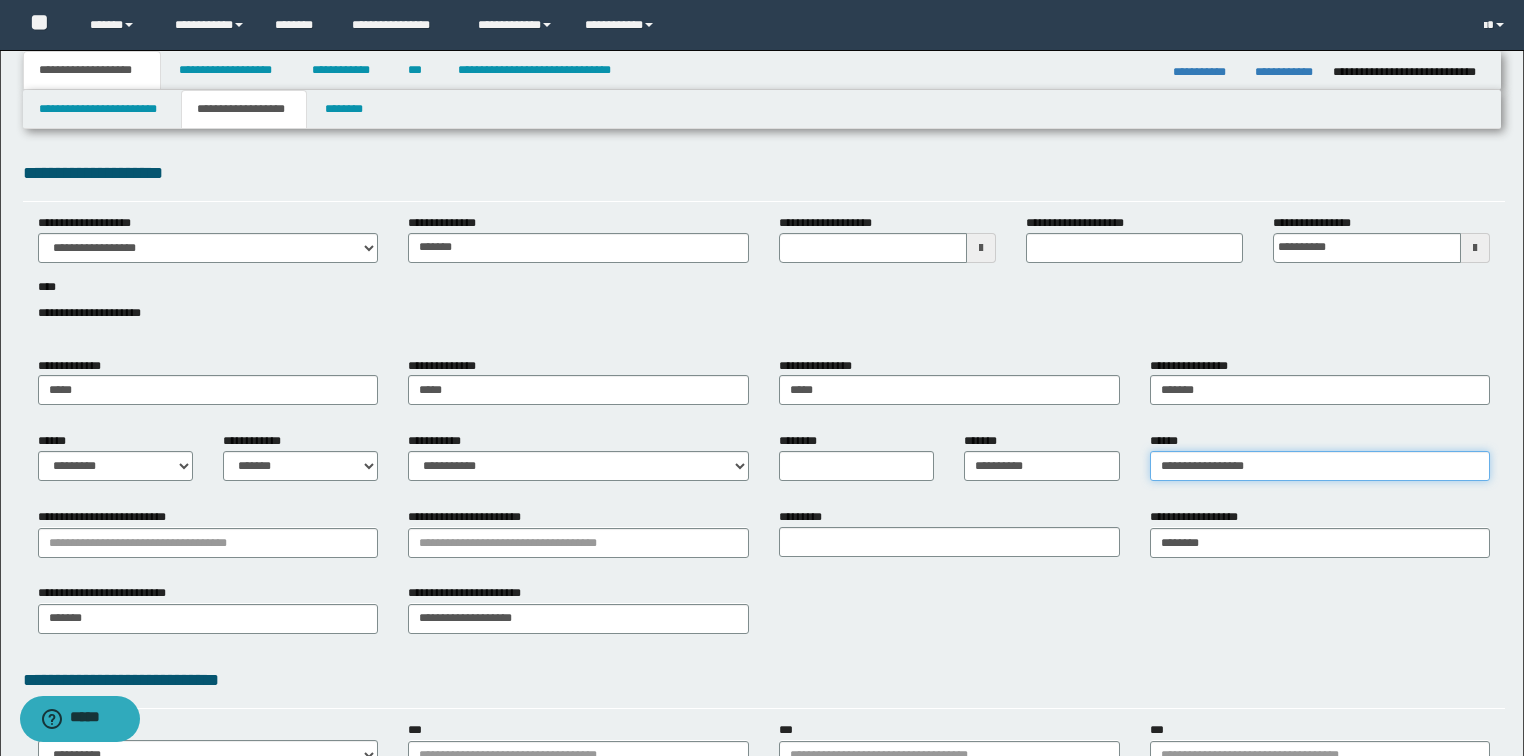 type on "**********" 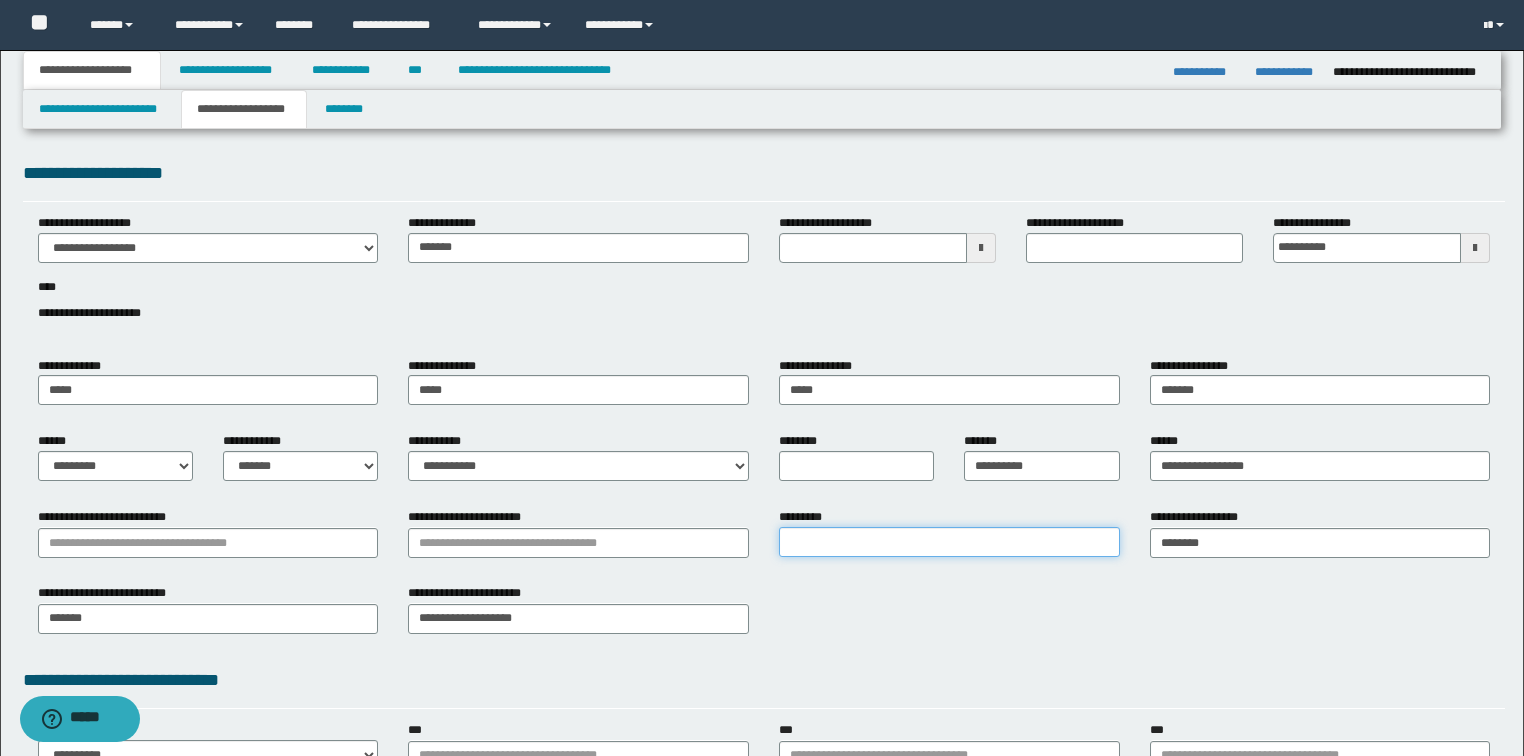 click on "*********" at bounding box center (949, 542) 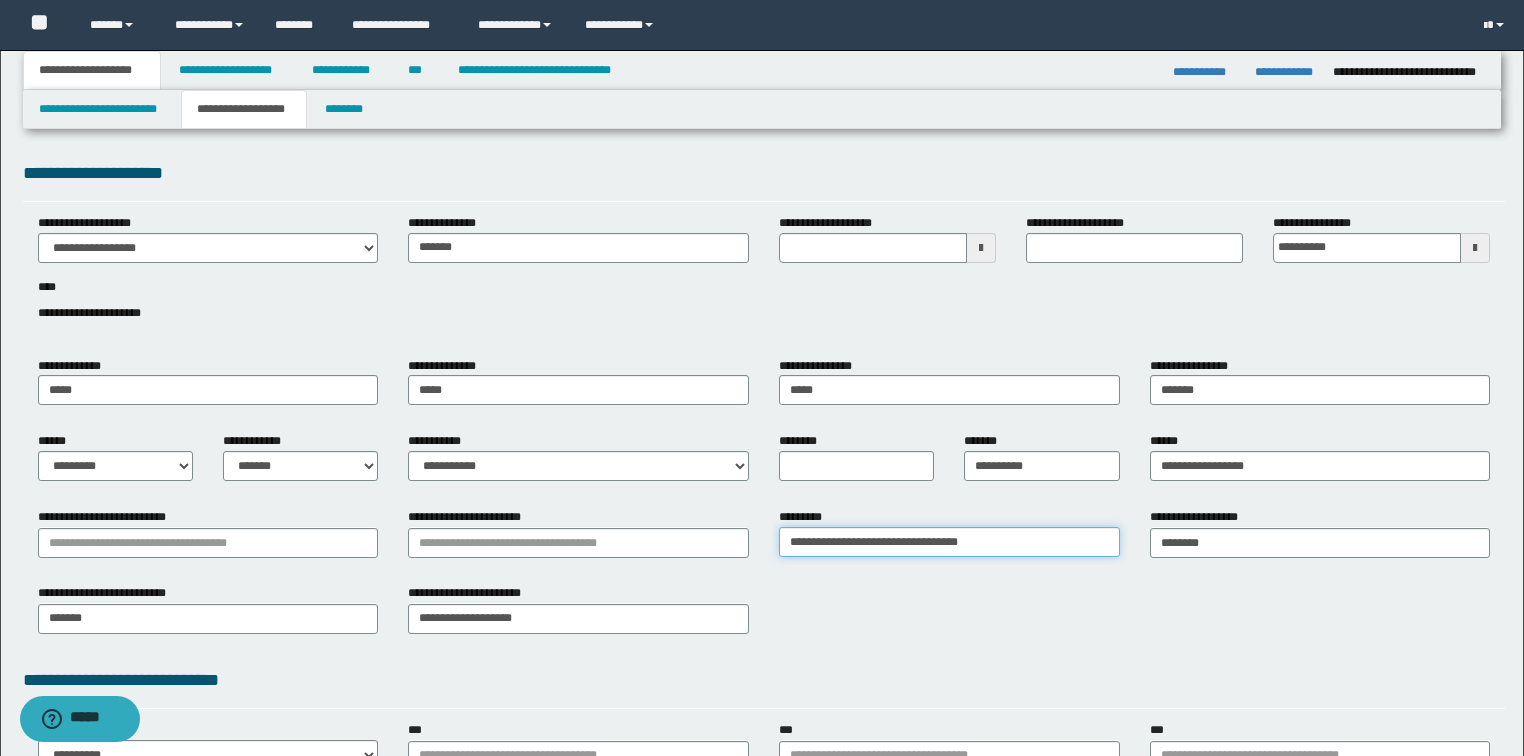 type on "**********" 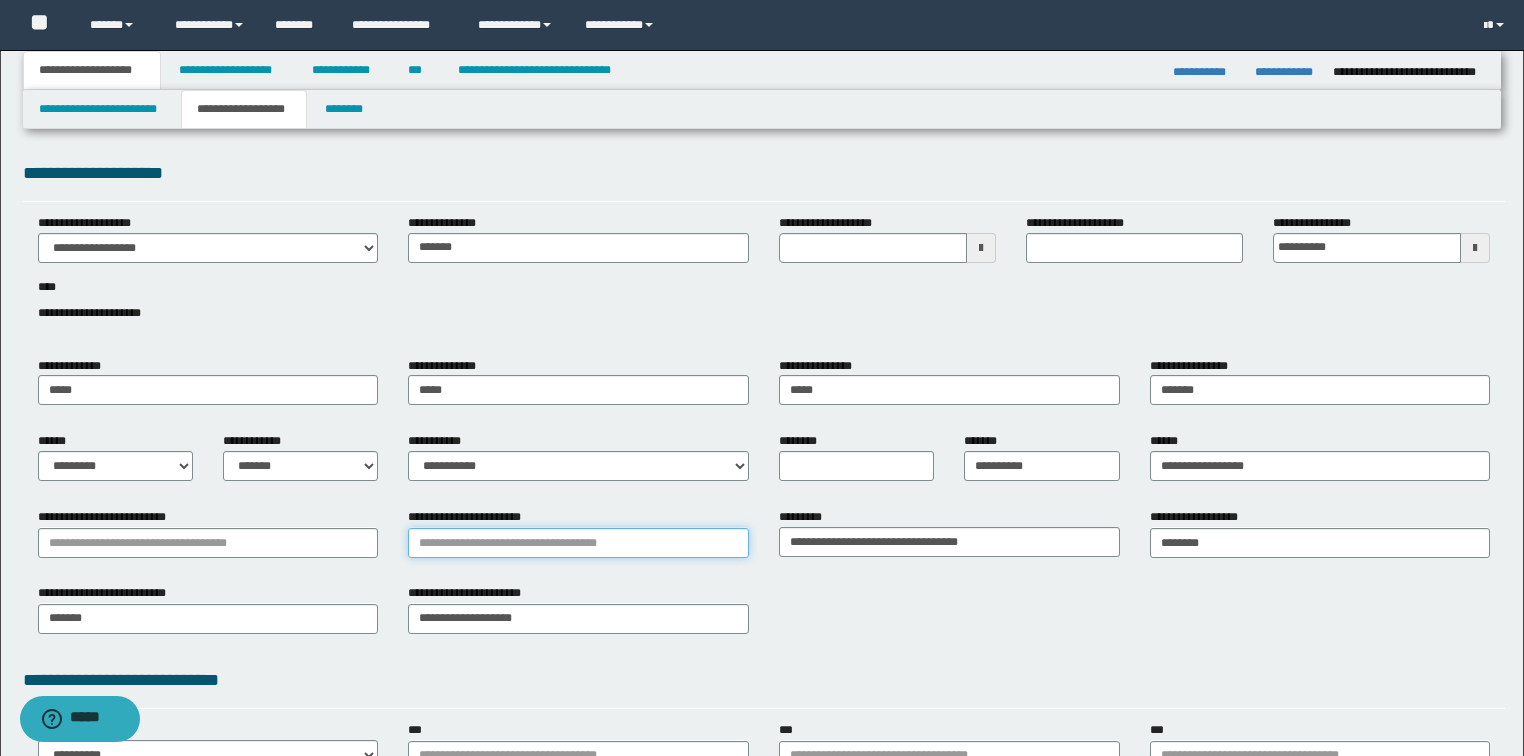 click on "**********" at bounding box center [578, 543] 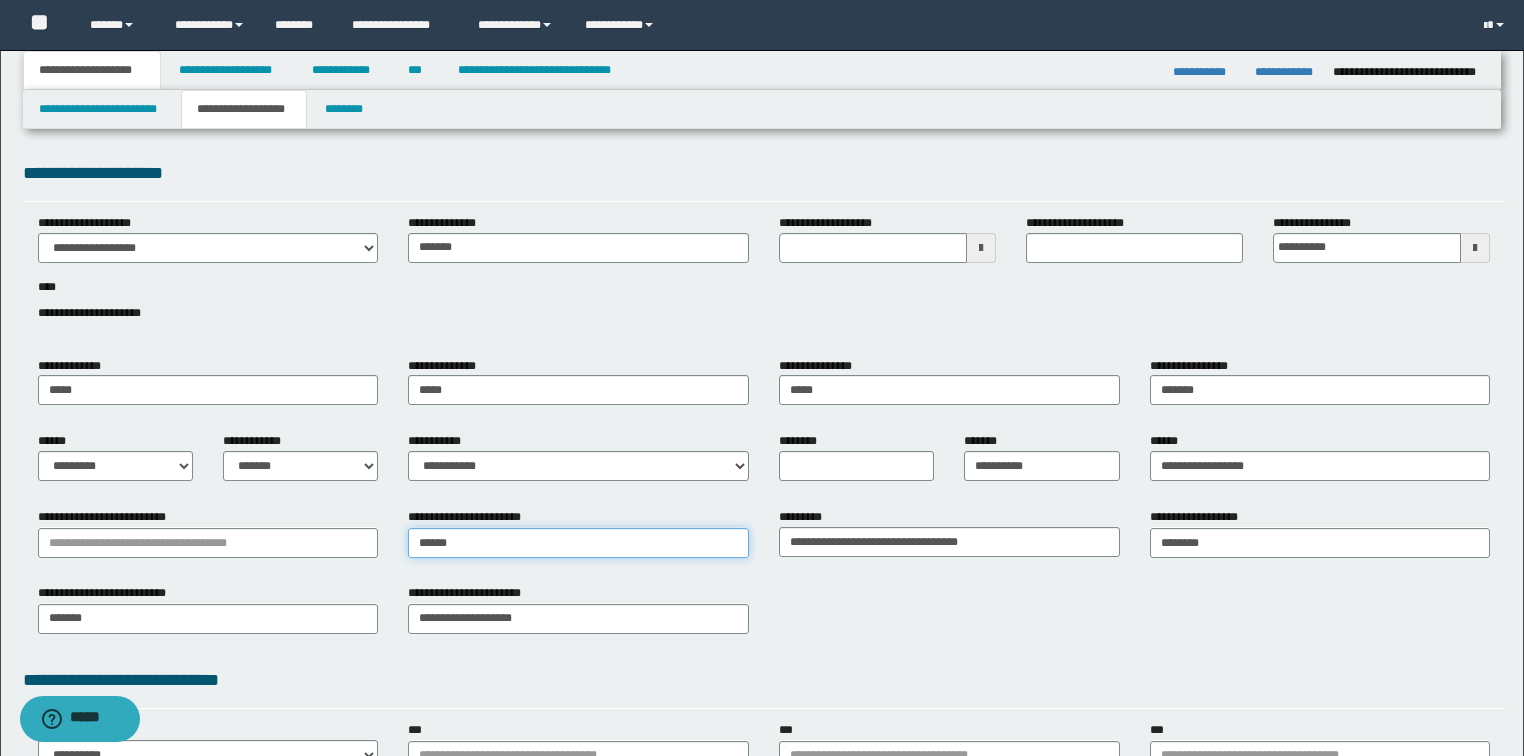 type on "*******" 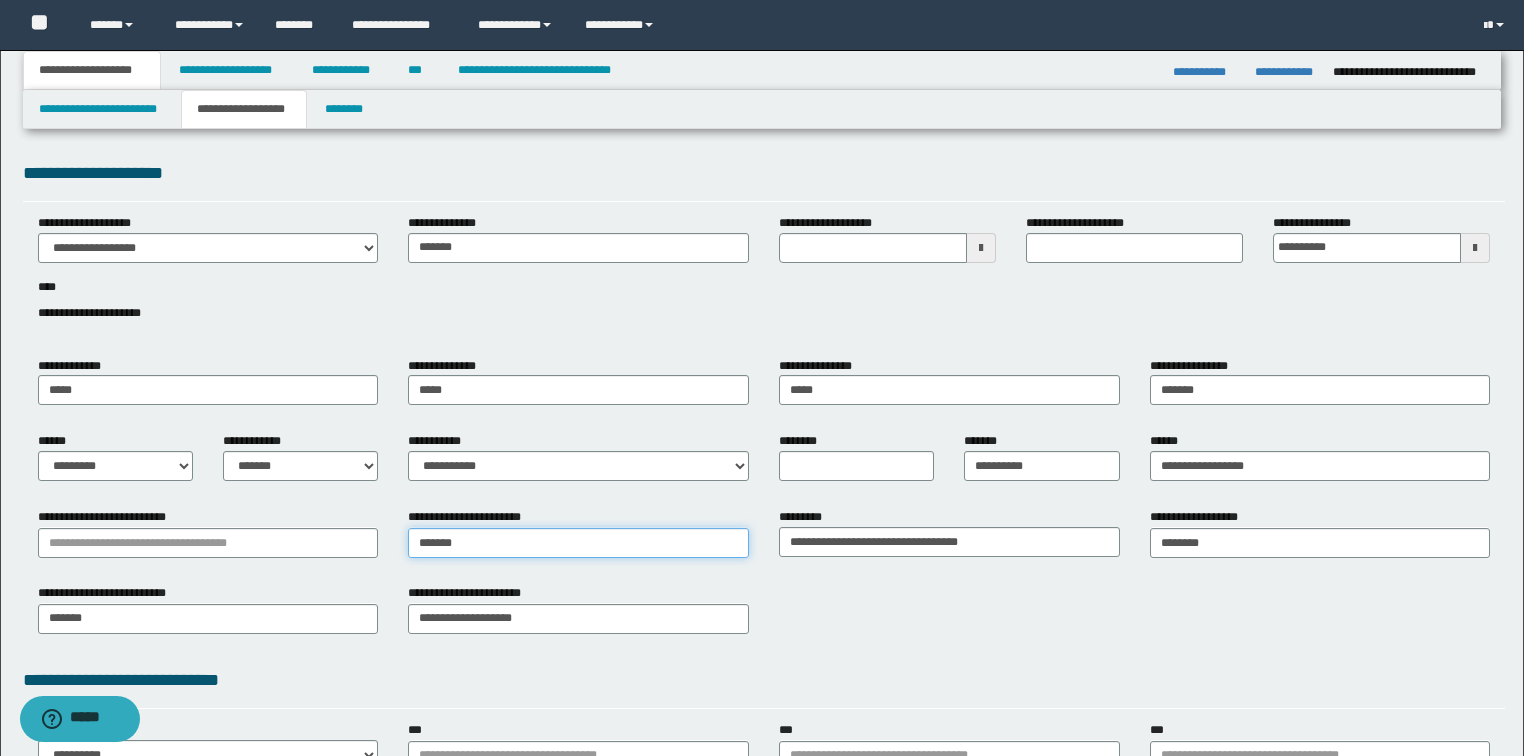 type on "*********" 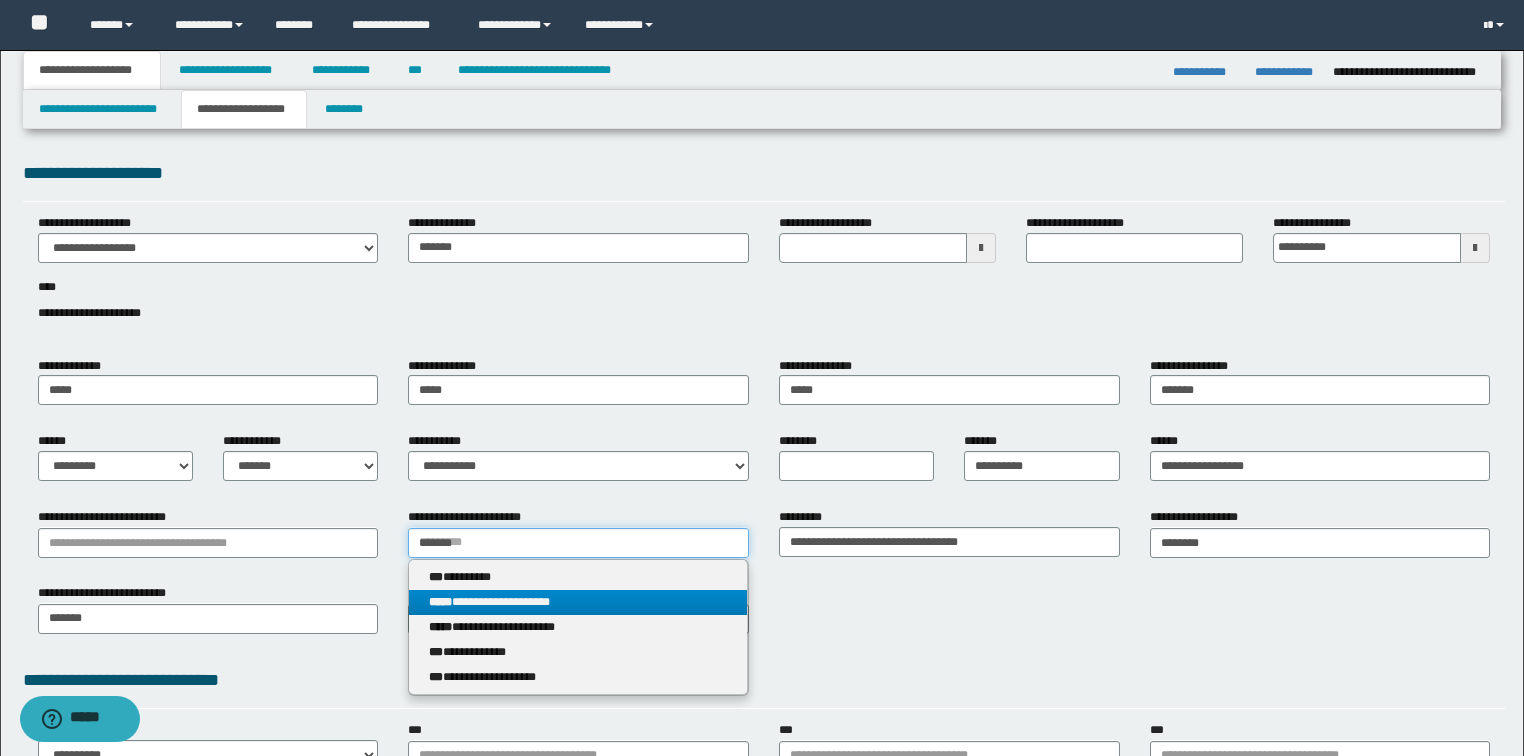 type on "*******" 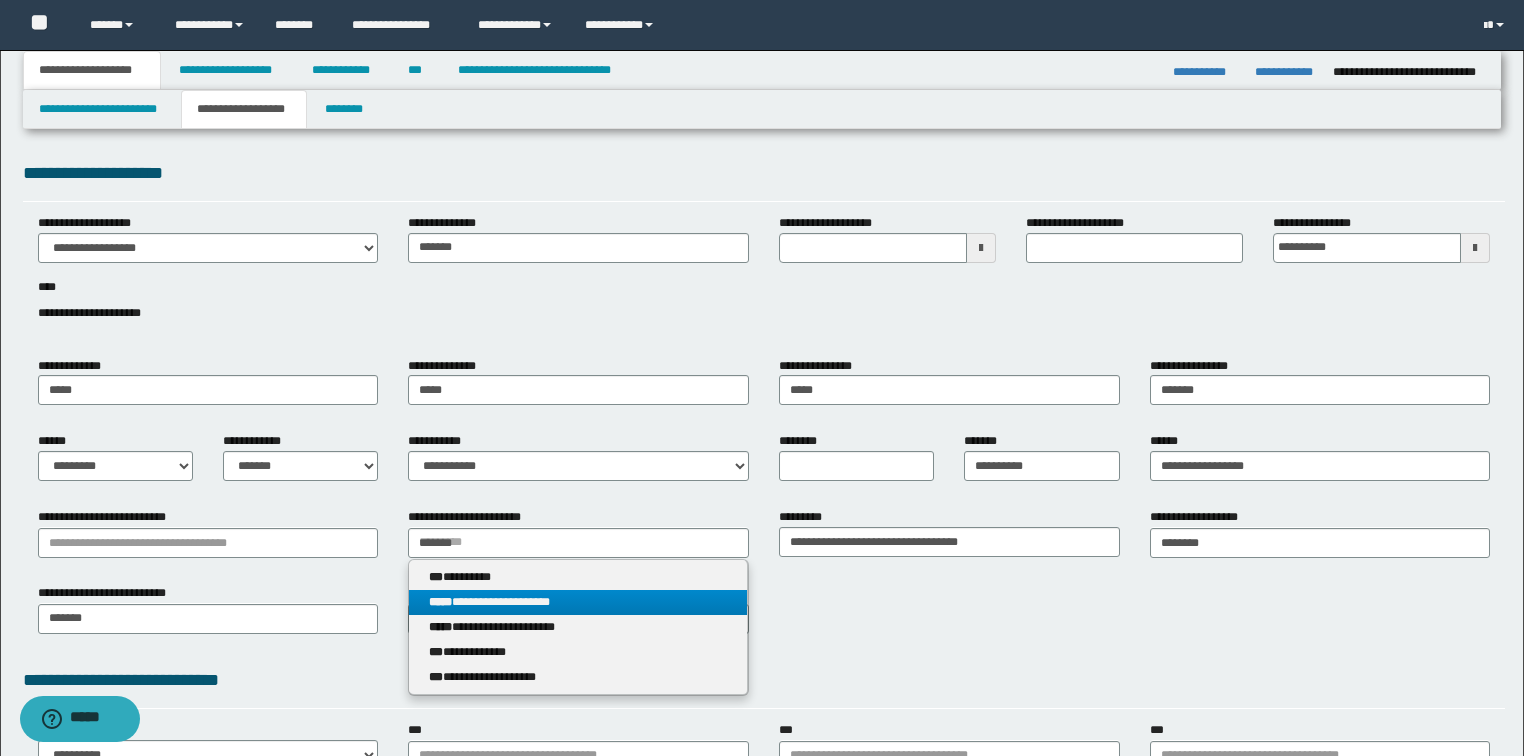 type 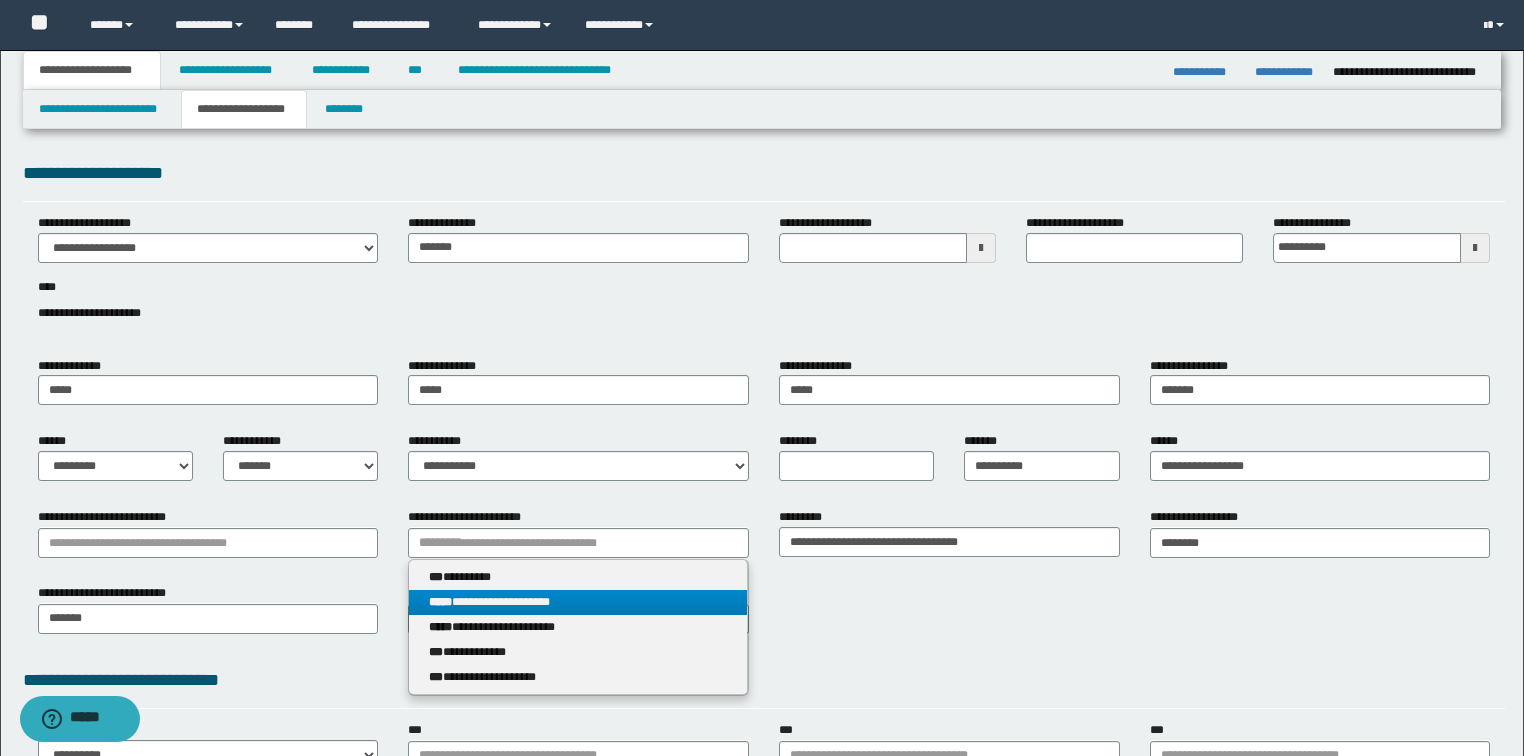 click on "**********" at bounding box center [578, 602] 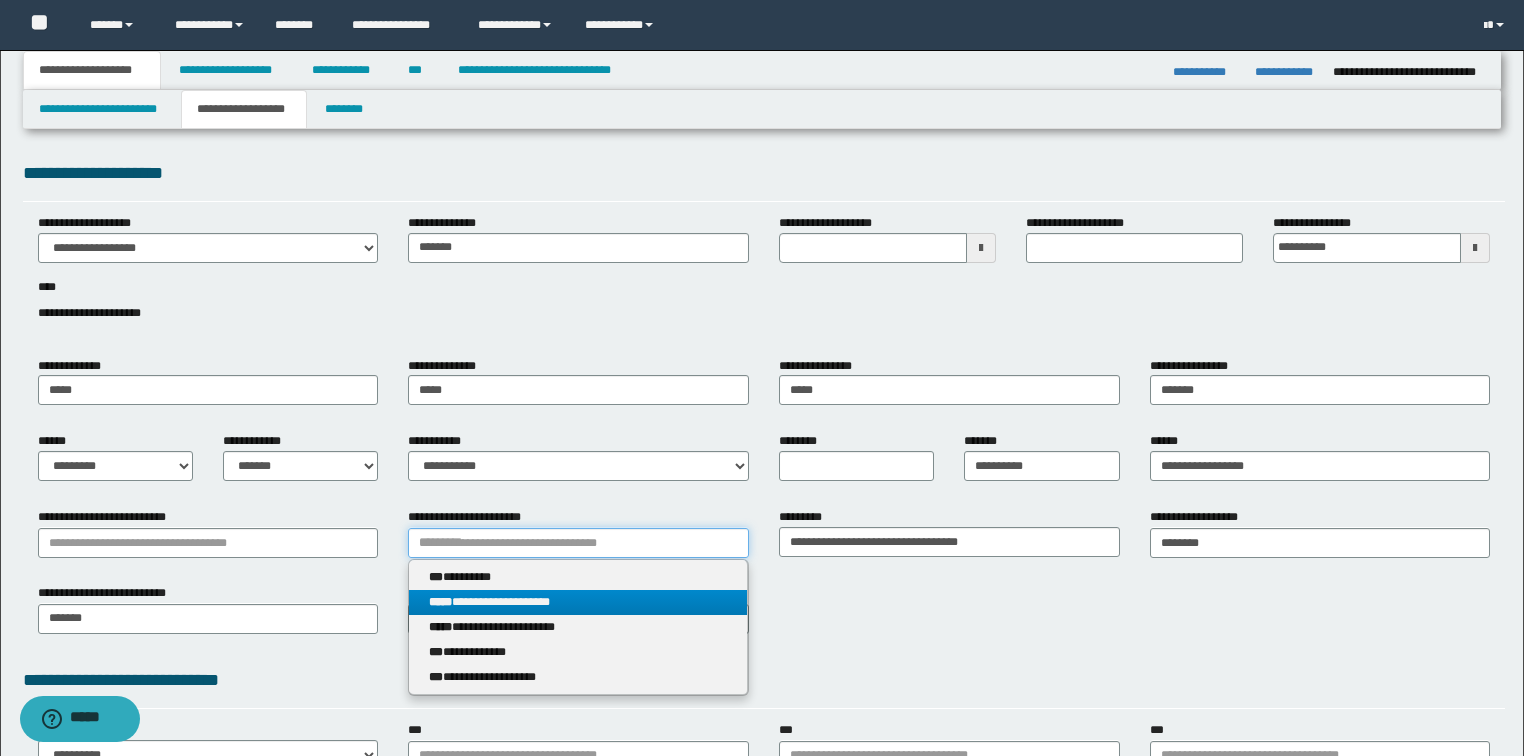 type 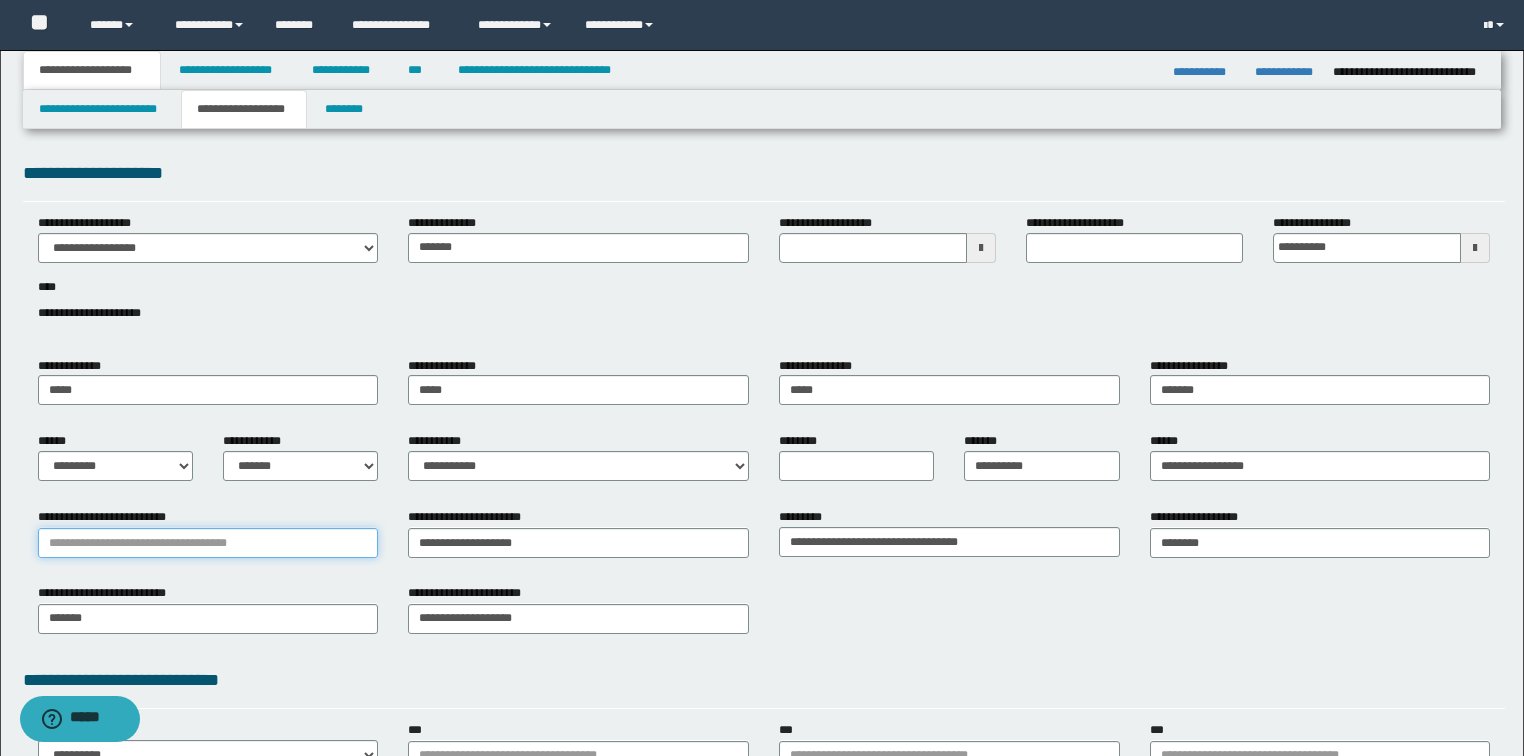 click on "**********" at bounding box center (208, 543) 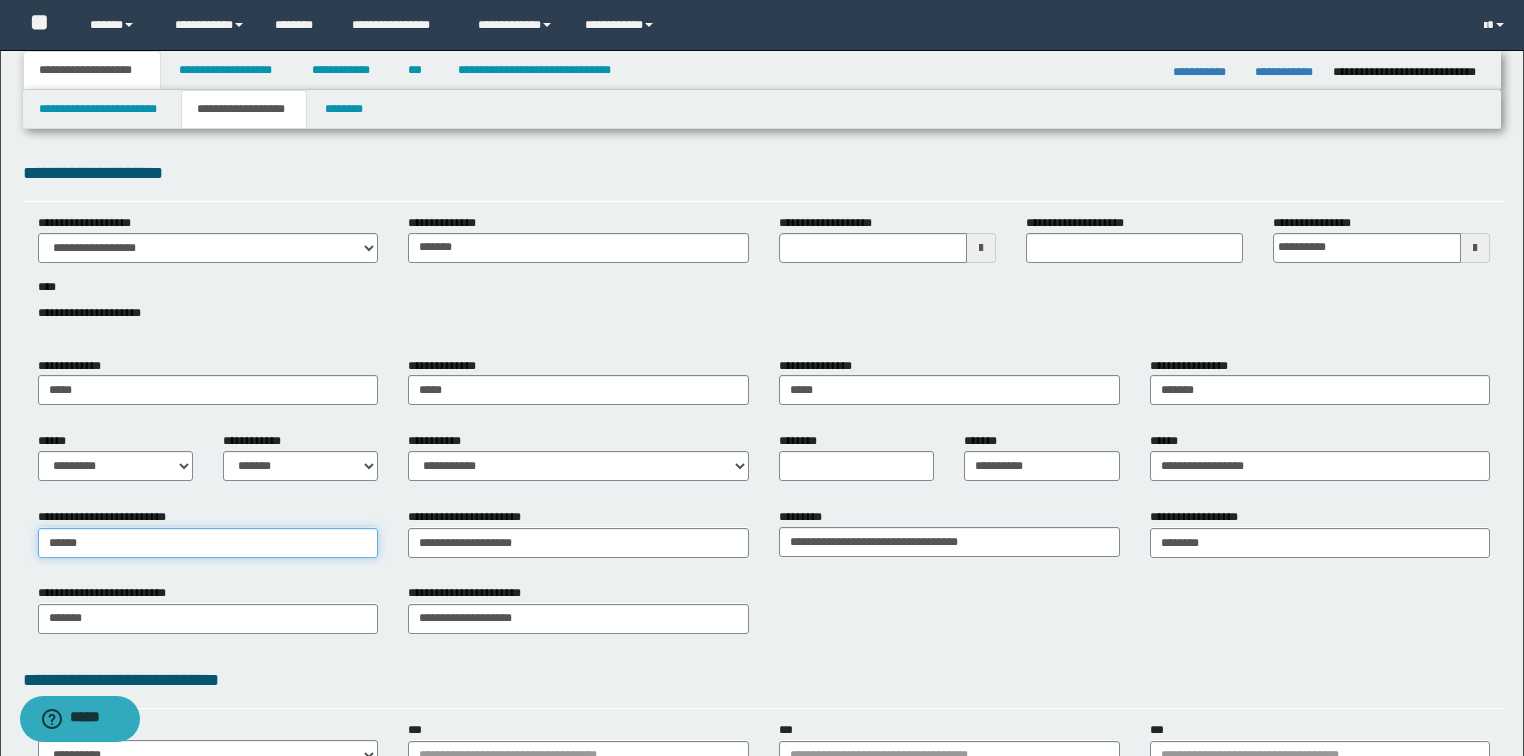 type on "*******" 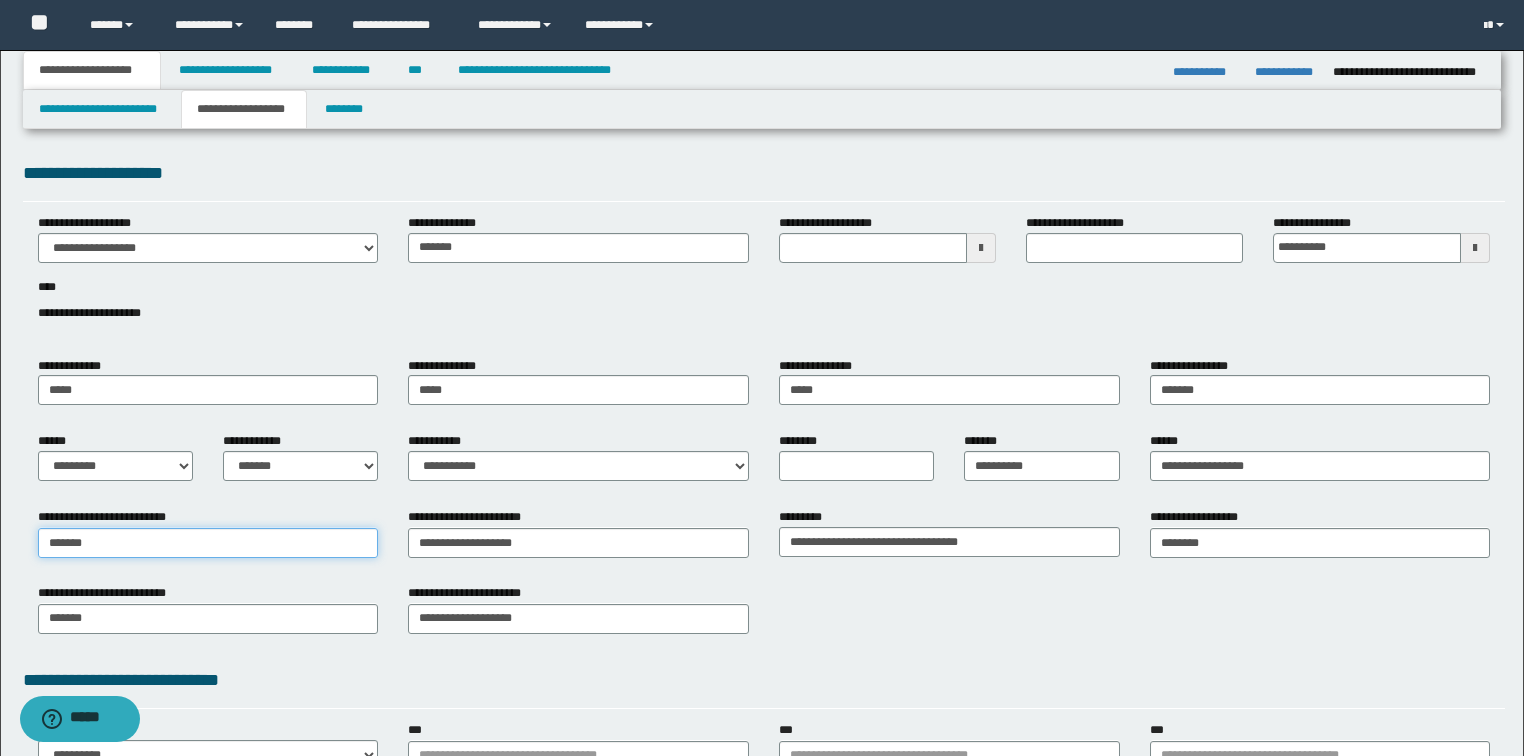 type on "*******" 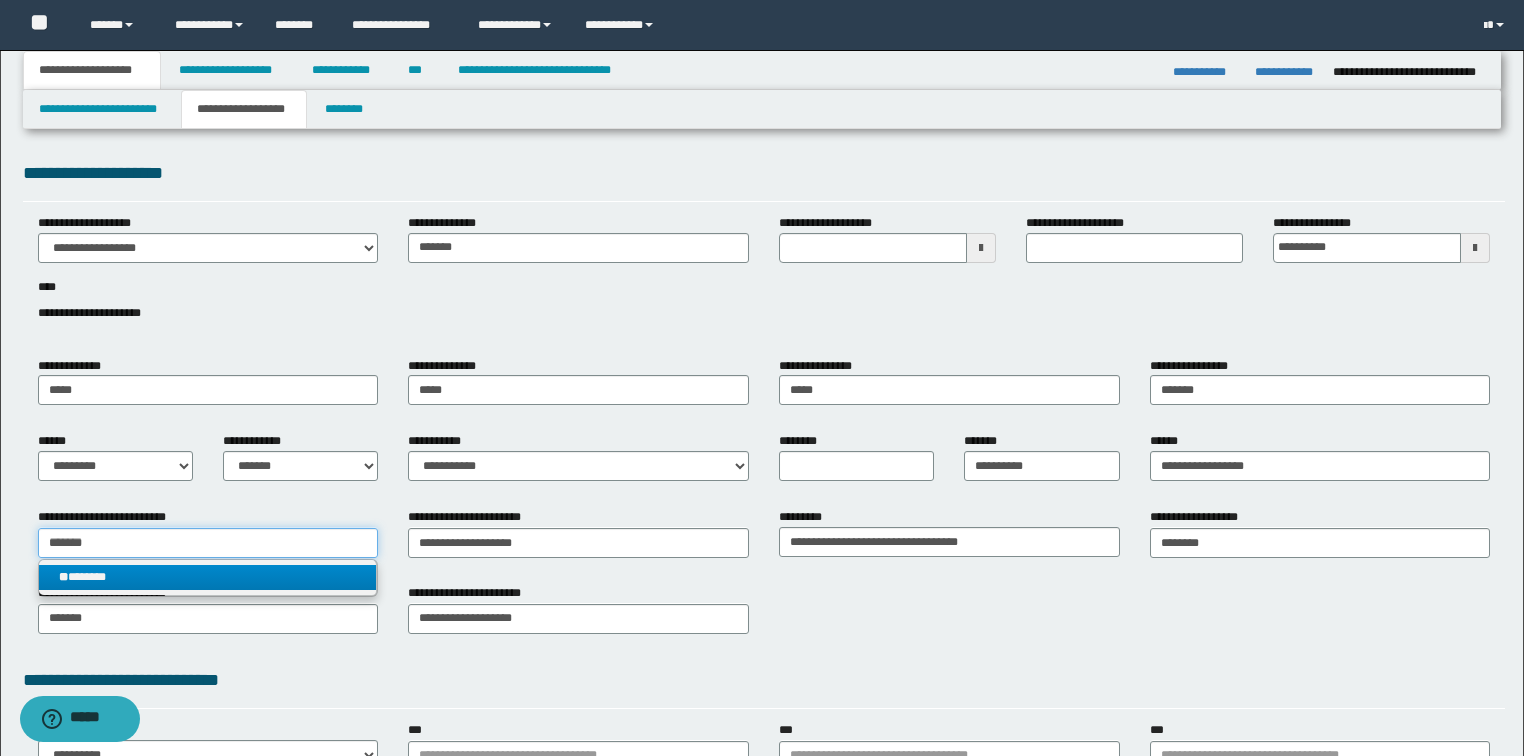 type on "*******" 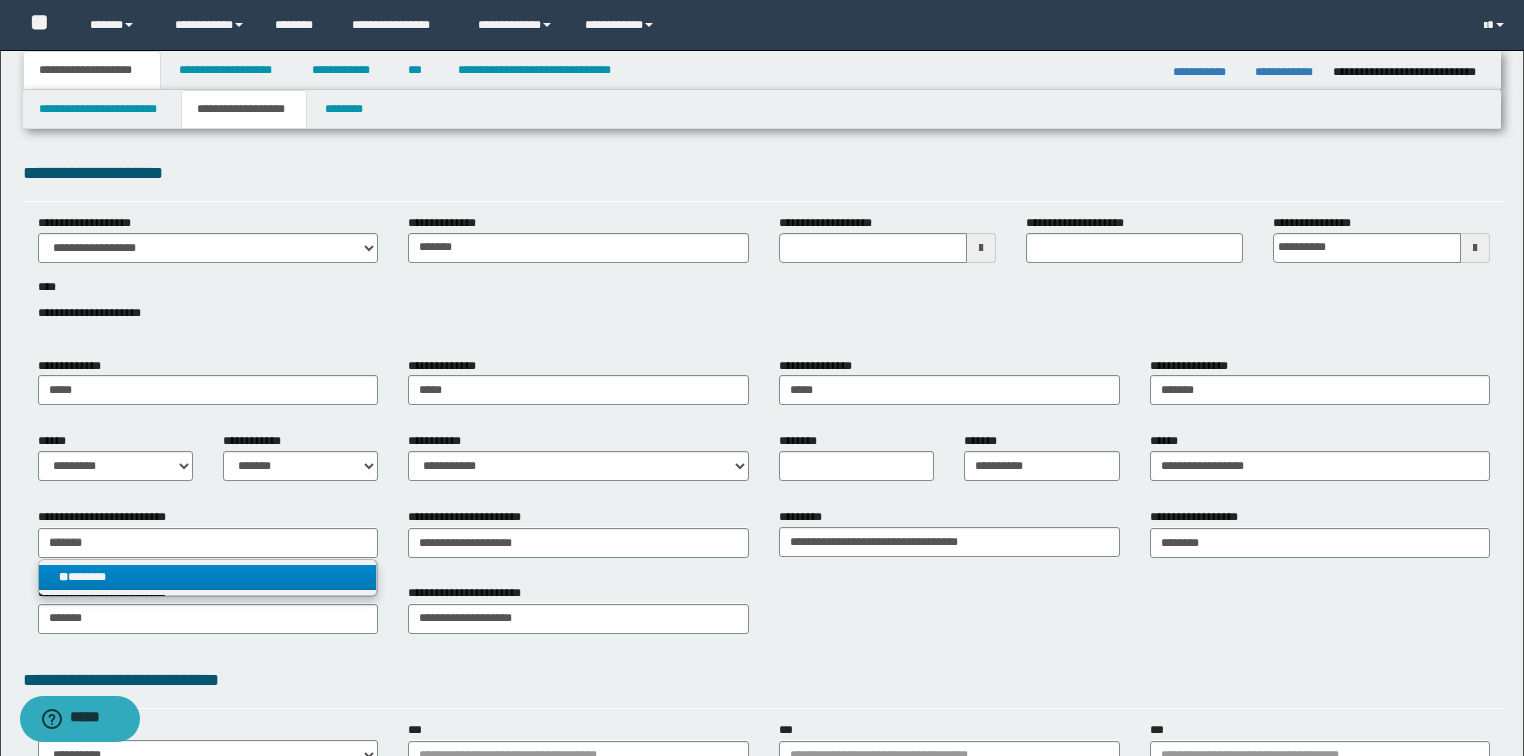 type 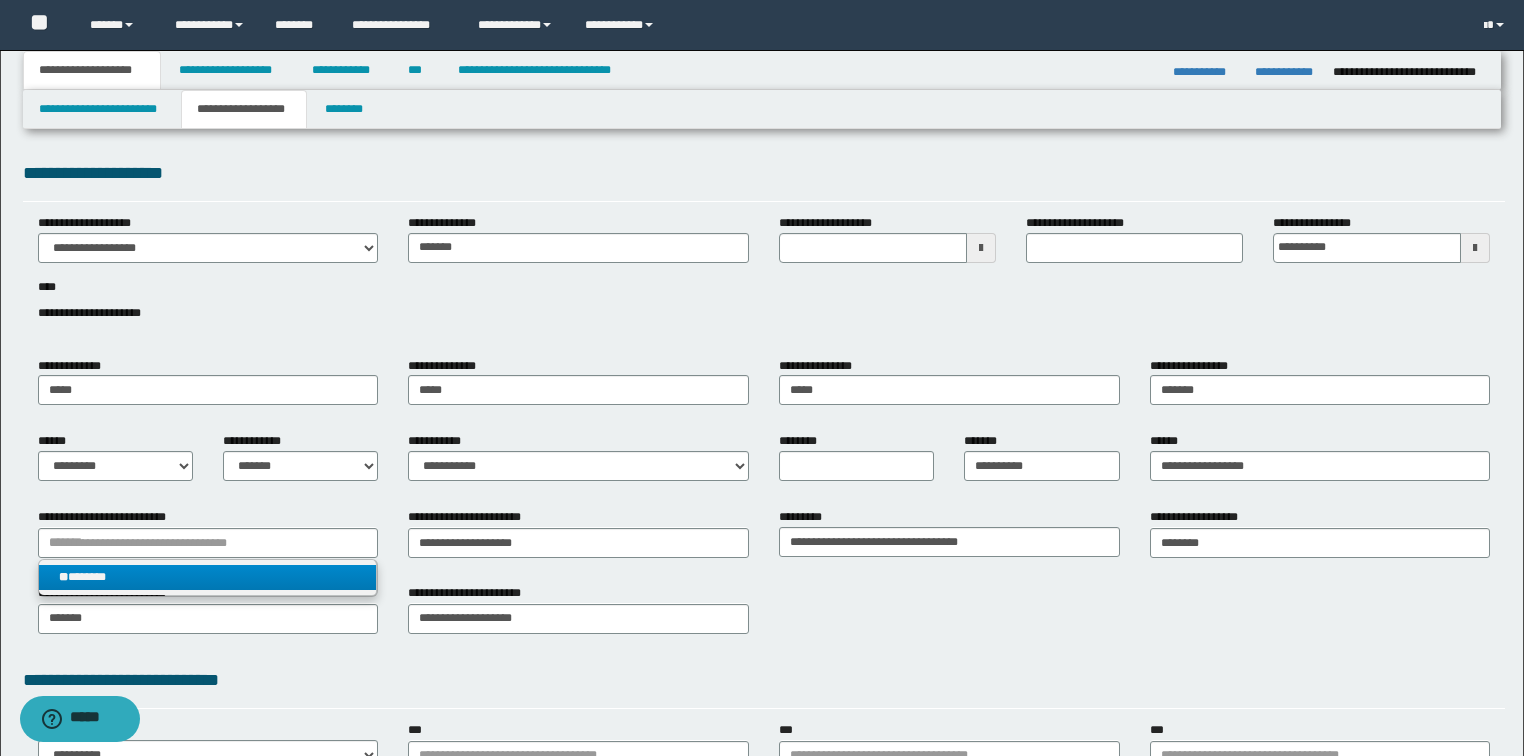 click on "** *******" at bounding box center (208, 577) 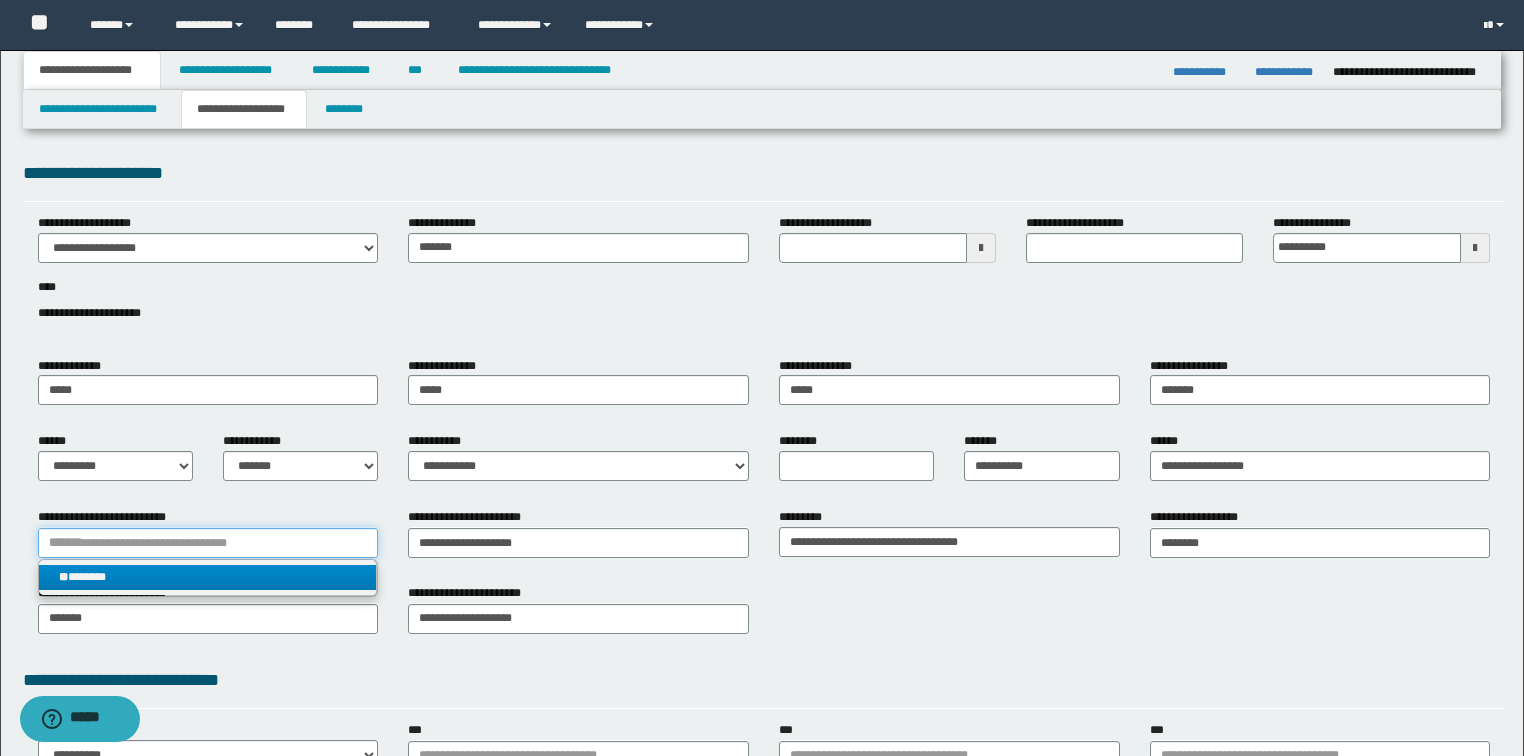 type 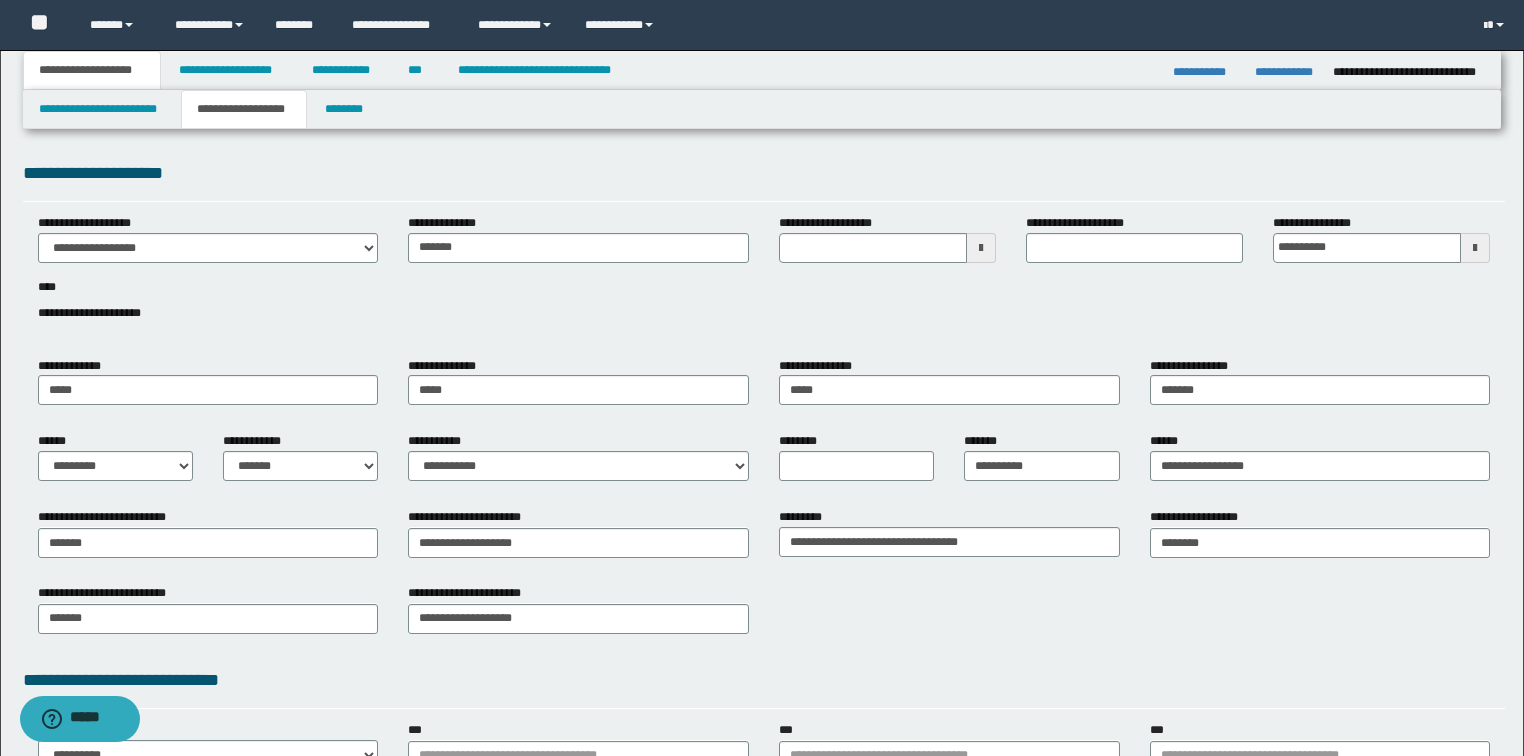 click on "**********" at bounding box center [764, 616] 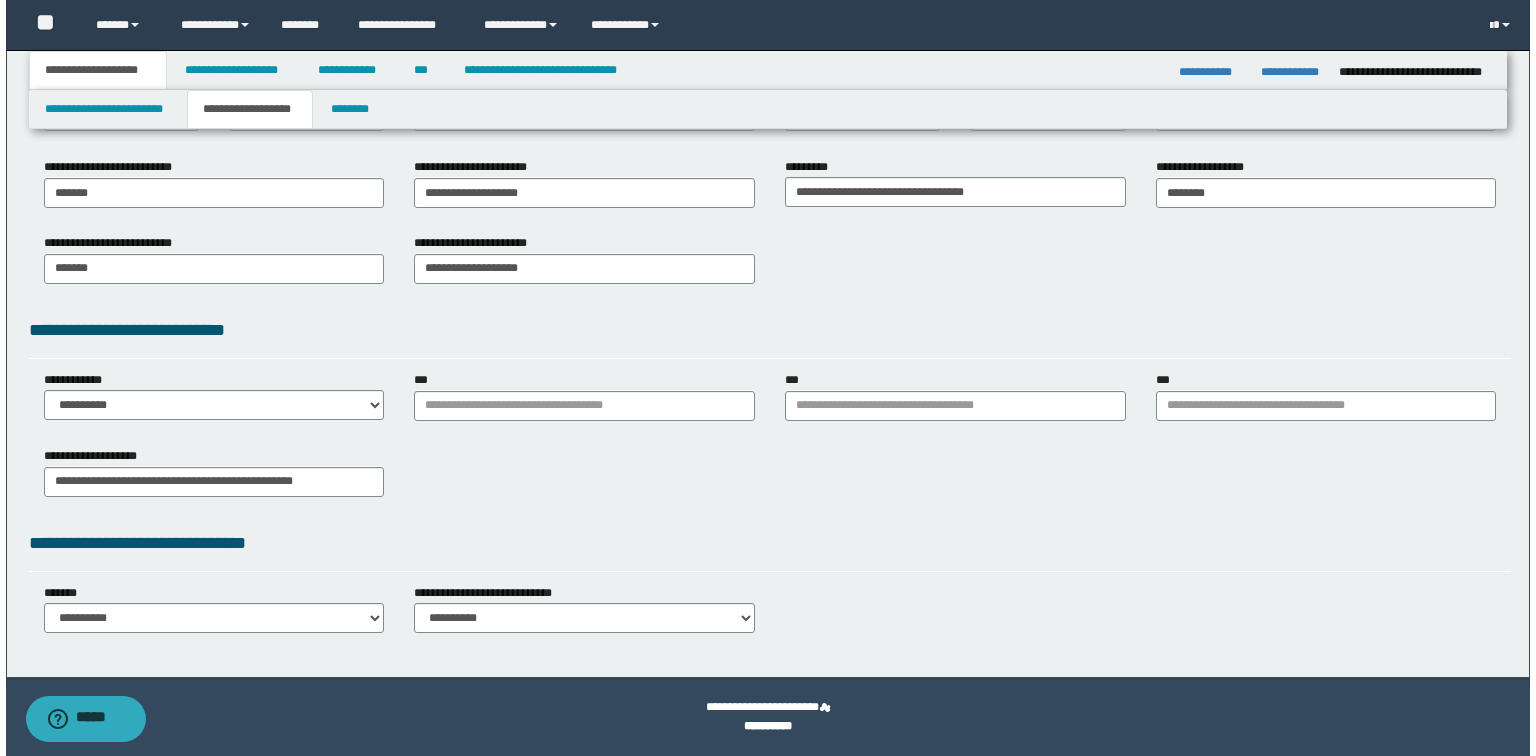 scroll, scrollTop: 0, scrollLeft: 0, axis: both 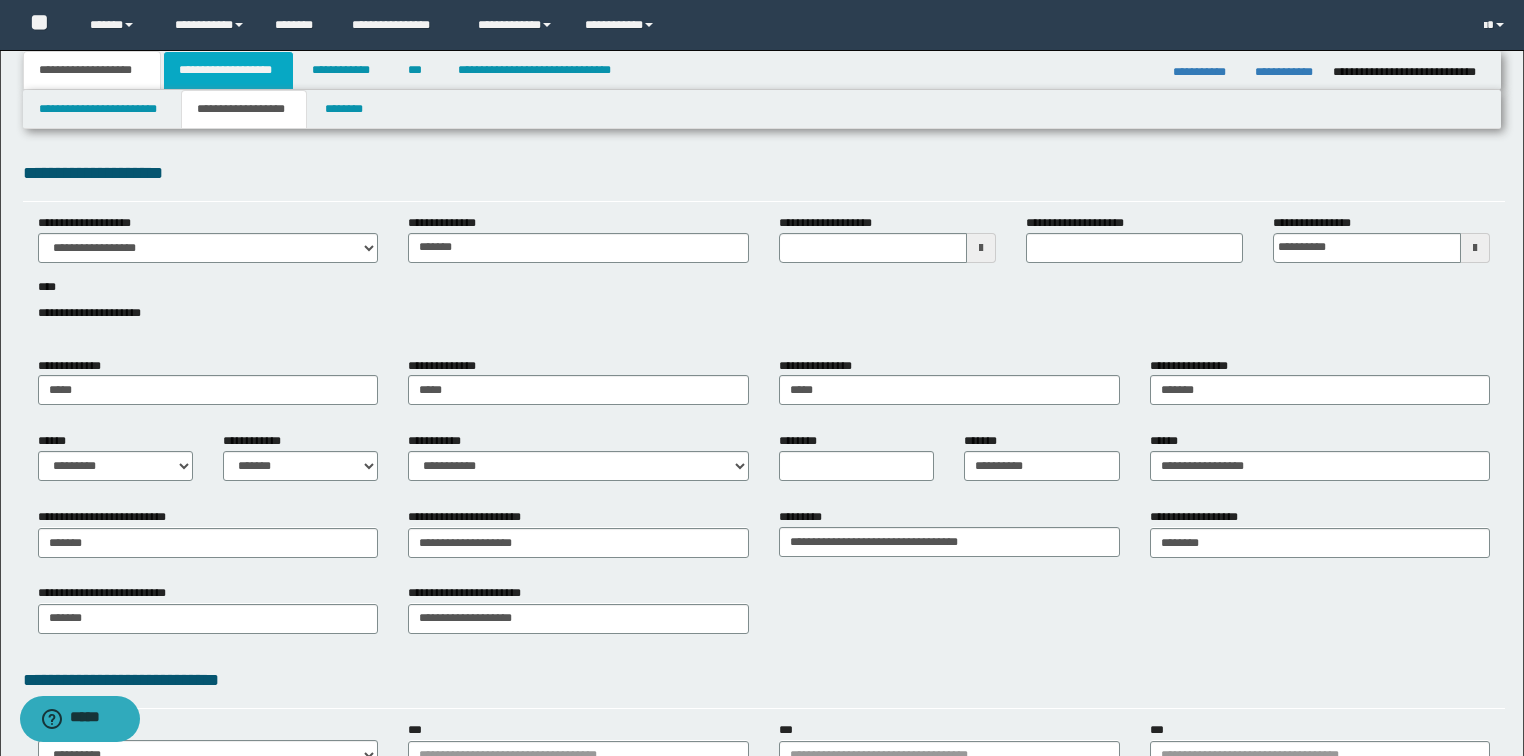 click on "**********" at bounding box center (228, 70) 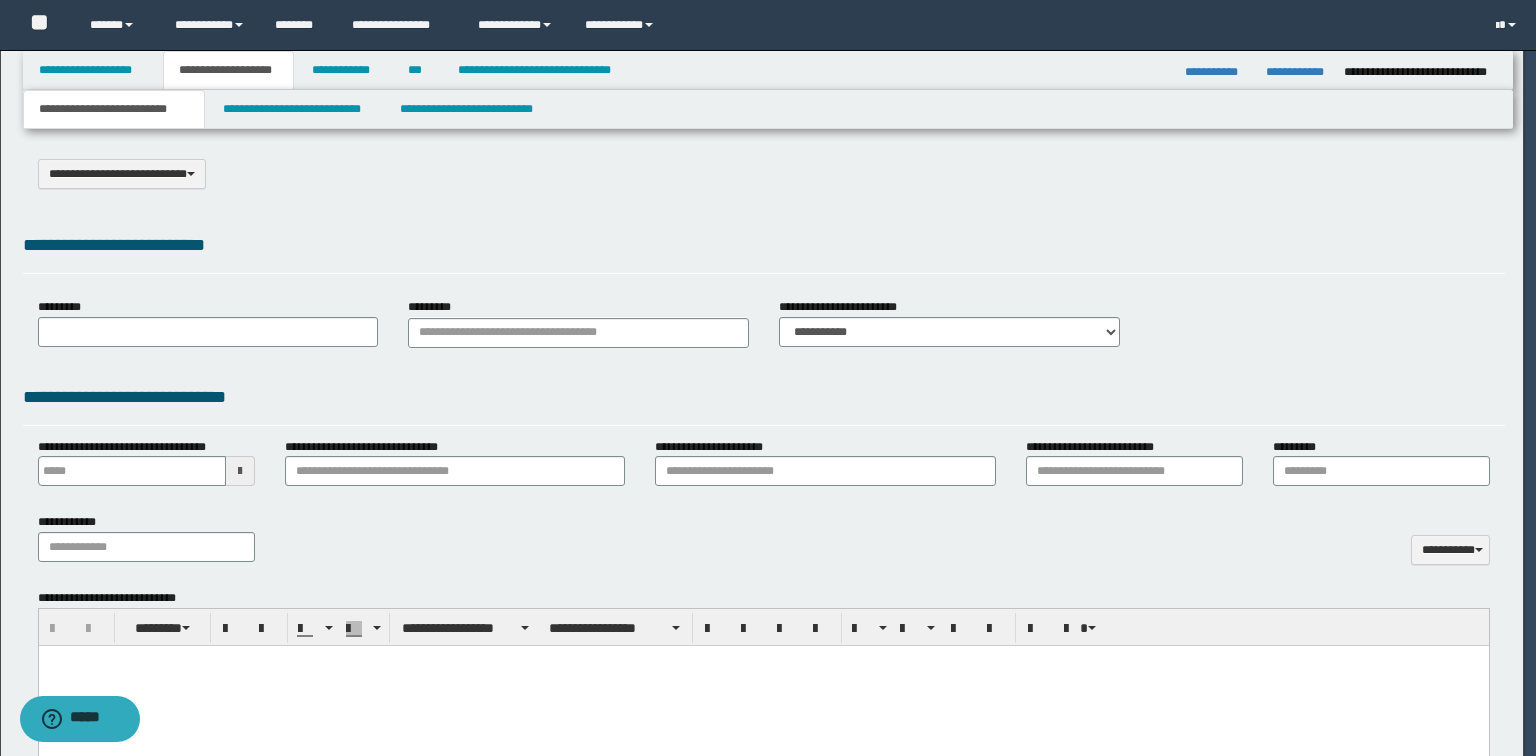 select on "*" 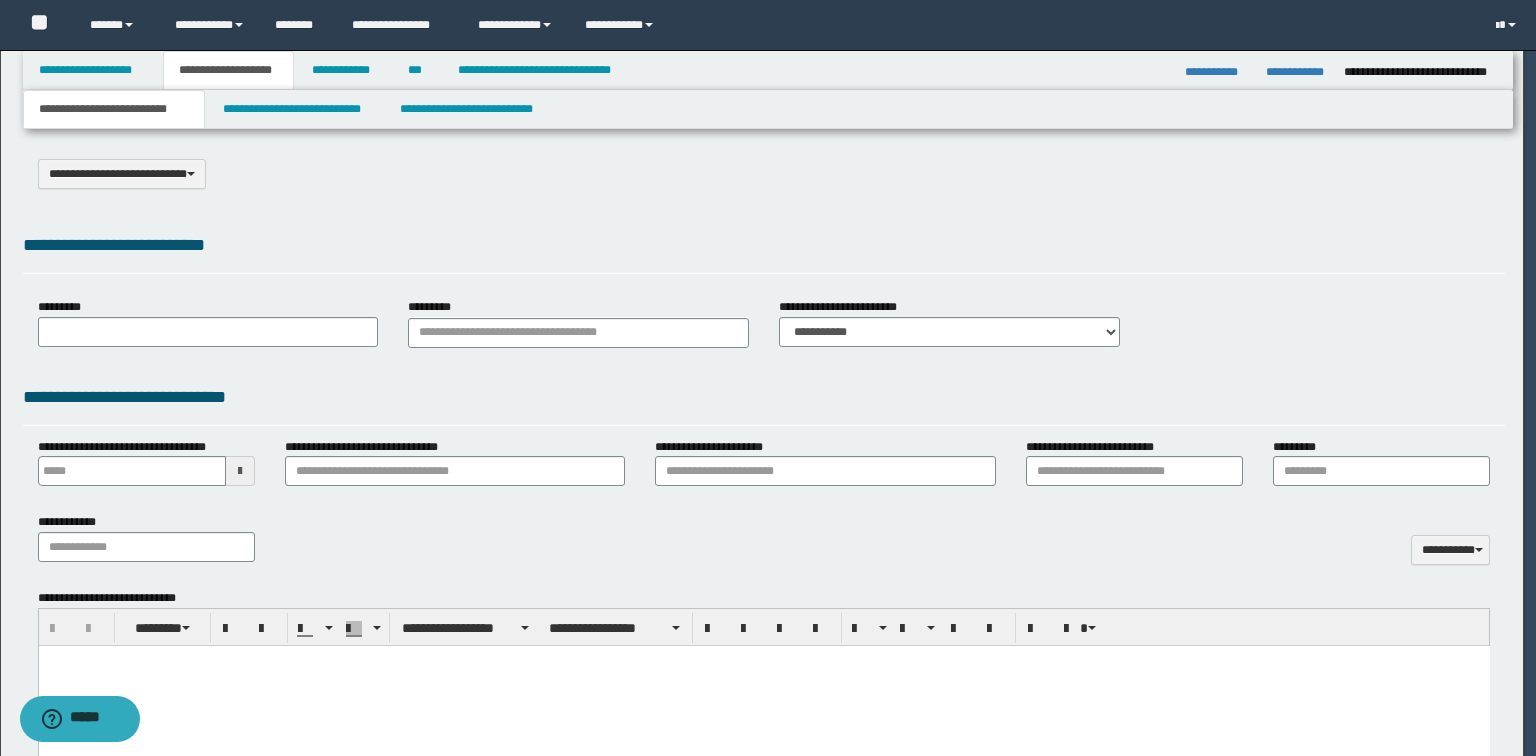 scroll, scrollTop: 0, scrollLeft: 0, axis: both 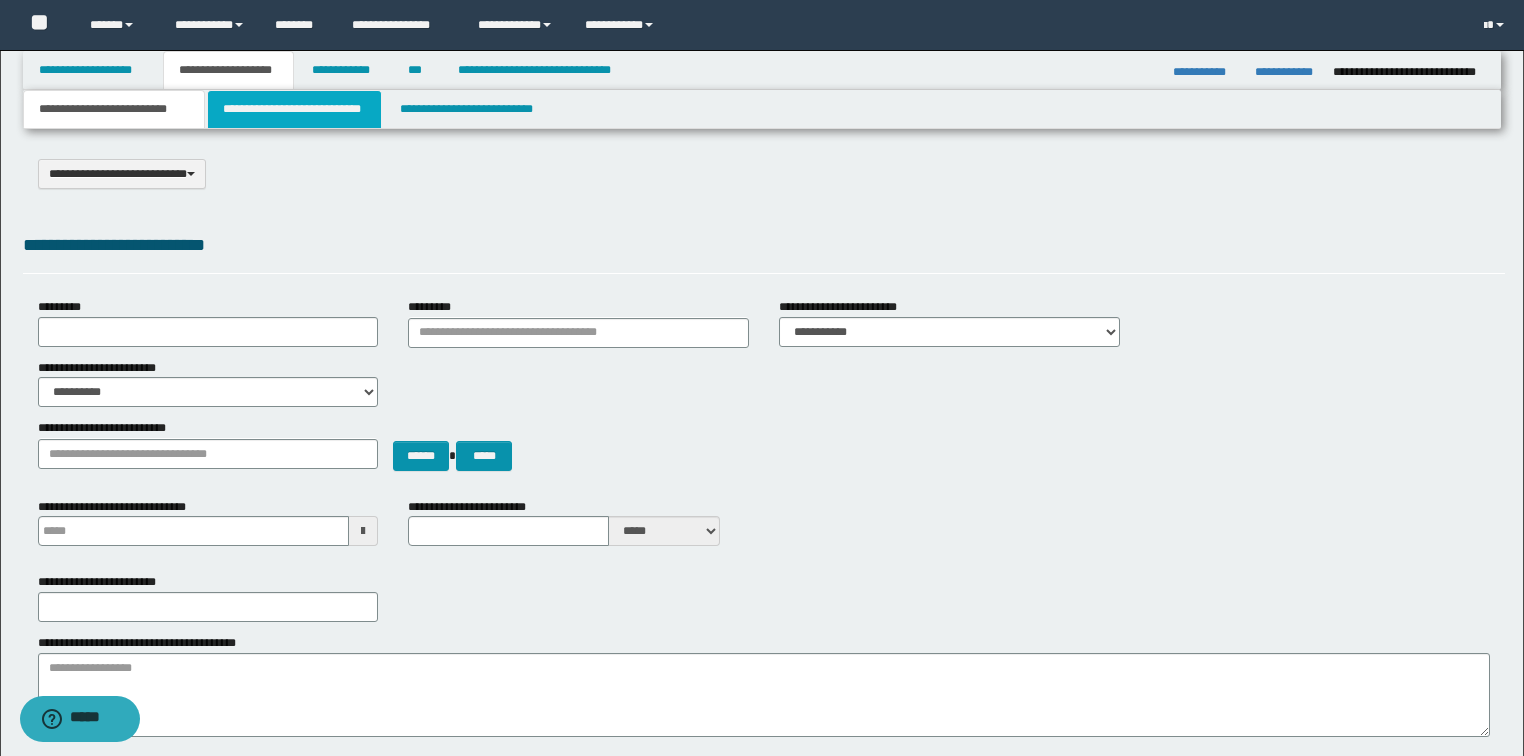 click on "**********" at bounding box center [294, 109] 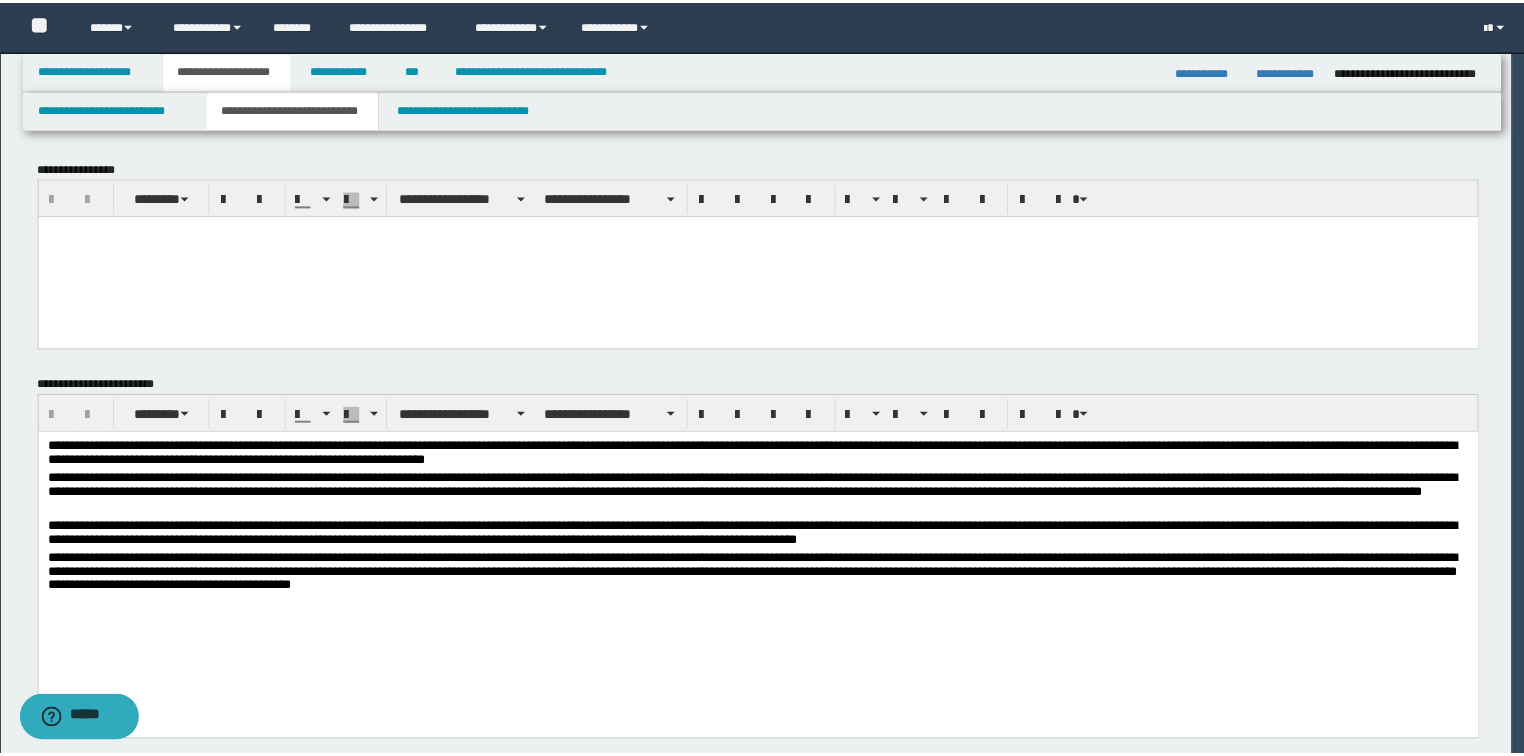 scroll, scrollTop: 0, scrollLeft: 0, axis: both 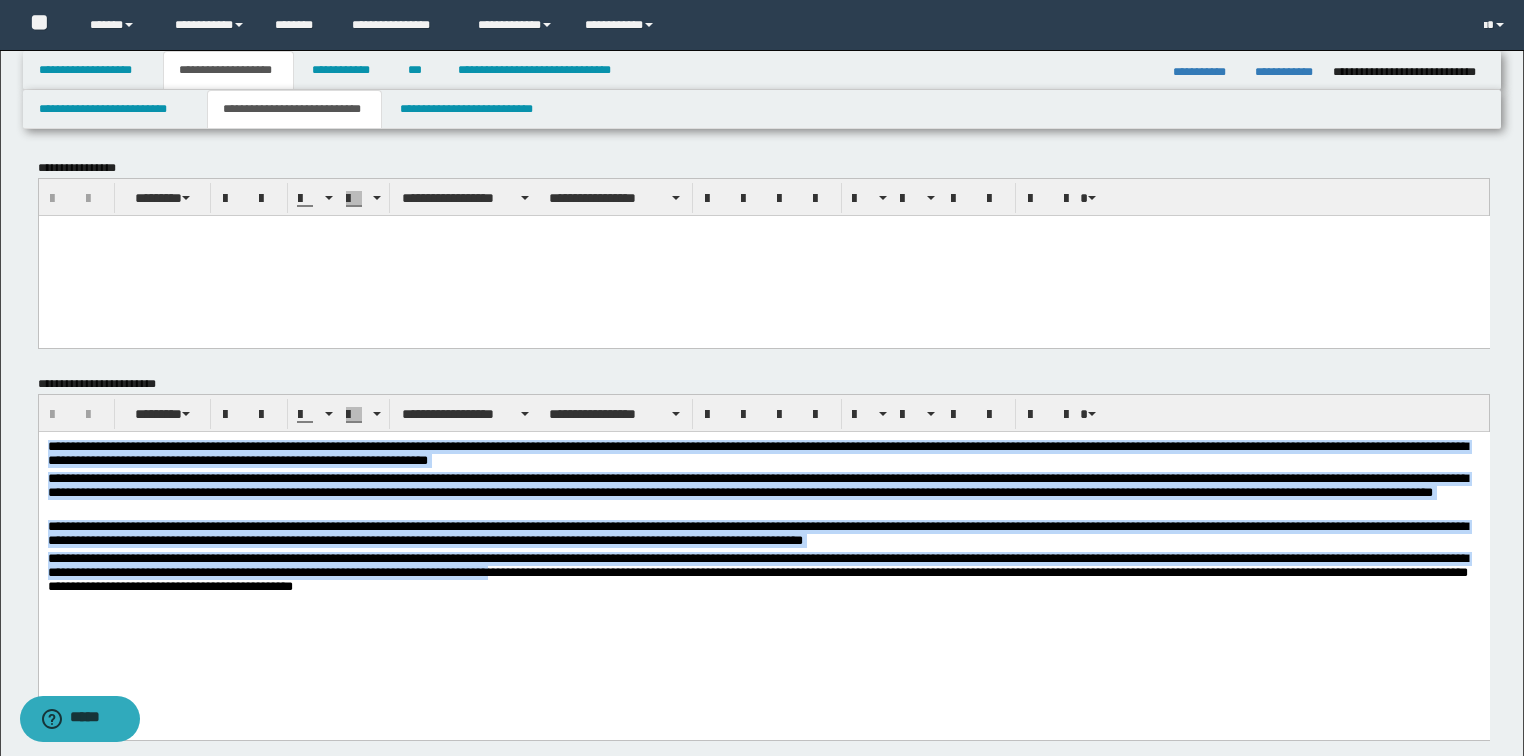 drag, startPoint x: 607, startPoint y: 577, endPoint x: -1, endPoint y: 353, distance: 647.9506 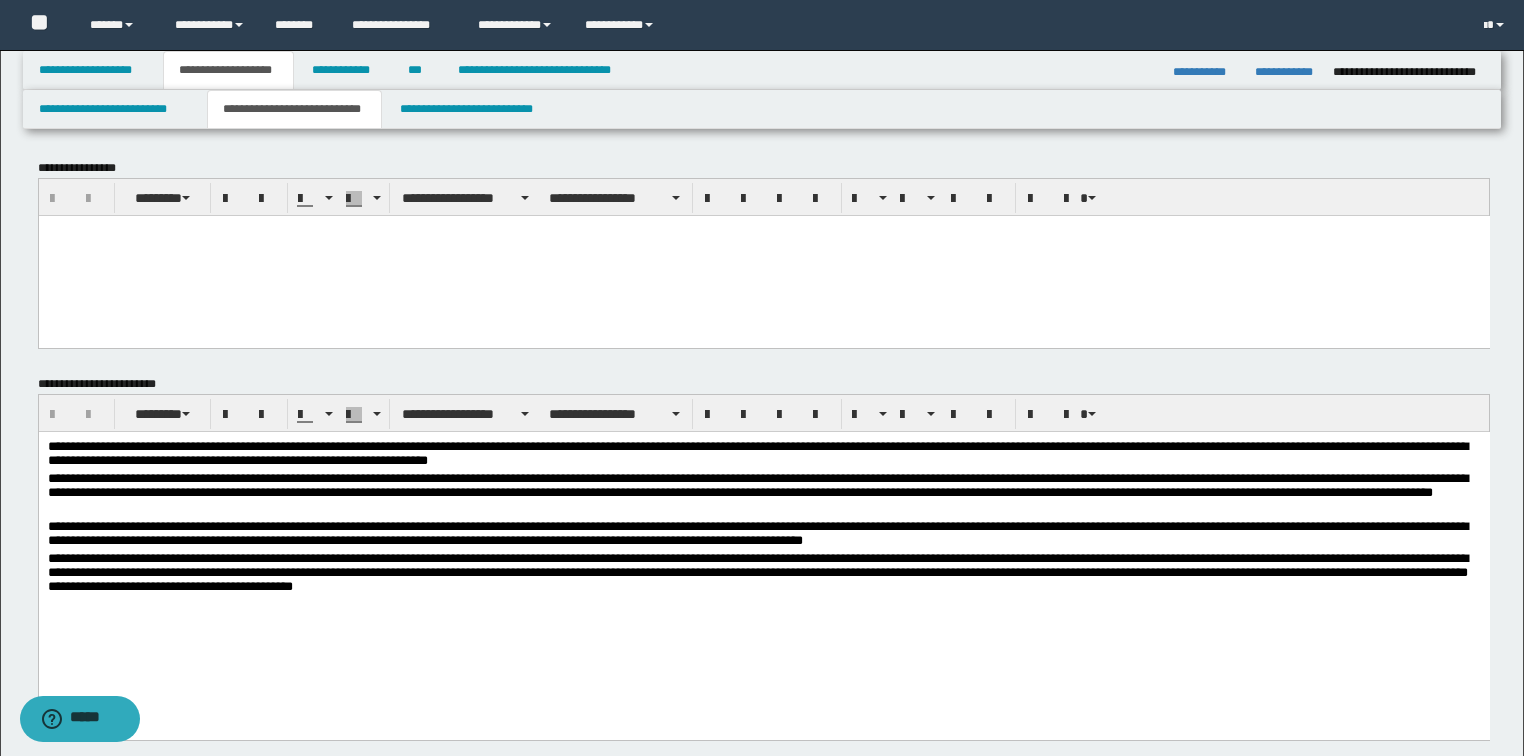 click on "**********" at bounding box center (763, 560) 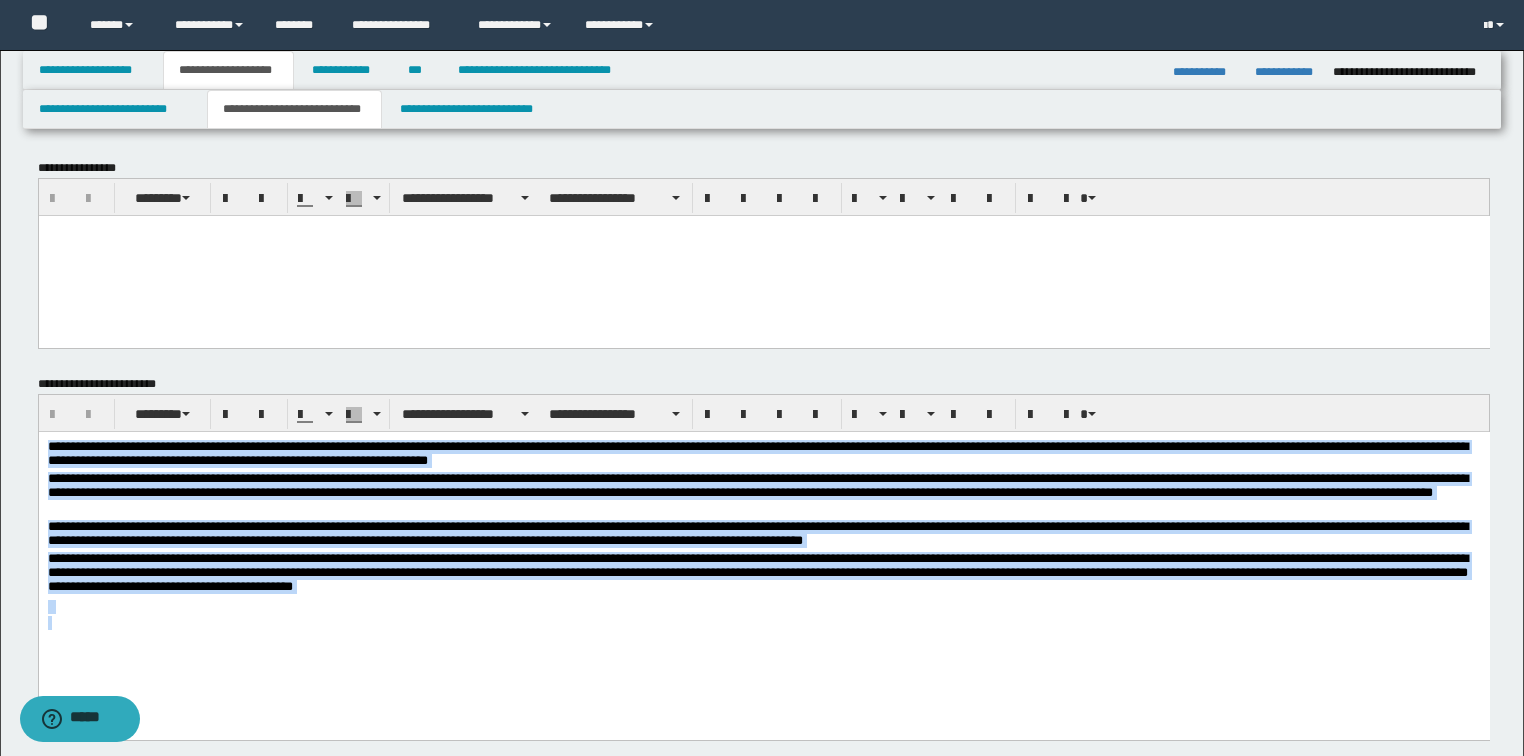 drag, startPoint x: 703, startPoint y: 662, endPoint x: 67, endPoint y: 552, distance: 645.4425 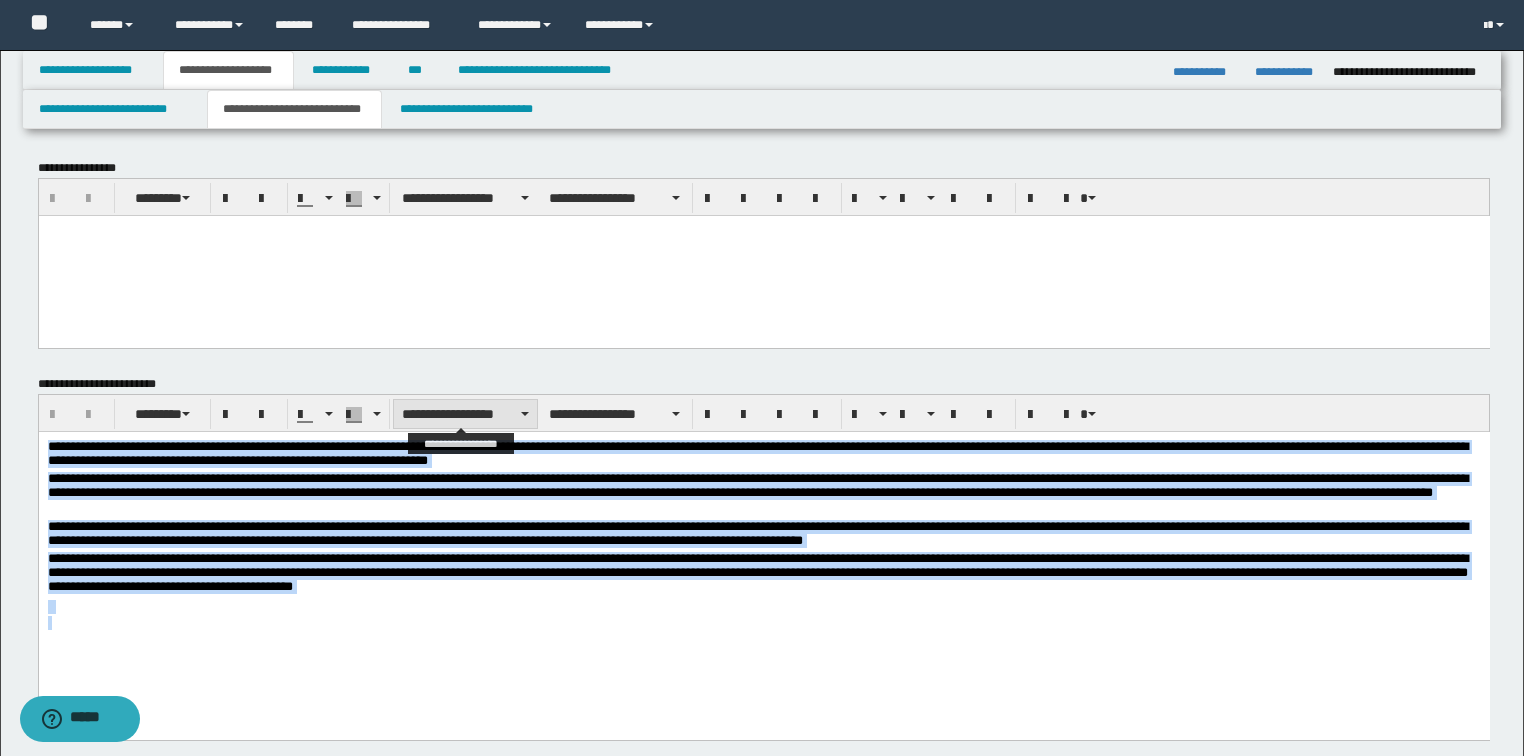 click on "**********" at bounding box center (465, 414) 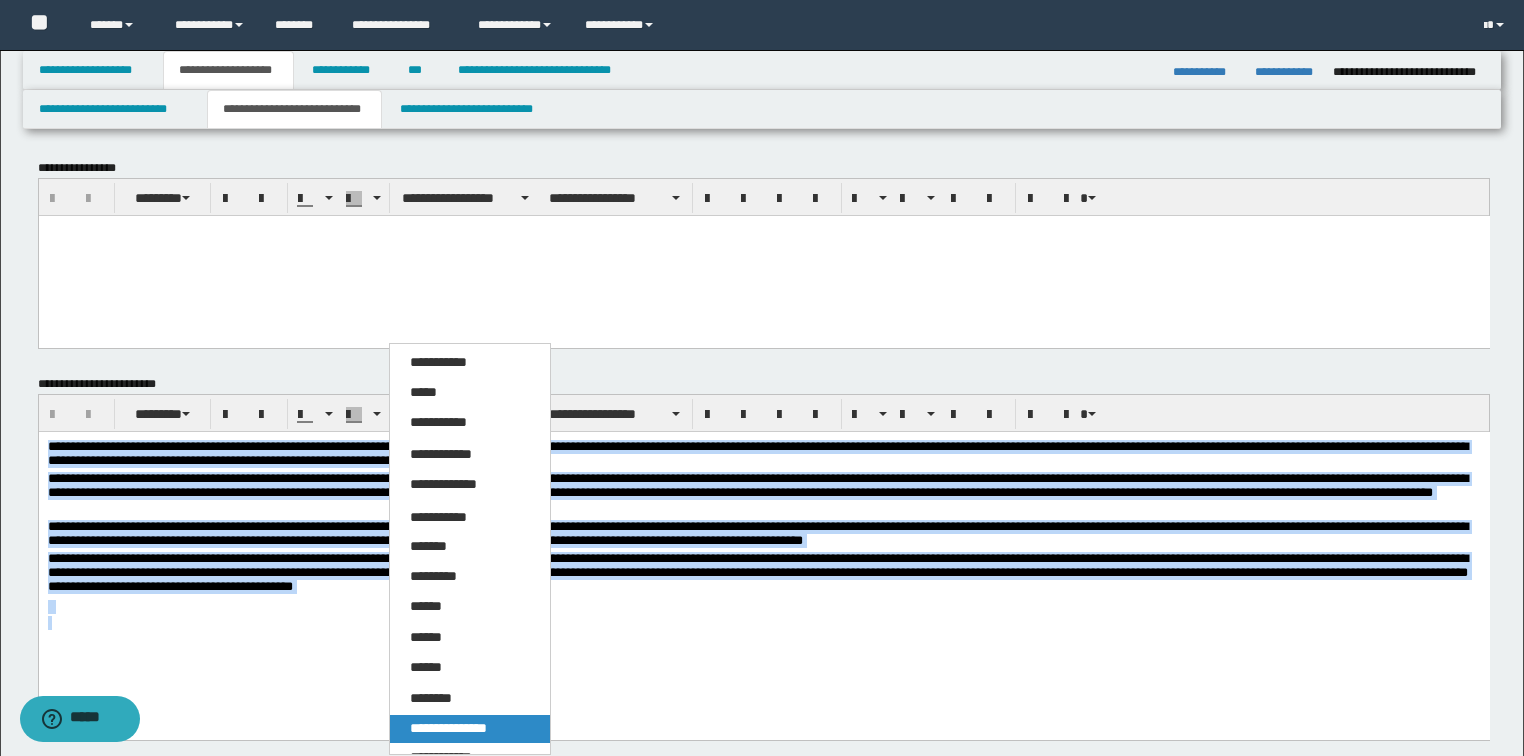 click on "**********" at bounding box center [448, 728] 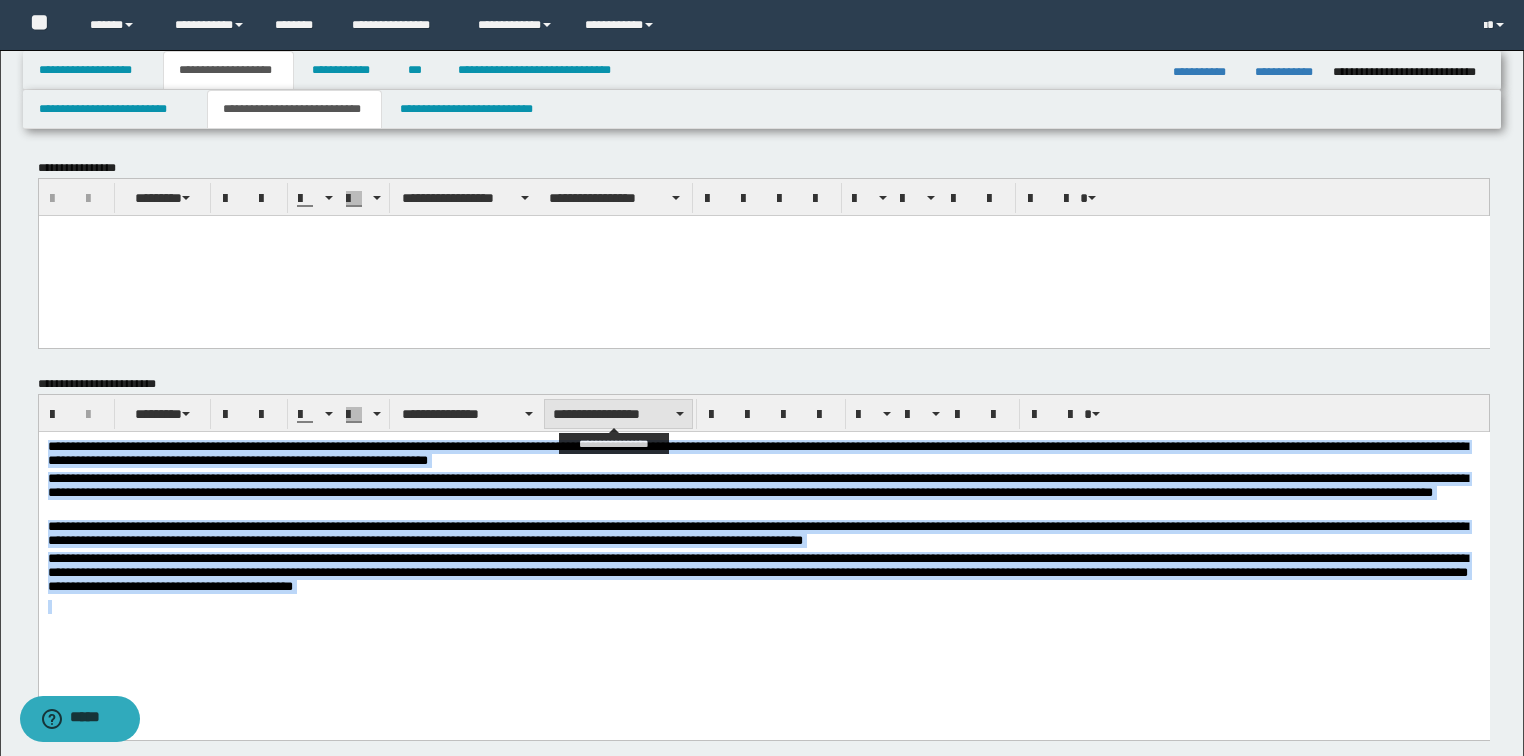 click on "**********" at bounding box center (618, 414) 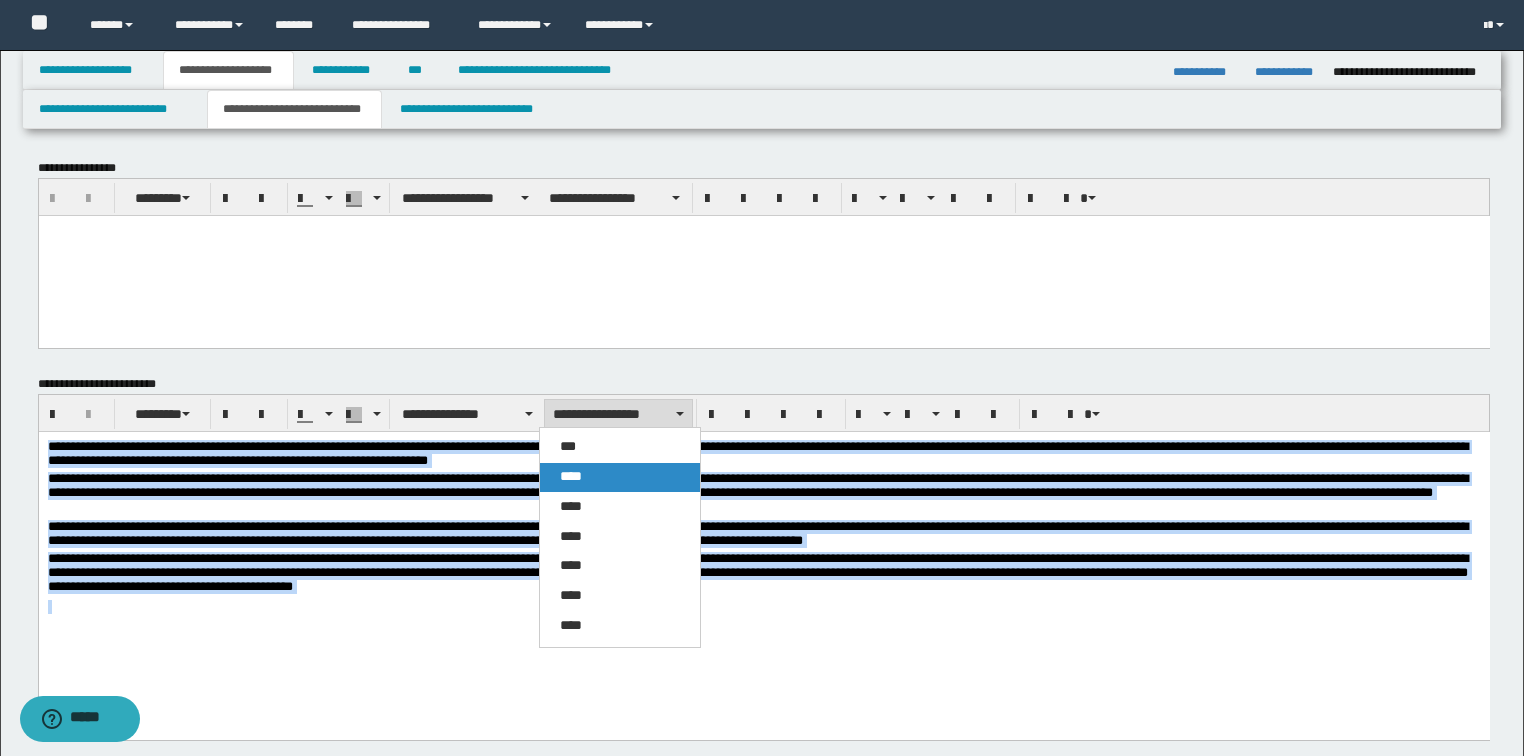 click on "****" at bounding box center (571, 476) 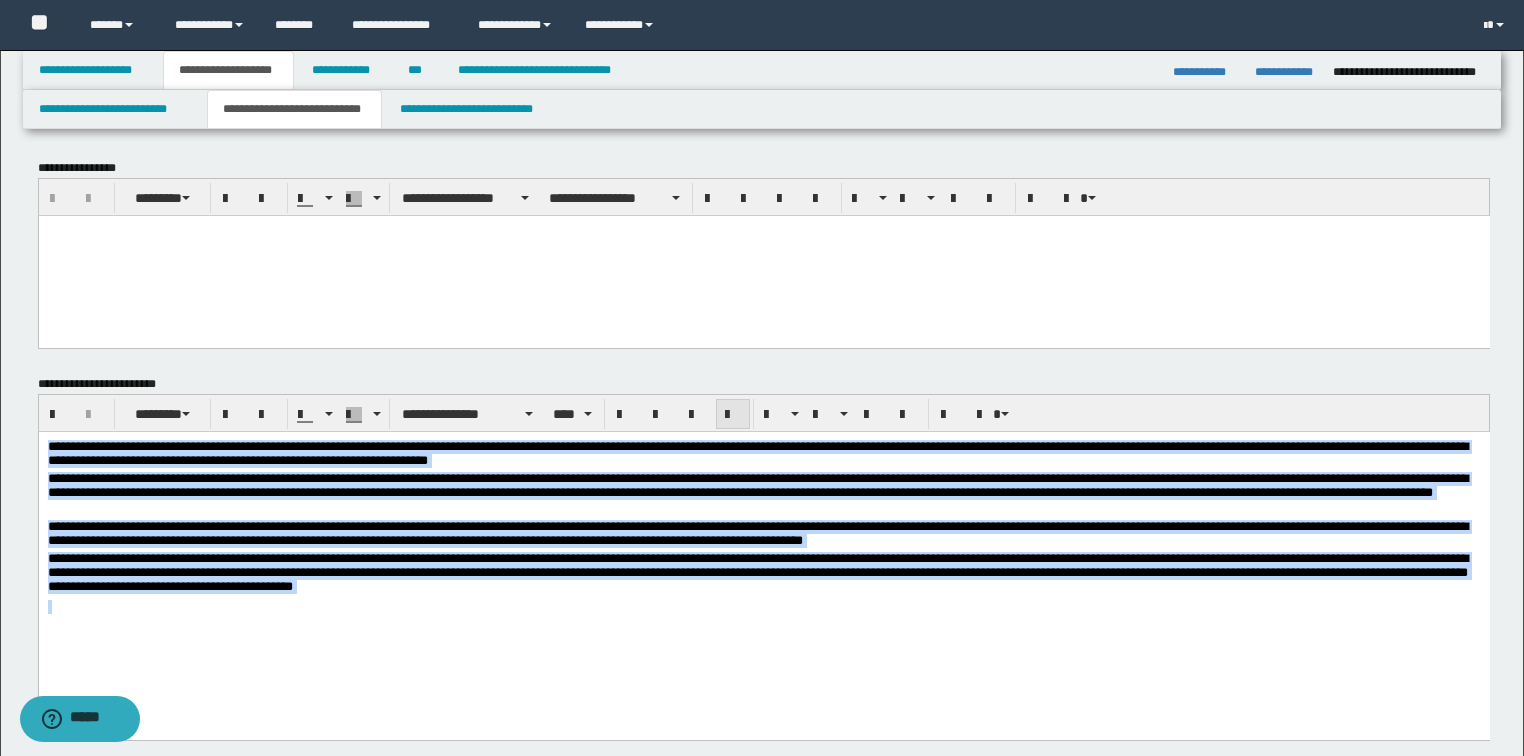 click at bounding box center [733, 415] 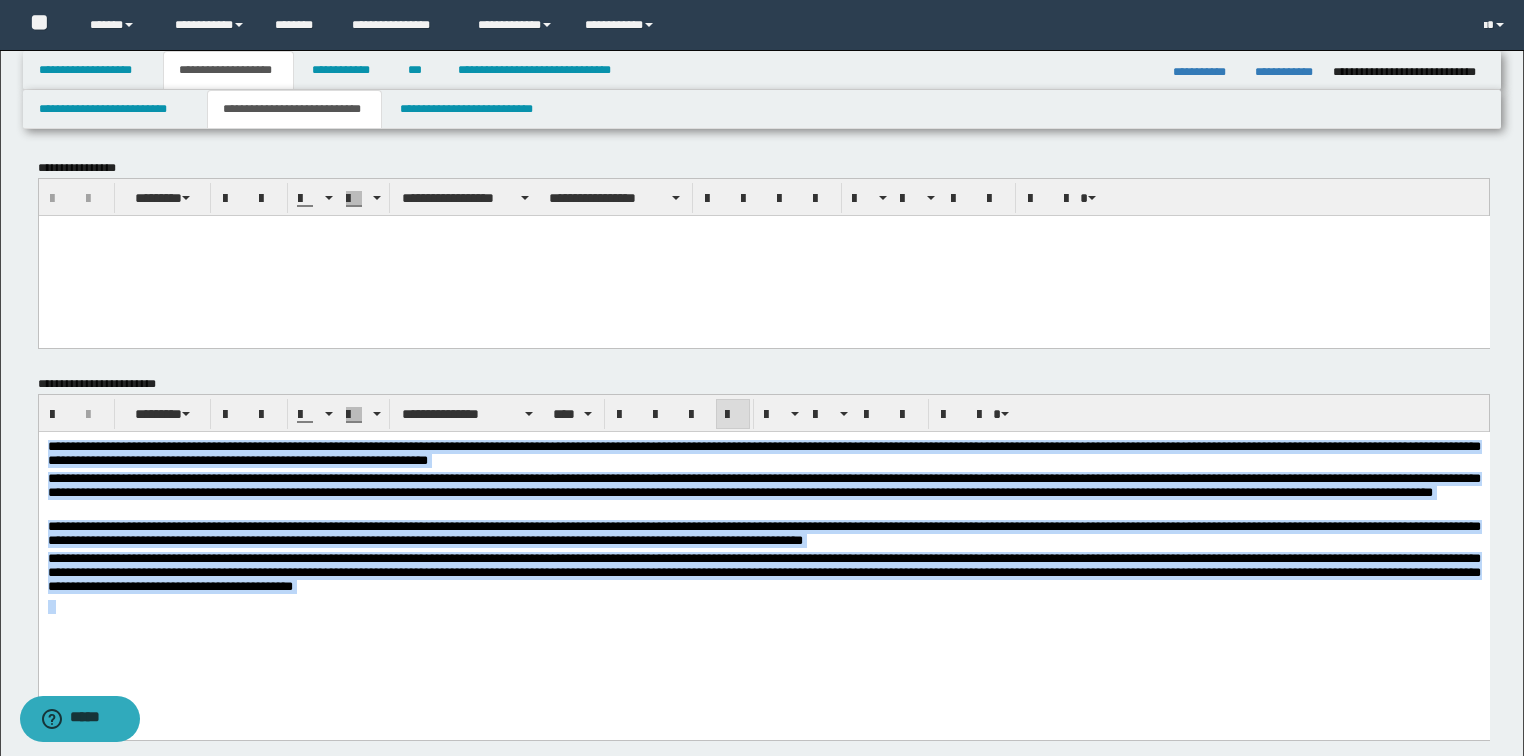 click at bounding box center [763, 607] 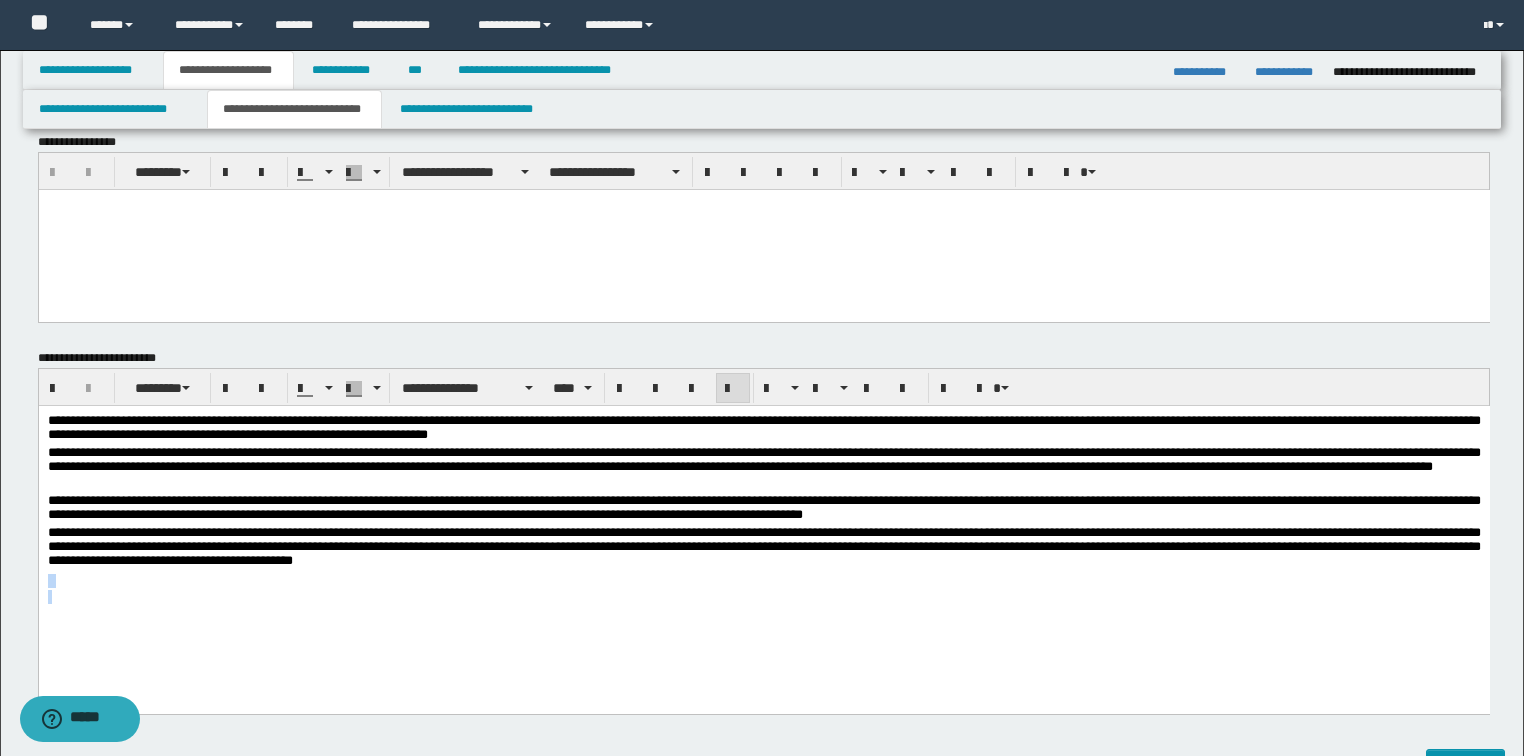 drag, startPoint x: 545, startPoint y: 564, endPoint x: 655, endPoint y: 719, distance: 190.06578 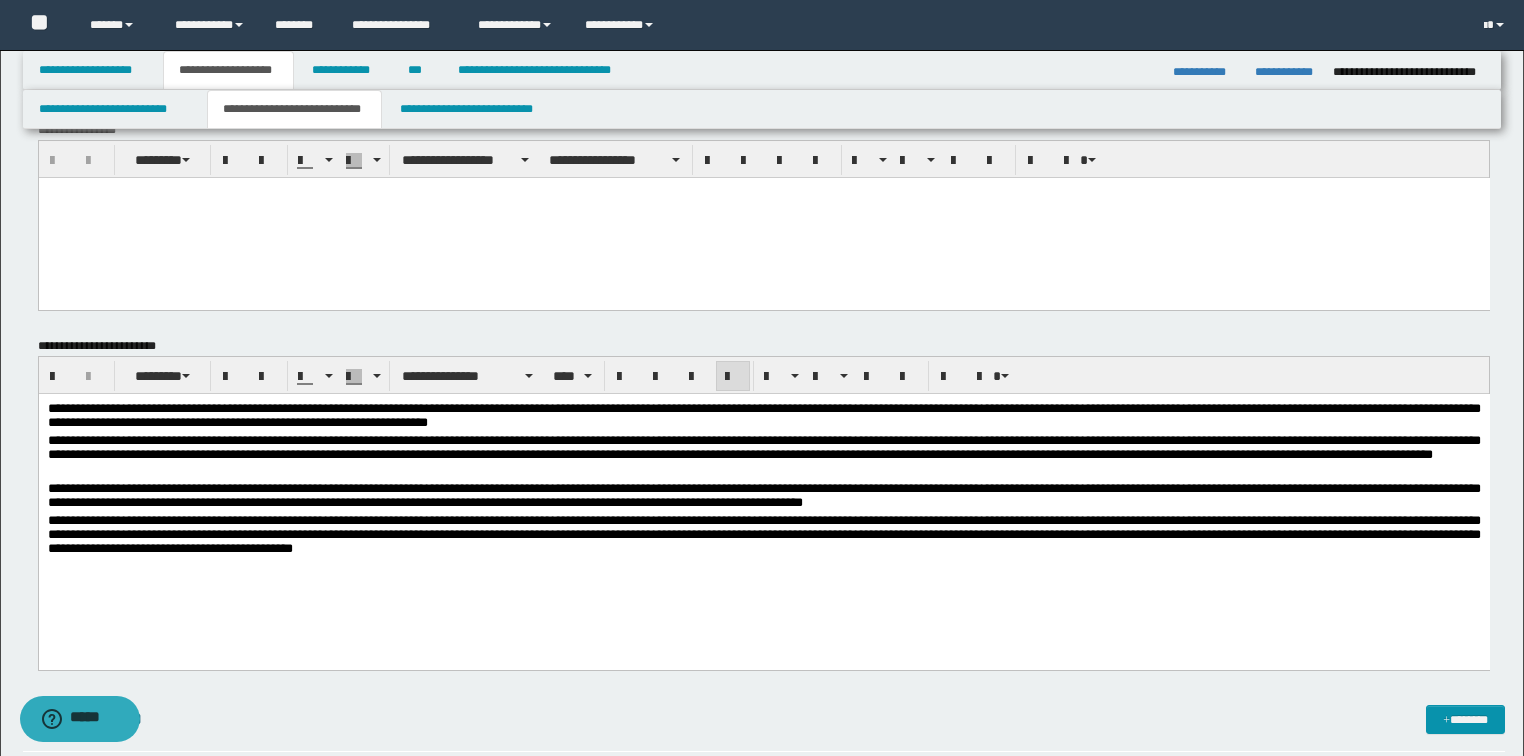 scroll, scrollTop: 0, scrollLeft: 0, axis: both 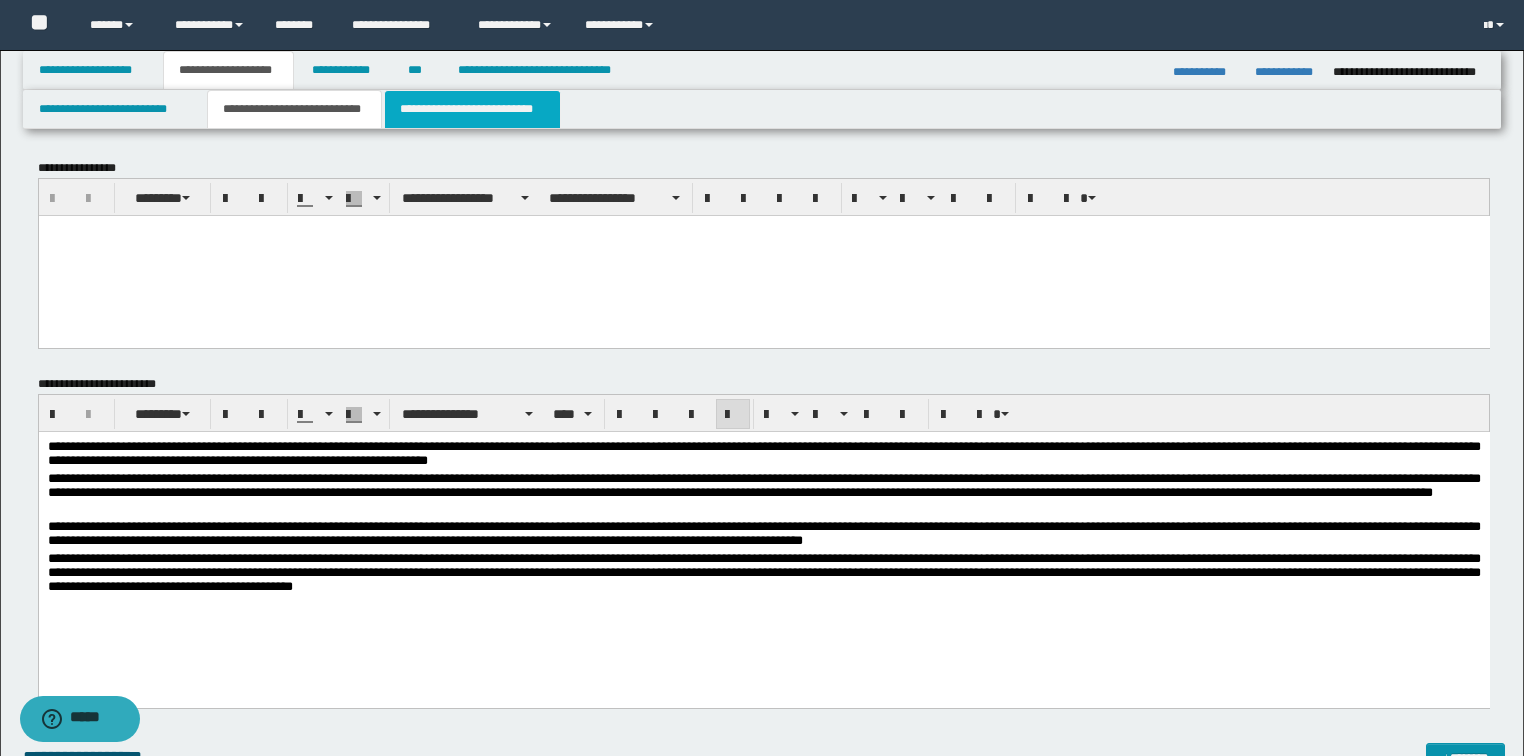 click on "**********" at bounding box center (472, 109) 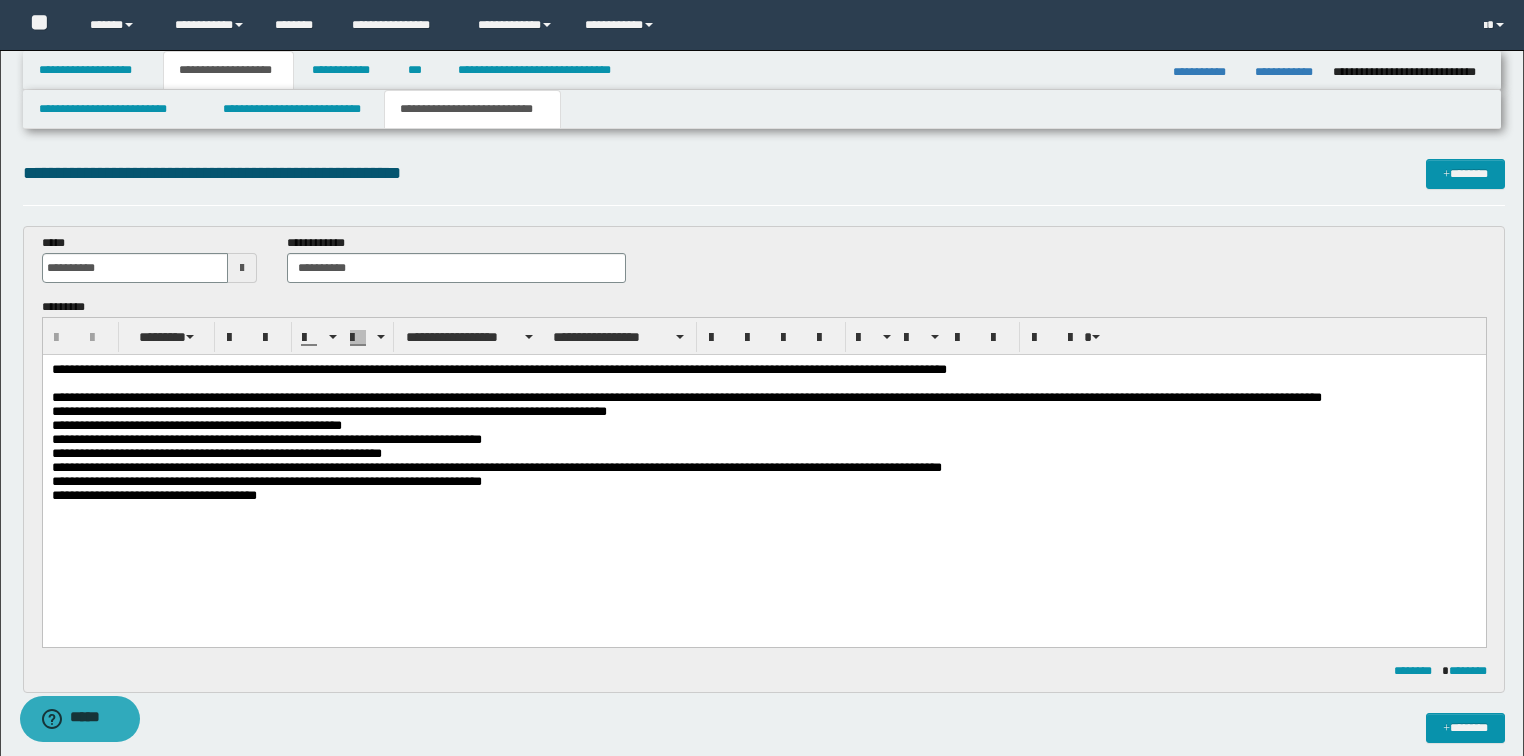 scroll, scrollTop: 0, scrollLeft: 0, axis: both 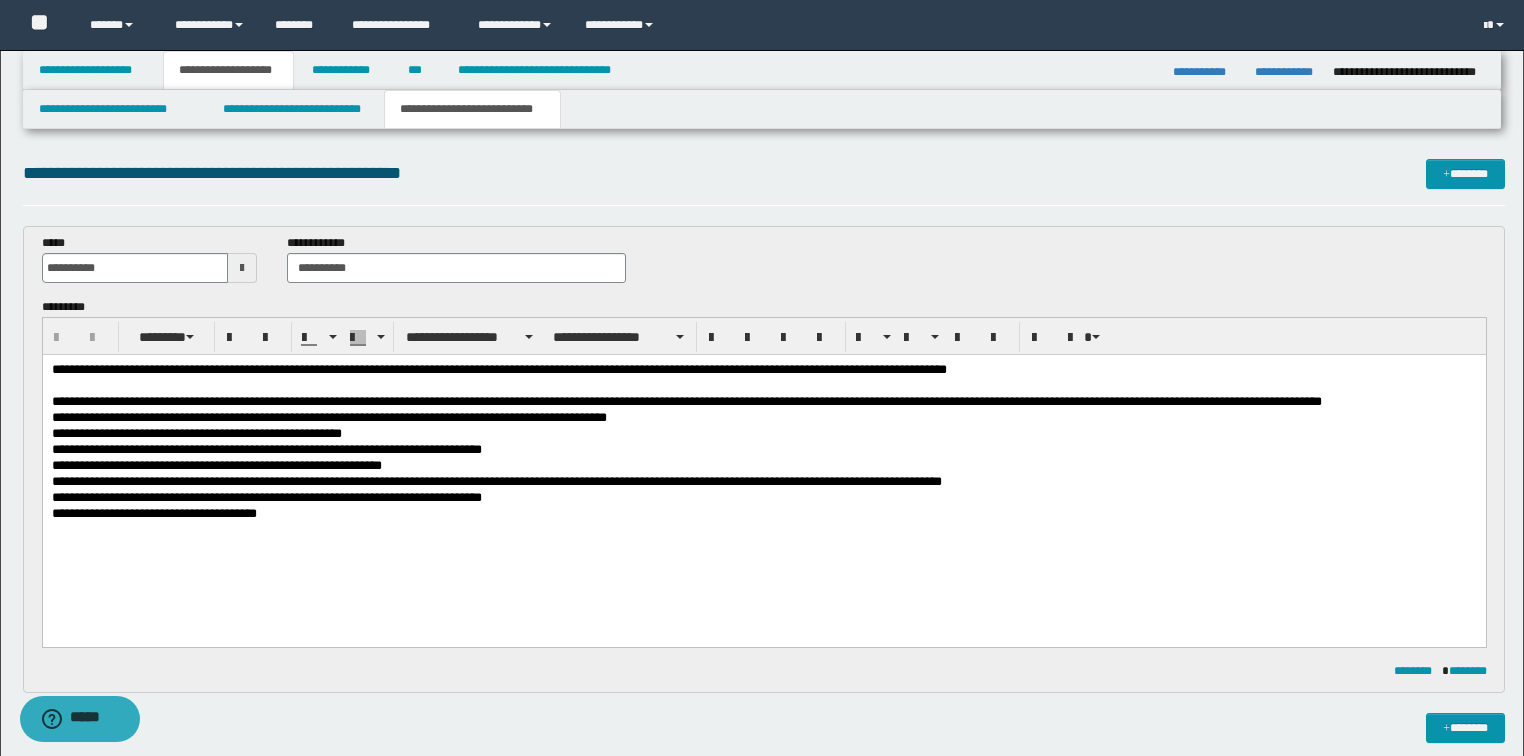 click at bounding box center [764, 530] 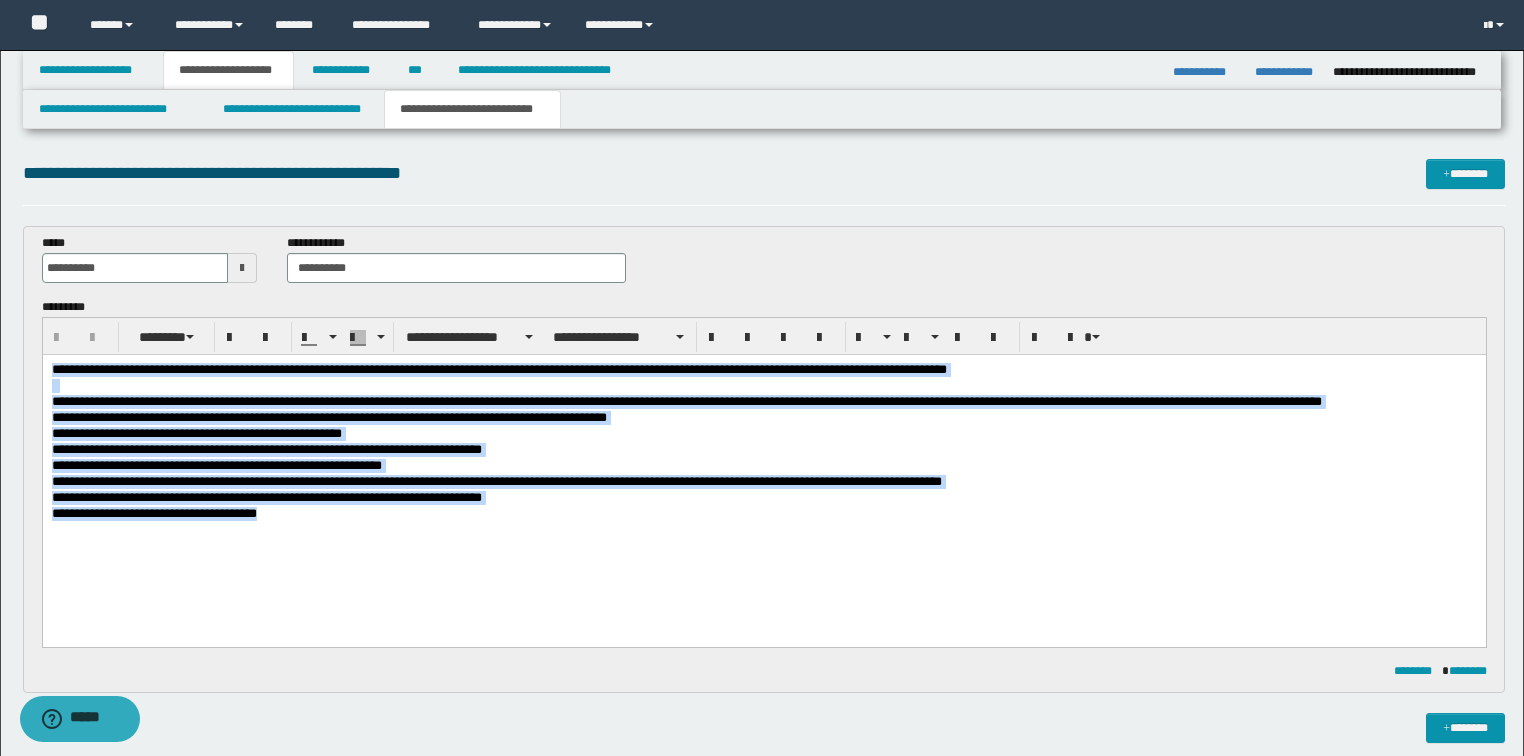 drag, startPoint x: 422, startPoint y: 515, endPoint x: 267, endPoint y: 635, distance: 196.02296 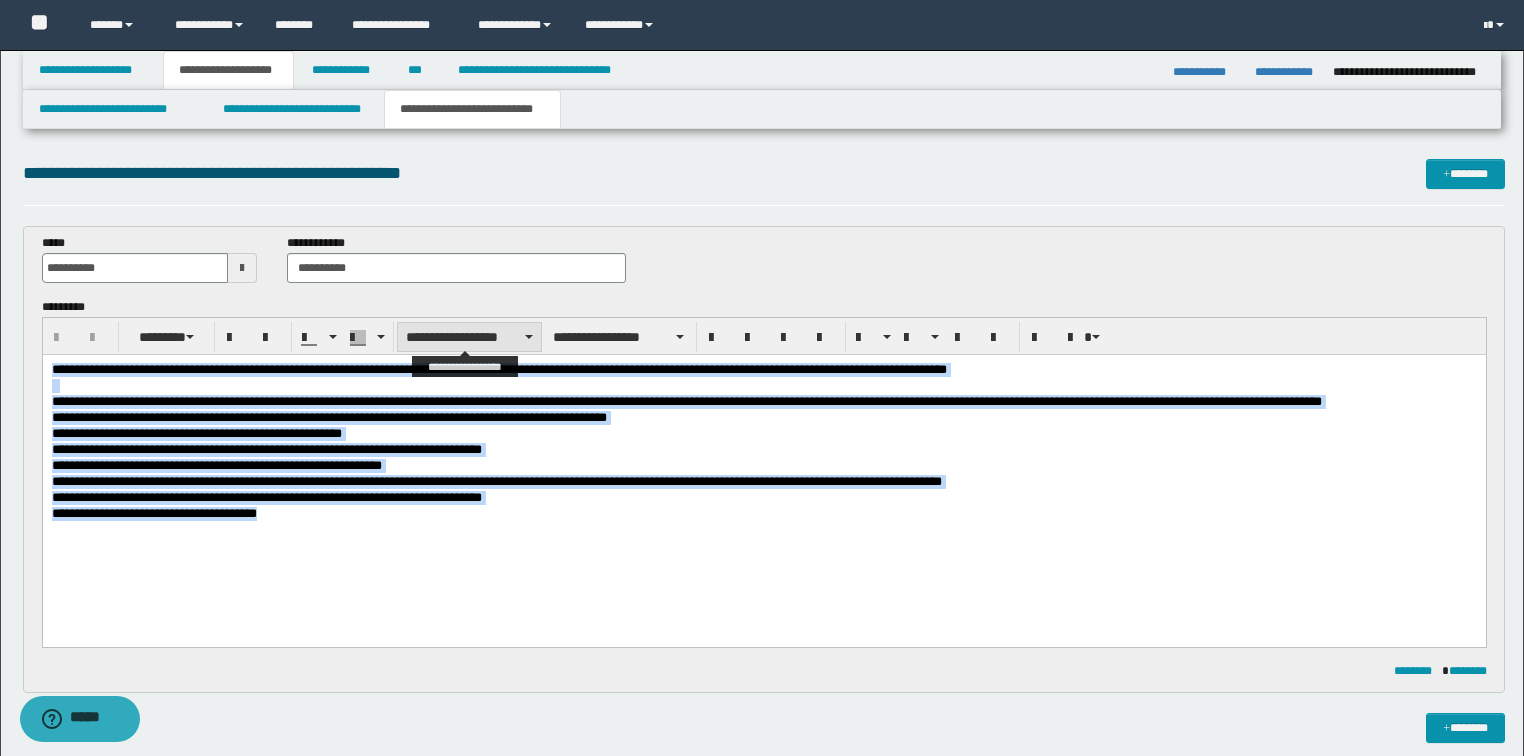 click on "**********" at bounding box center [469, 337] 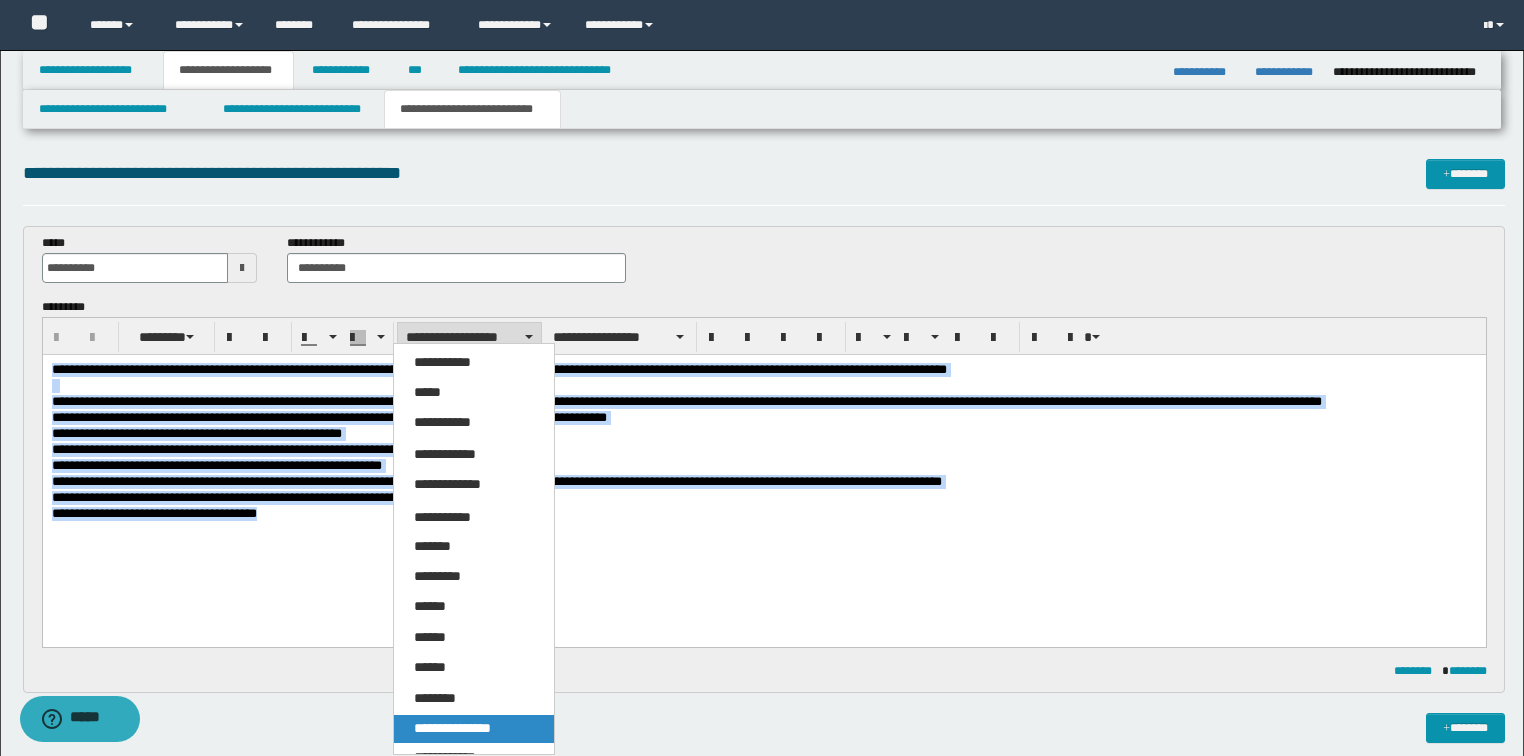 click on "**********" at bounding box center (474, 729) 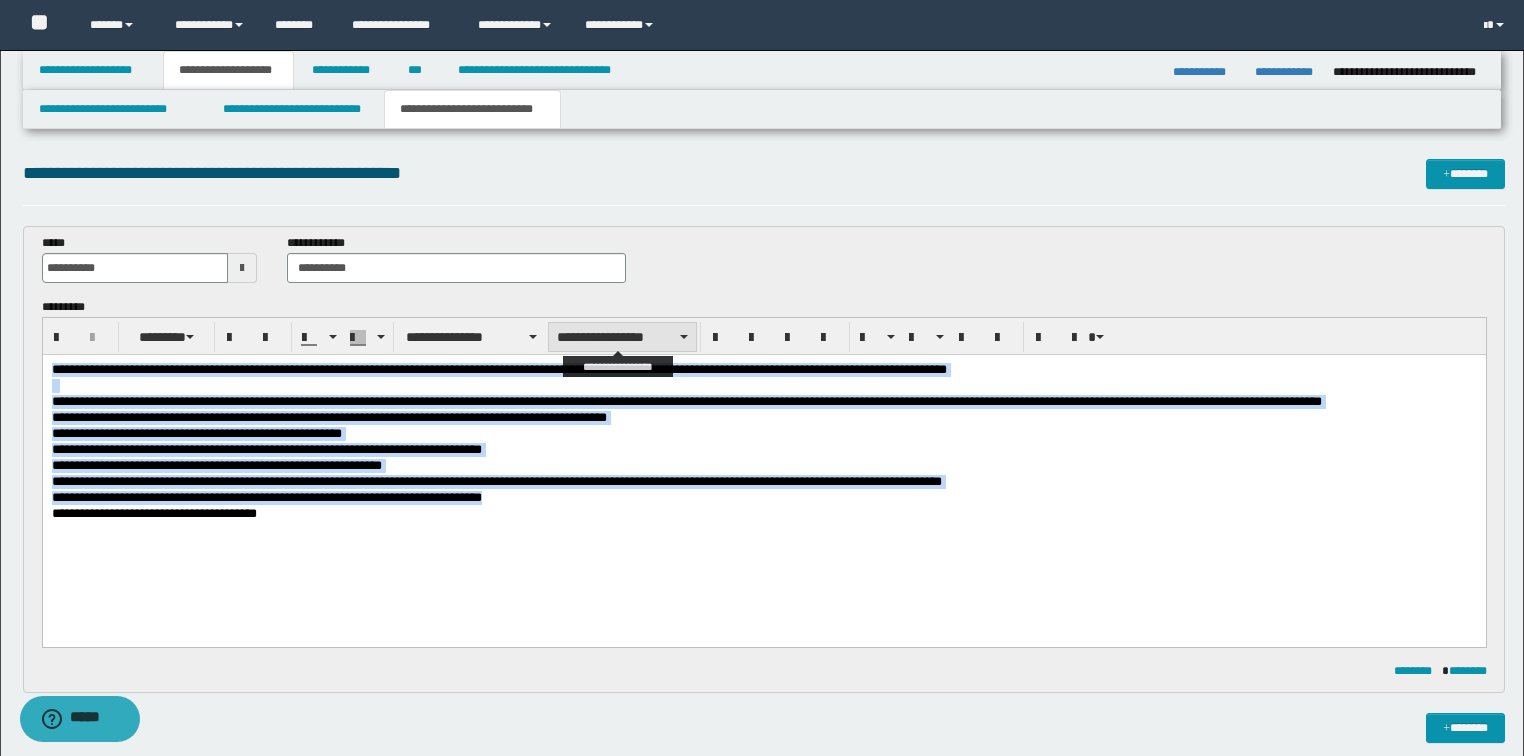 click on "**********" at bounding box center [622, 337] 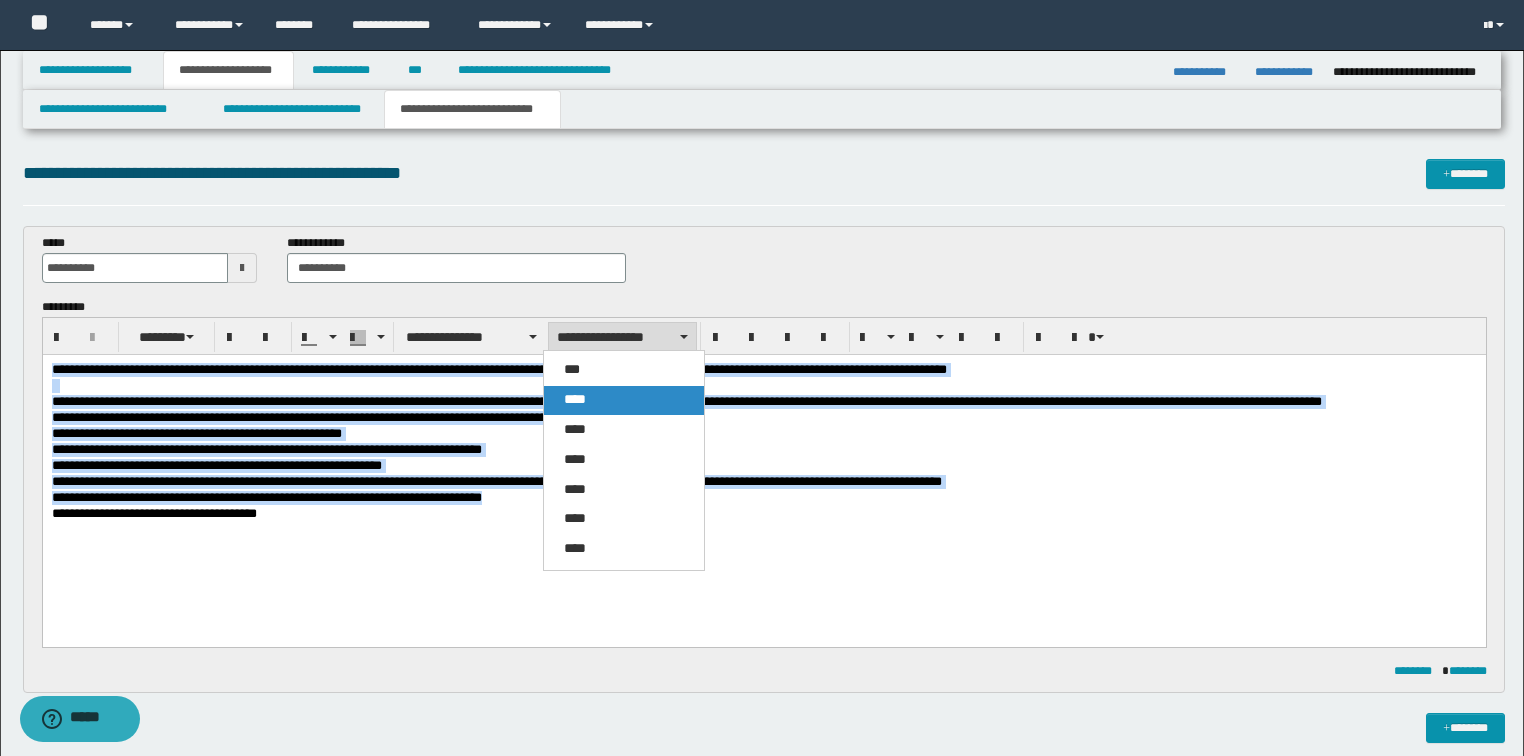 click on "****" at bounding box center (575, 399) 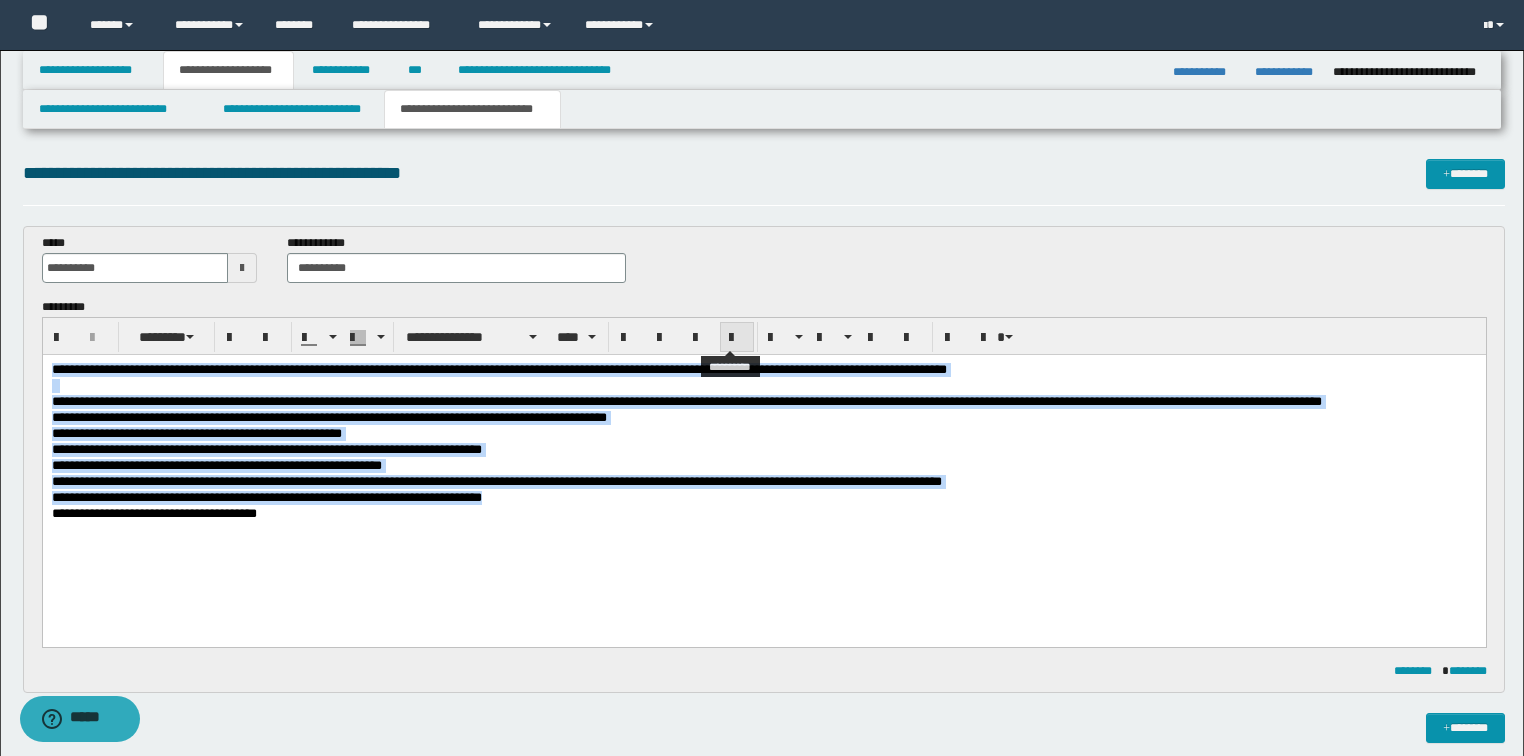 click at bounding box center (737, 338) 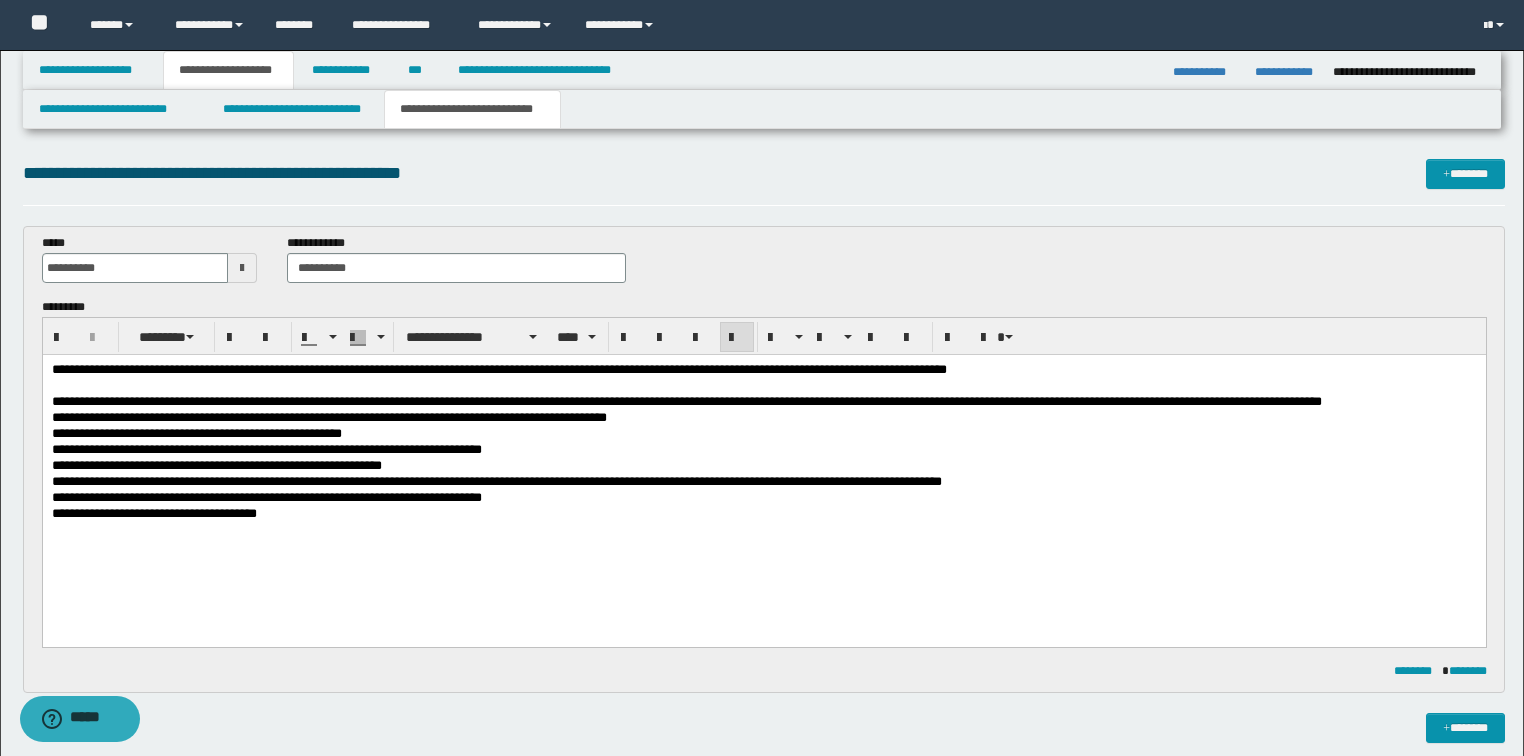 click on "**********" at bounding box center [763, 475] 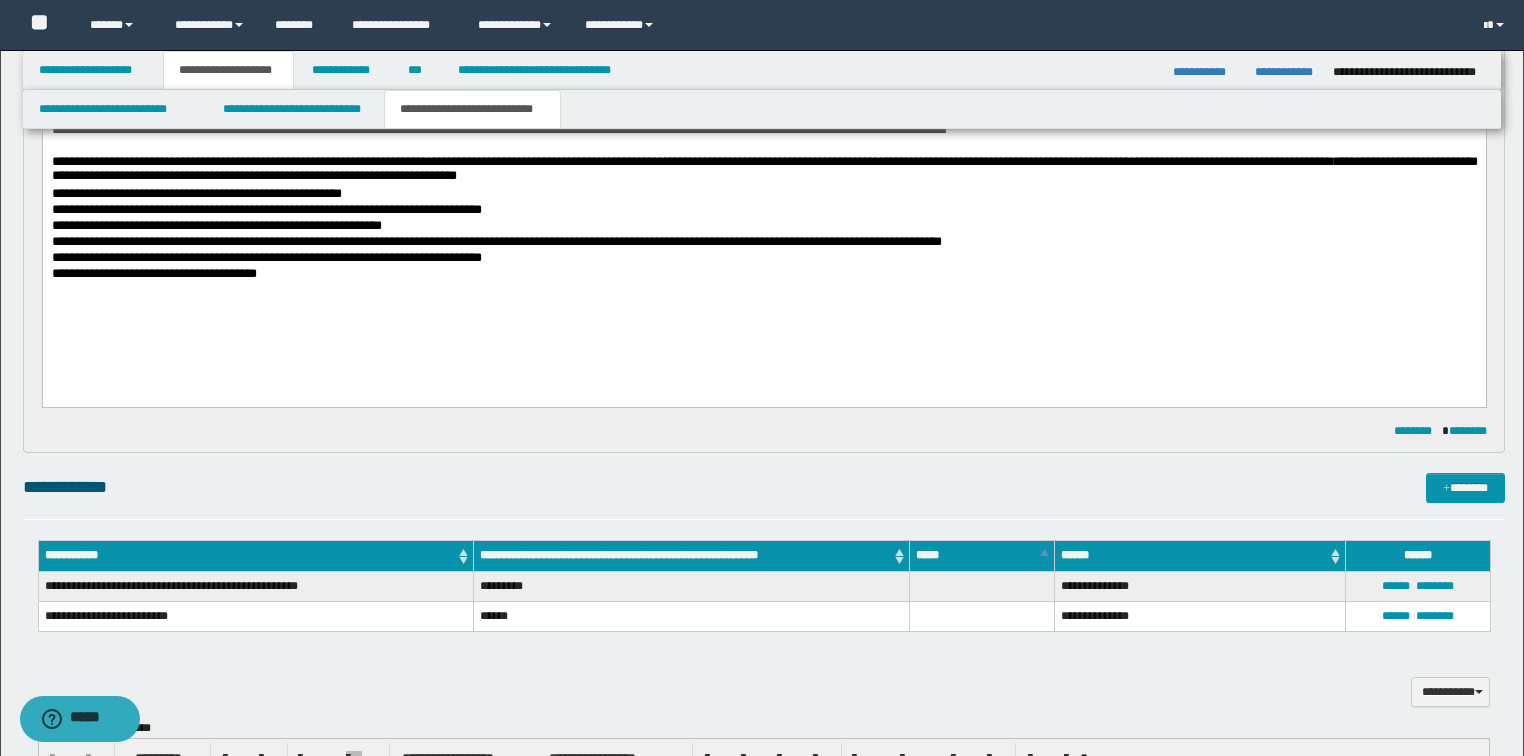 scroll, scrollTop: 480, scrollLeft: 0, axis: vertical 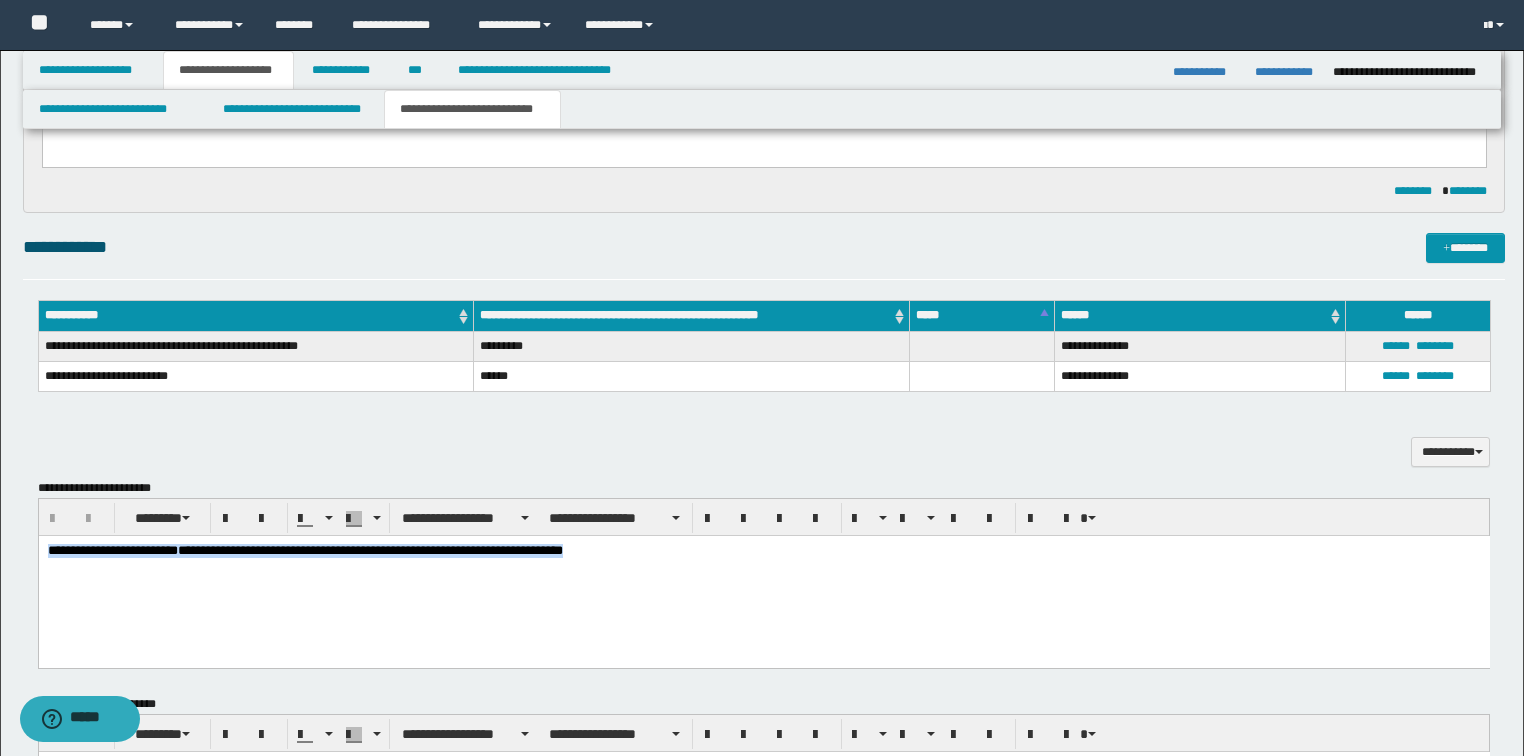 drag, startPoint x: 675, startPoint y: 556, endPoint x: -1, endPoint y: 496, distance: 678.6575 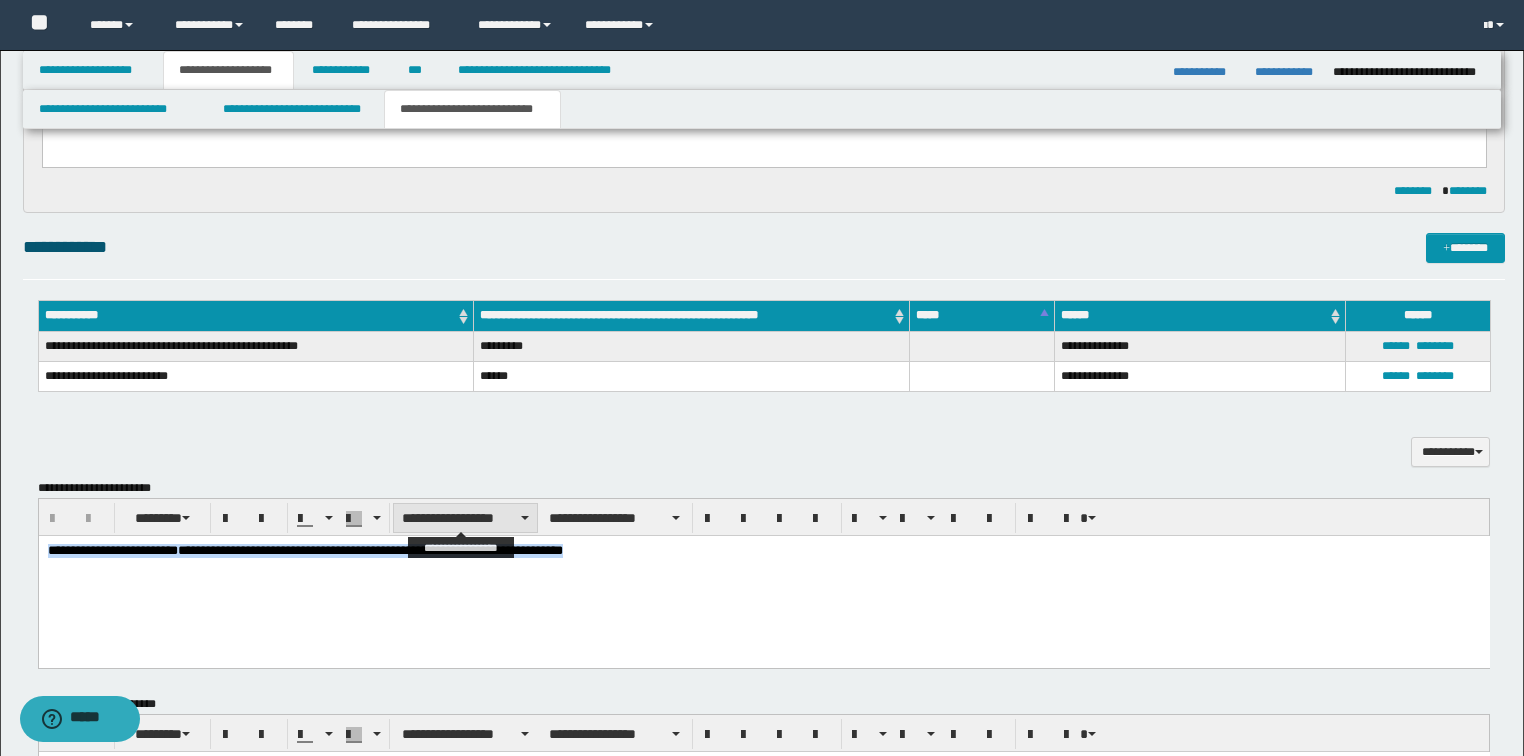 click on "**********" at bounding box center [465, 518] 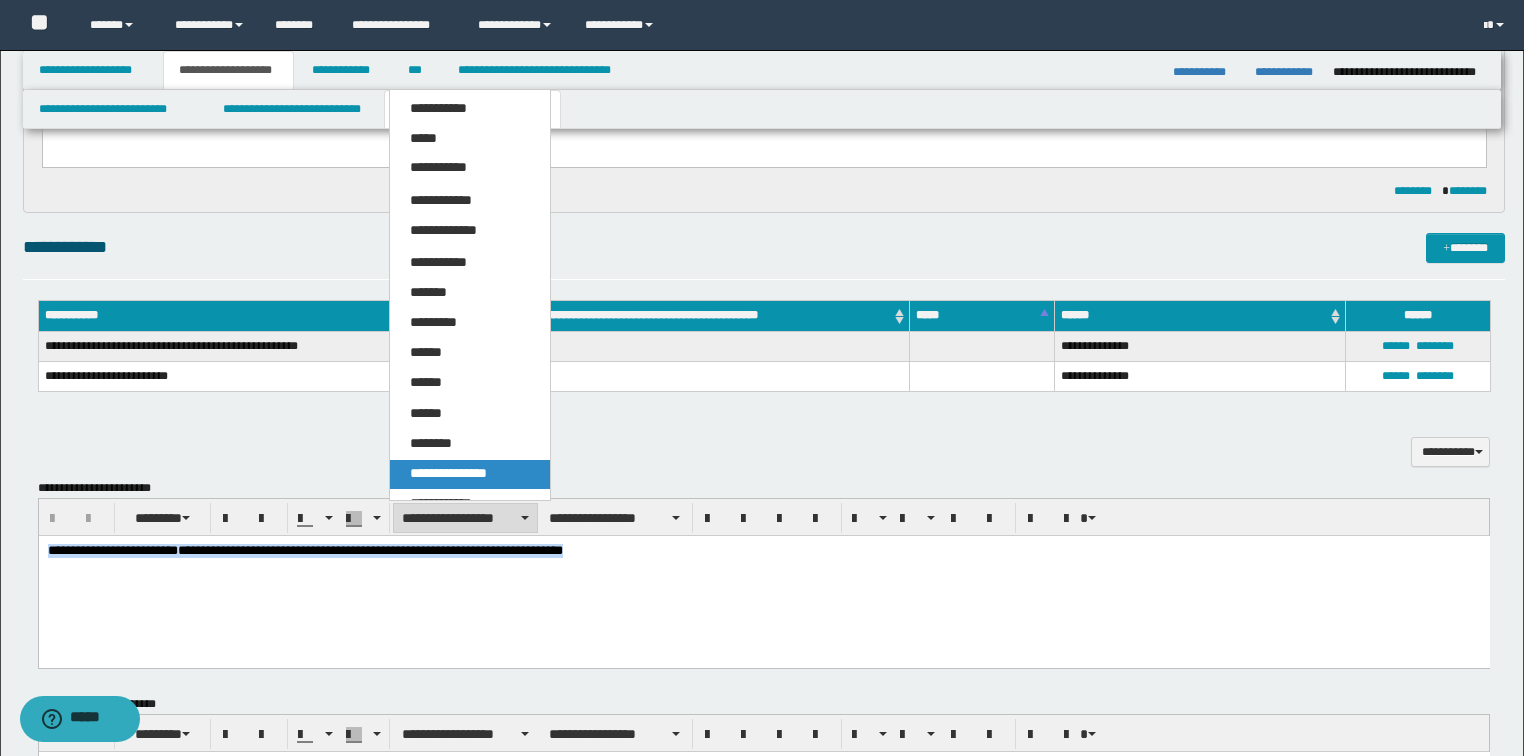 click on "**********" at bounding box center (448, 473) 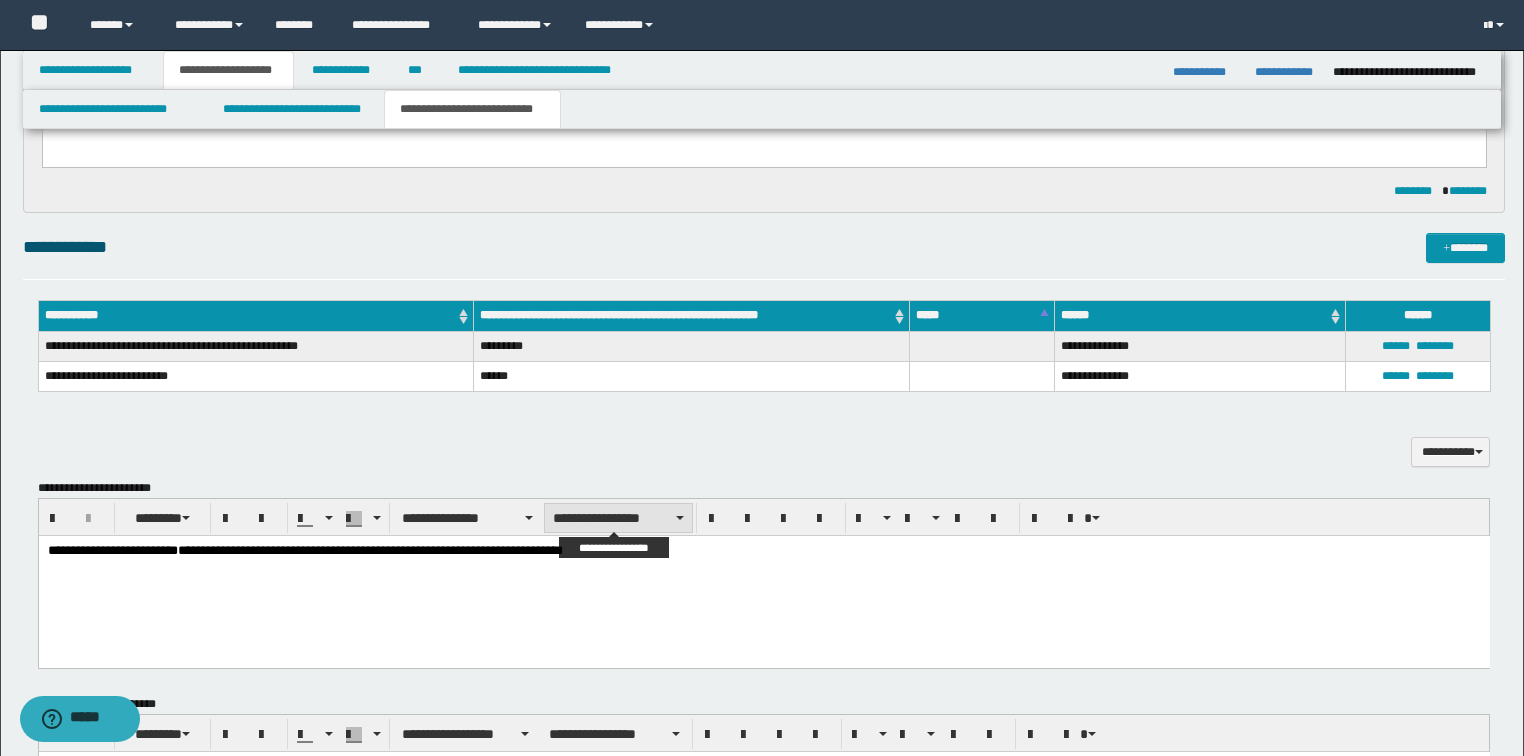 click on "**********" at bounding box center (618, 518) 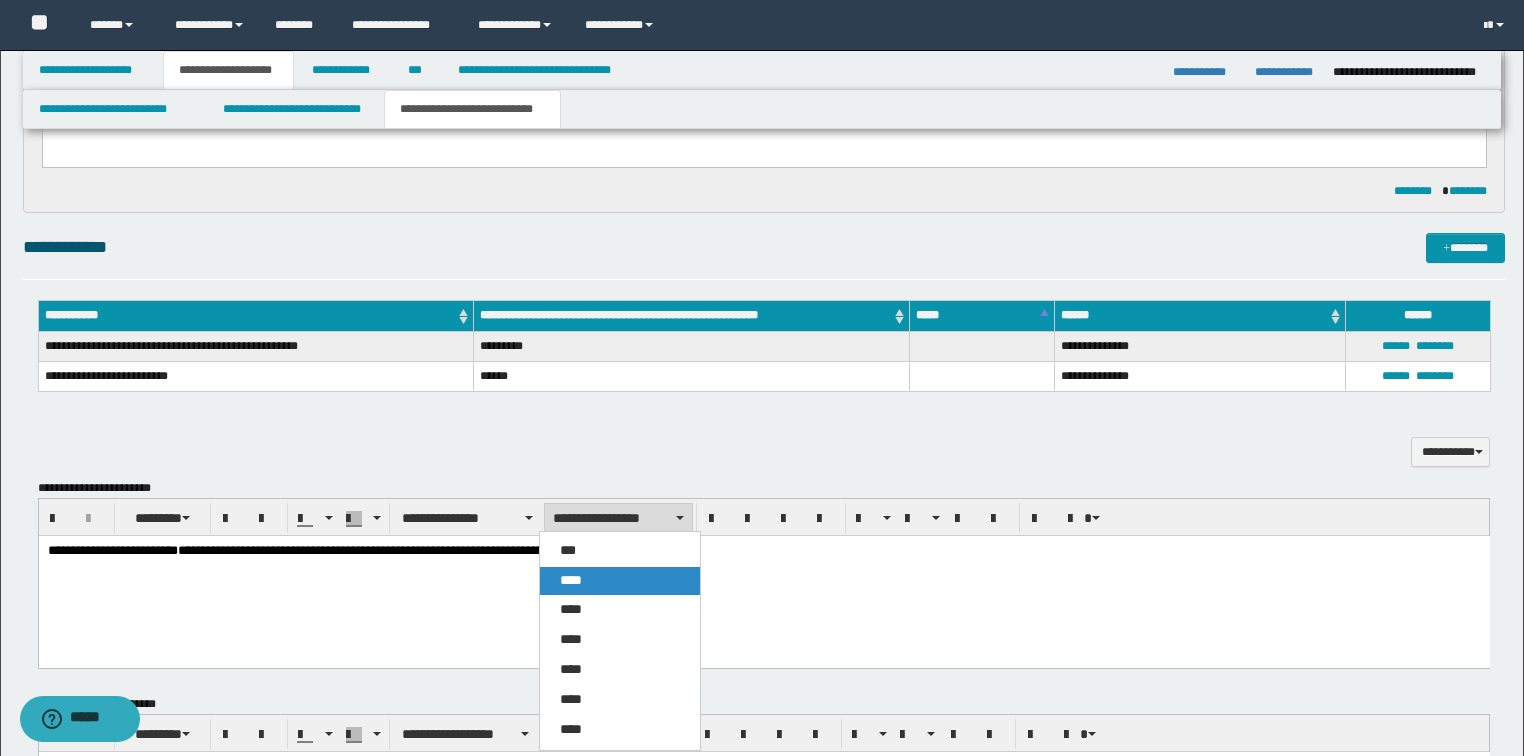click on "****" at bounding box center (571, 580) 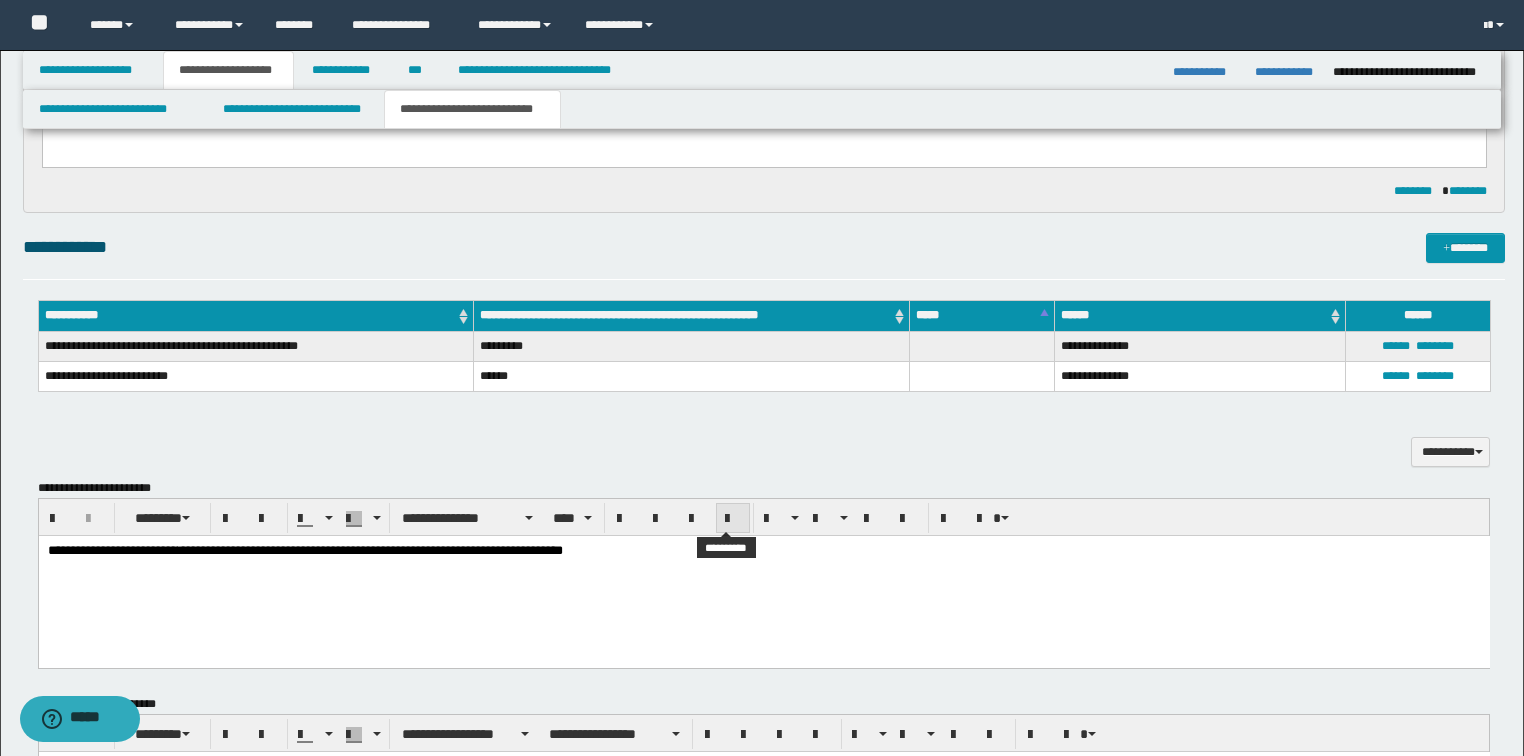 click at bounding box center [733, 519] 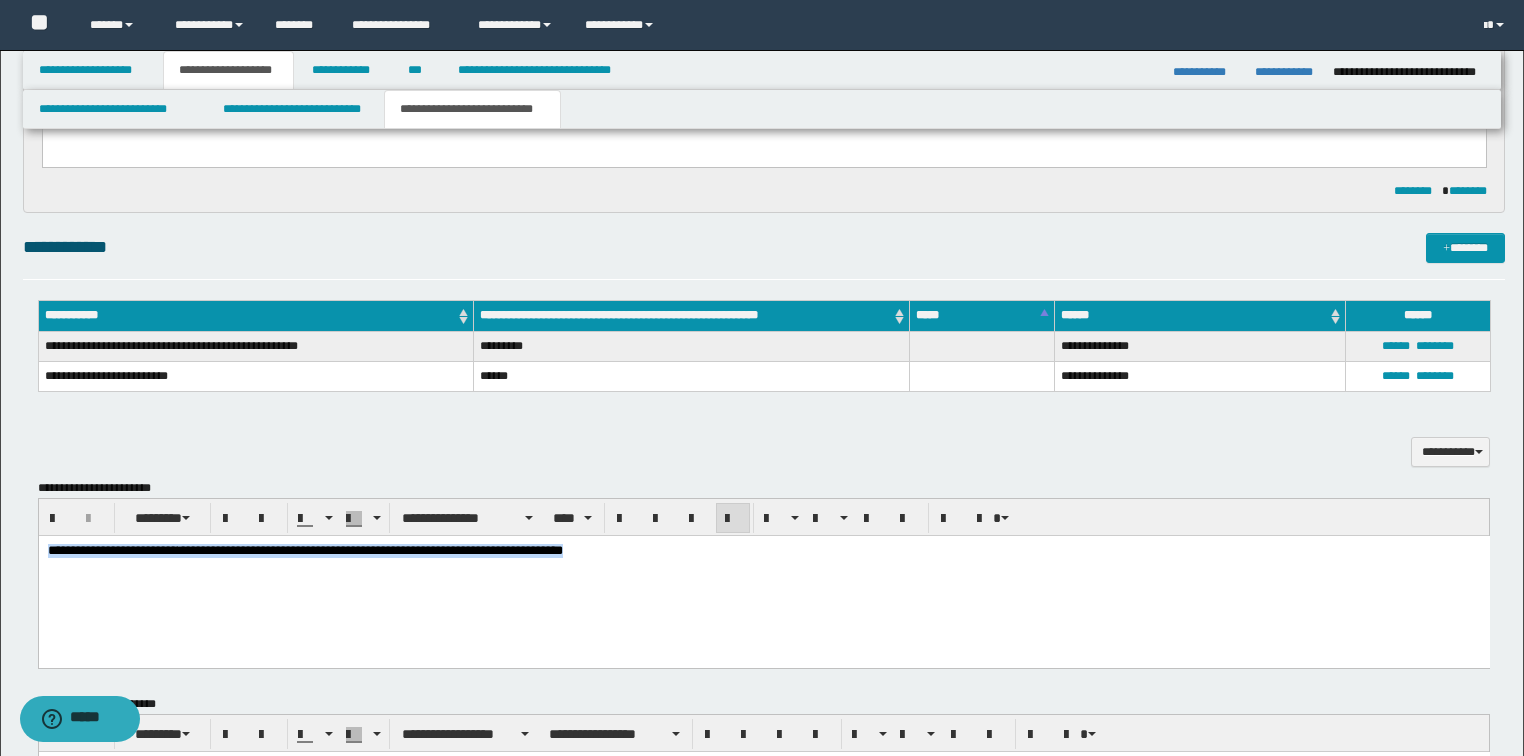 click on "**********" at bounding box center (763, 576) 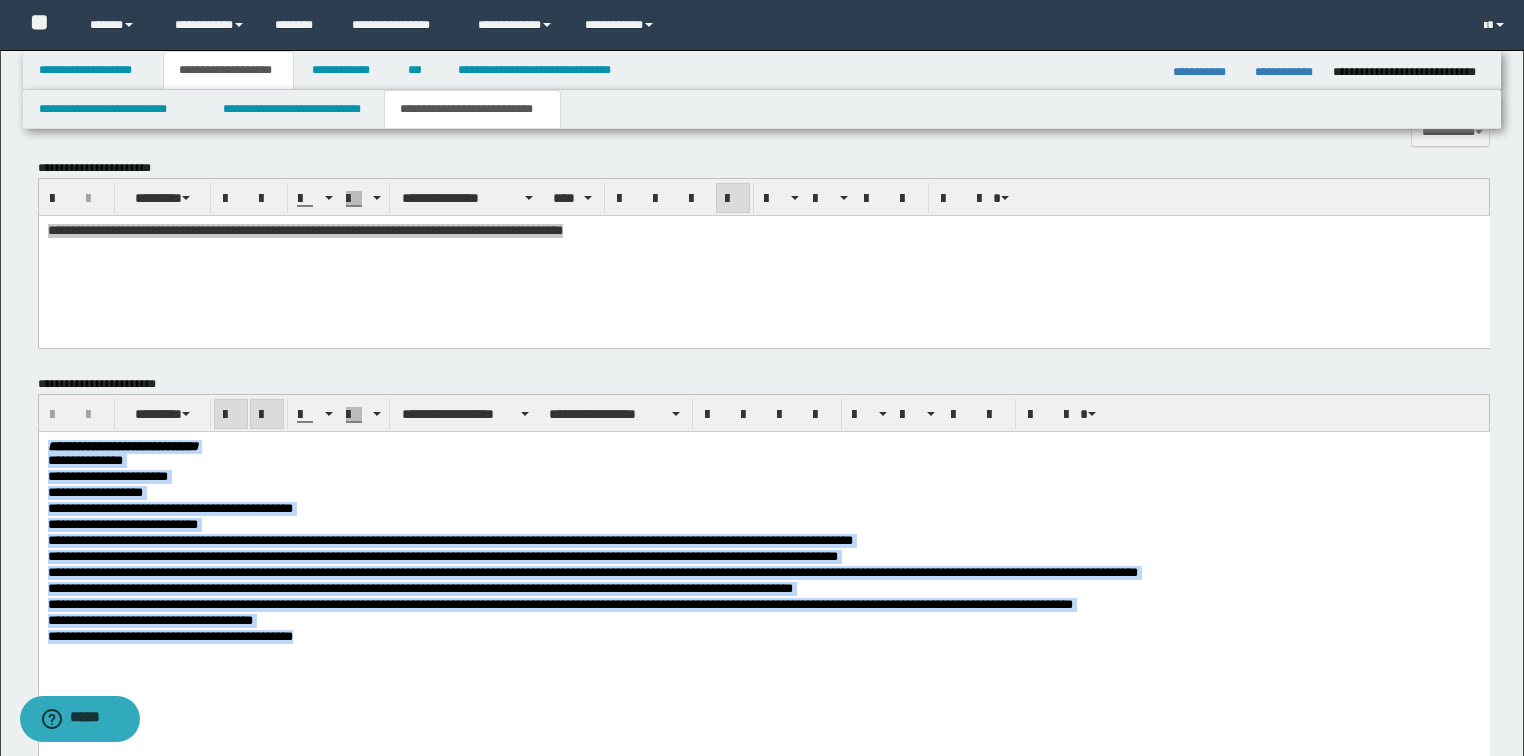 drag, startPoint x: 437, startPoint y: 648, endPoint x: -1, endPoint y: 450, distance: 480.67453 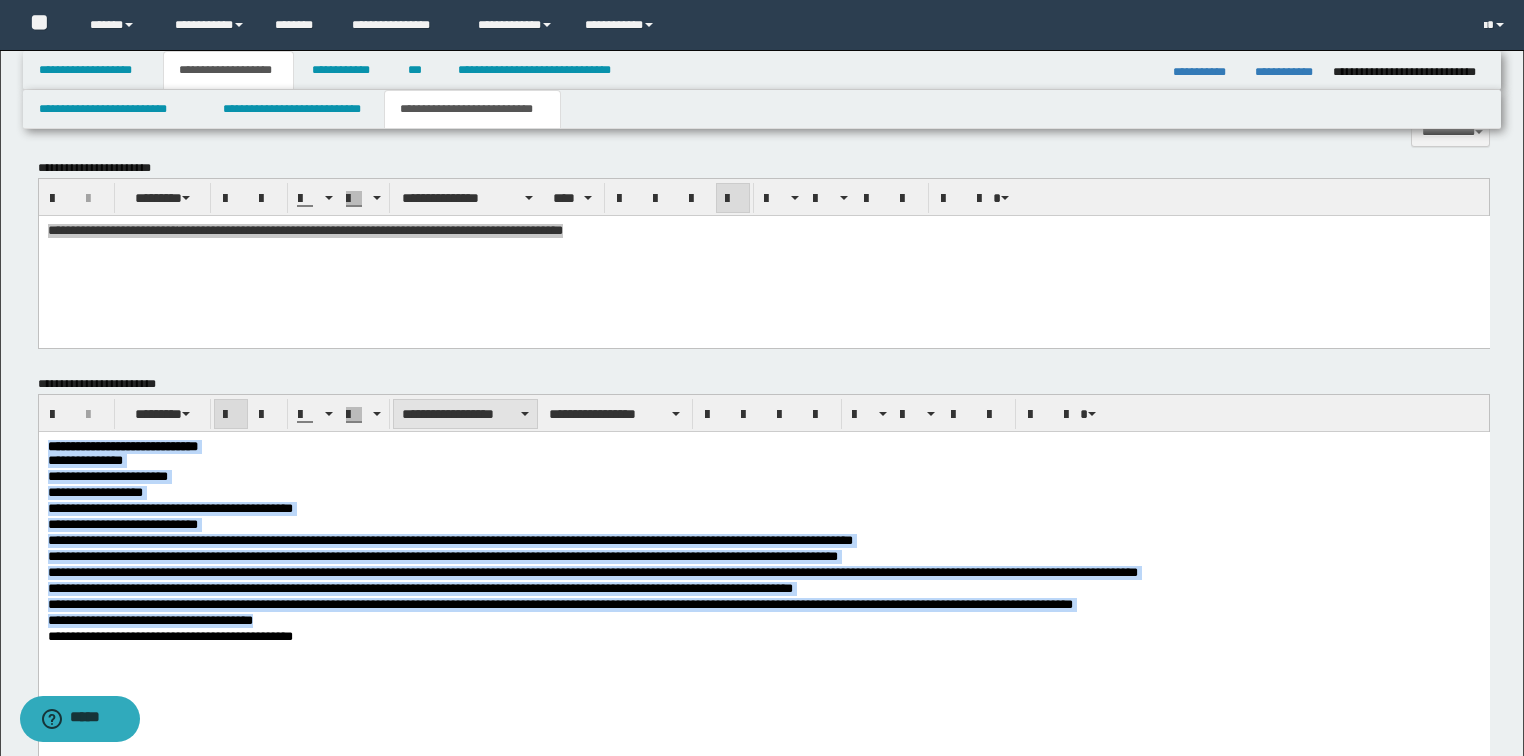 click on "**********" at bounding box center (465, 414) 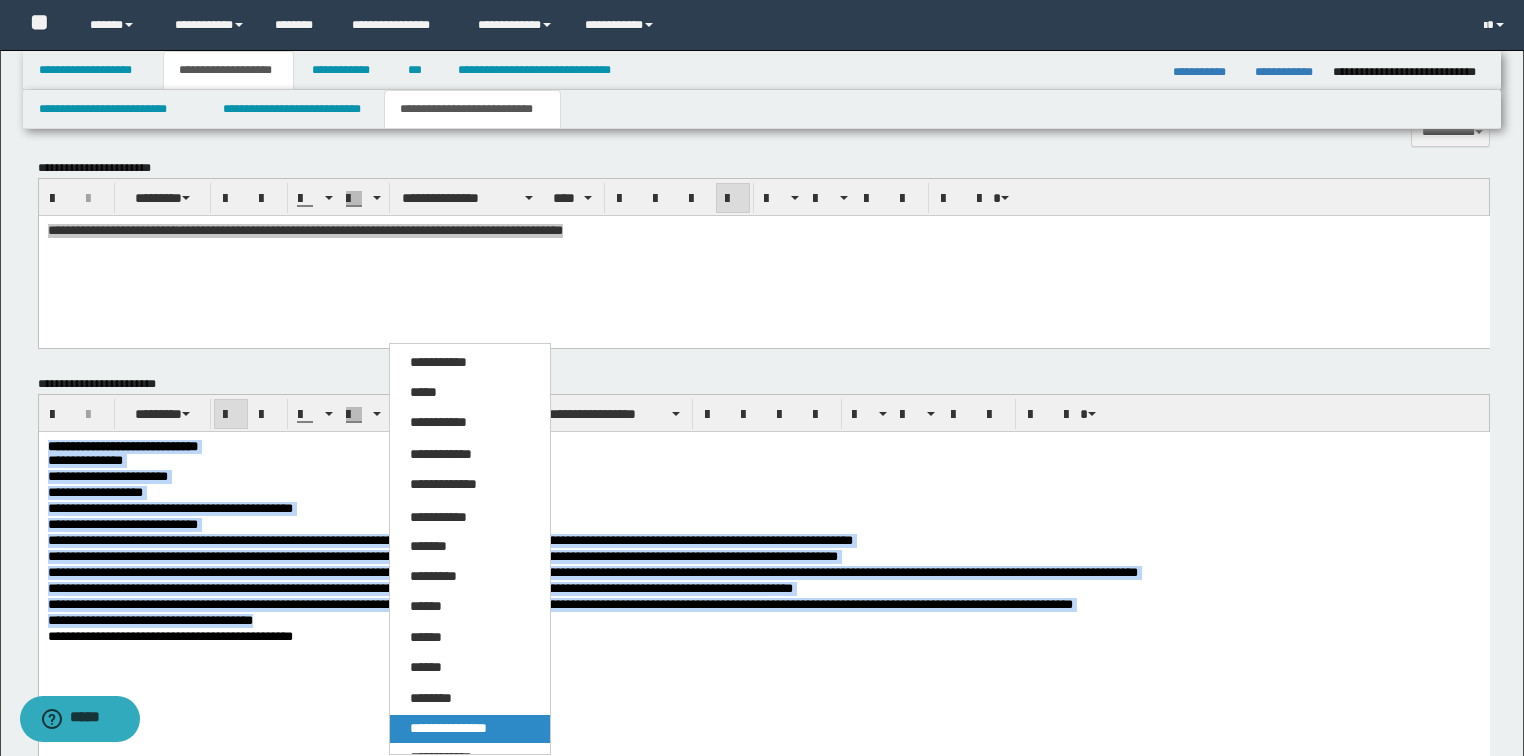 click on "**********" at bounding box center [448, 728] 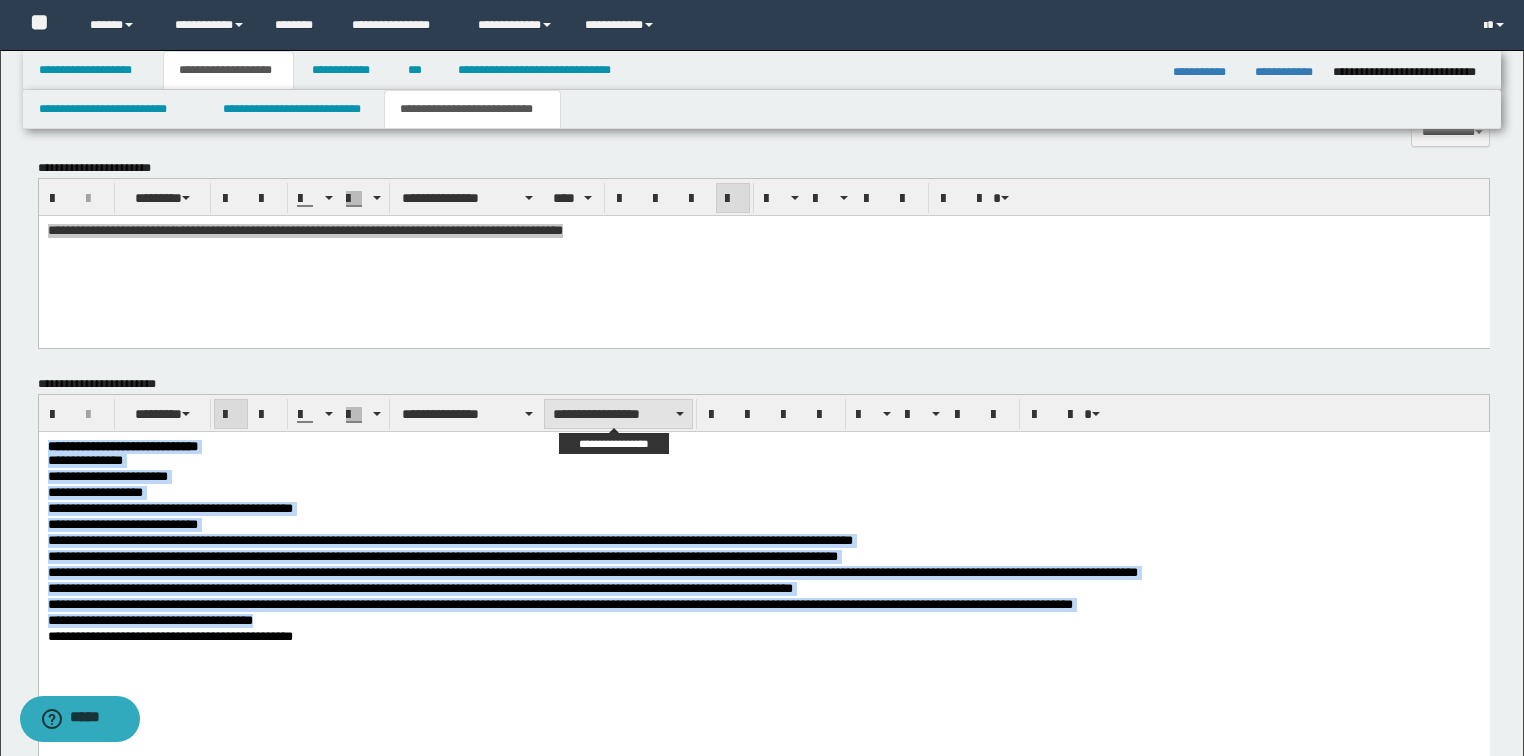 click on "**********" at bounding box center (618, 414) 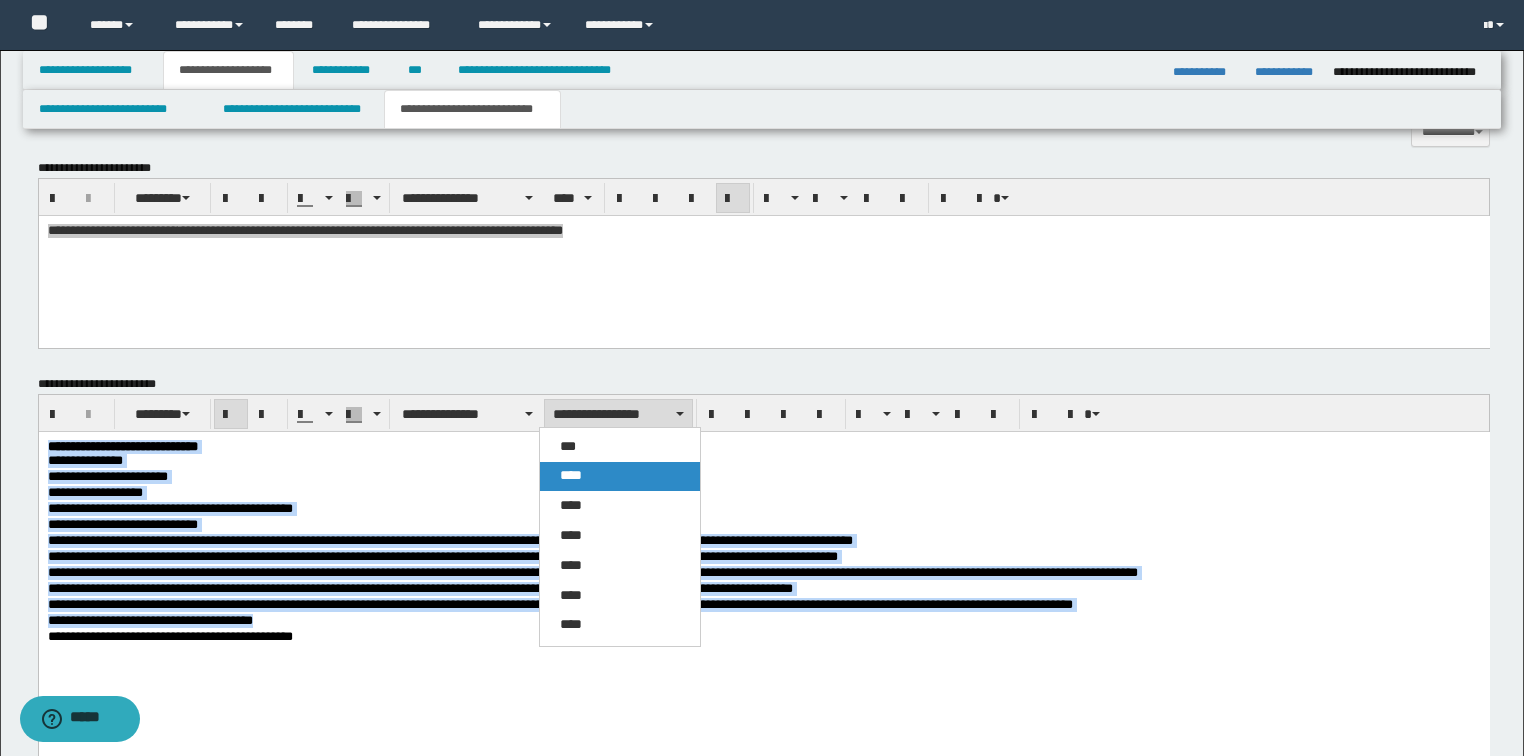 drag, startPoint x: 571, startPoint y: 472, endPoint x: 533, endPoint y: 43, distance: 430.6797 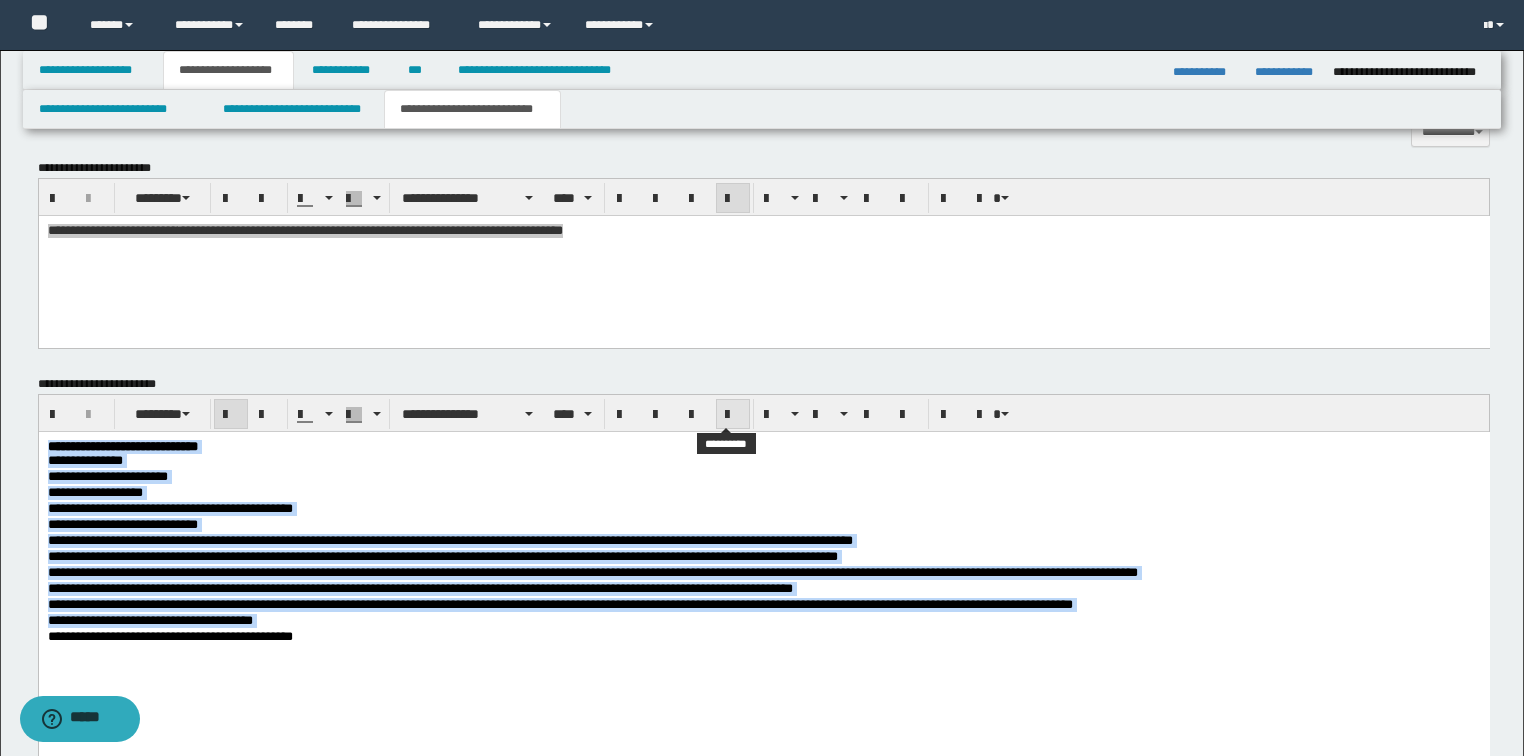 click at bounding box center (733, 415) 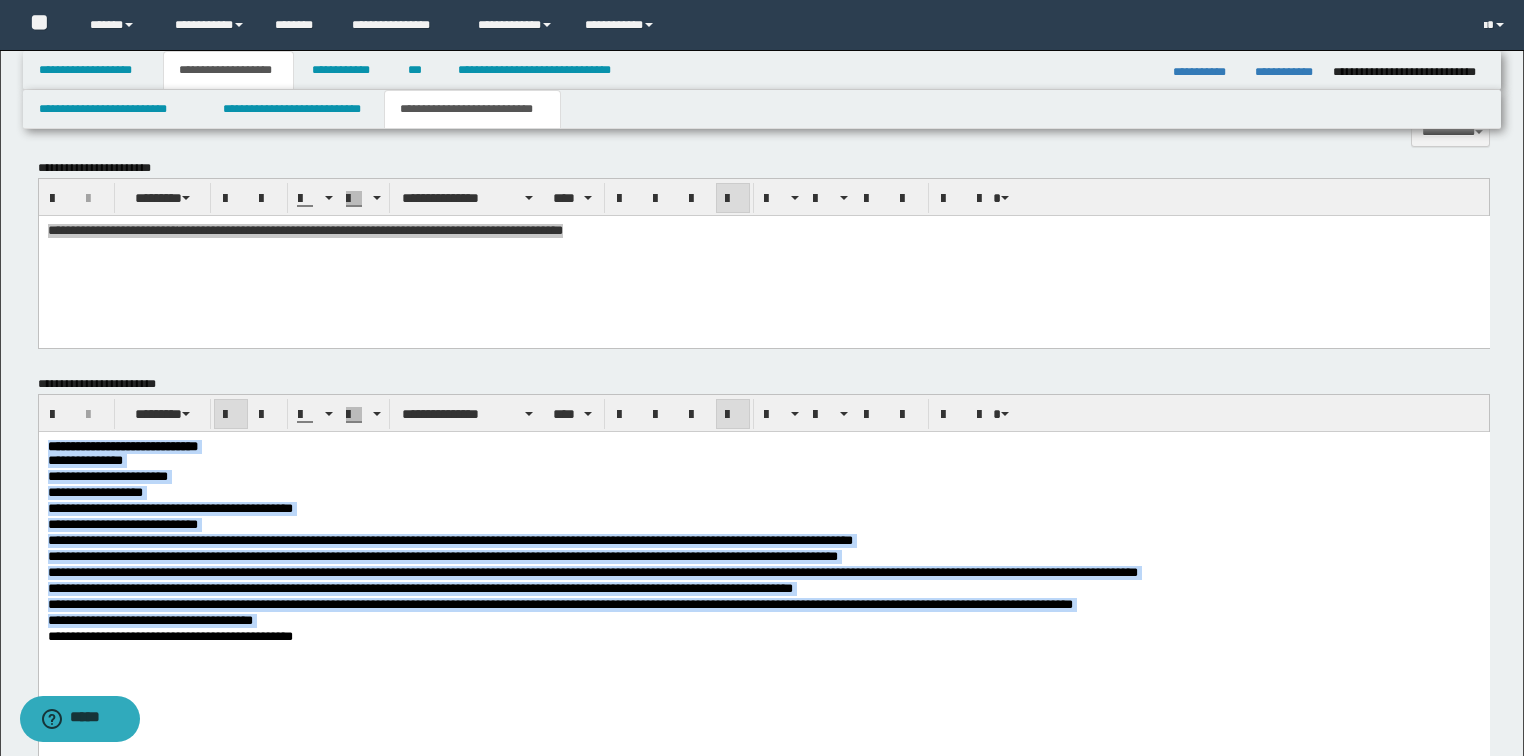 click on "**********" at bounding box center (763, 525) 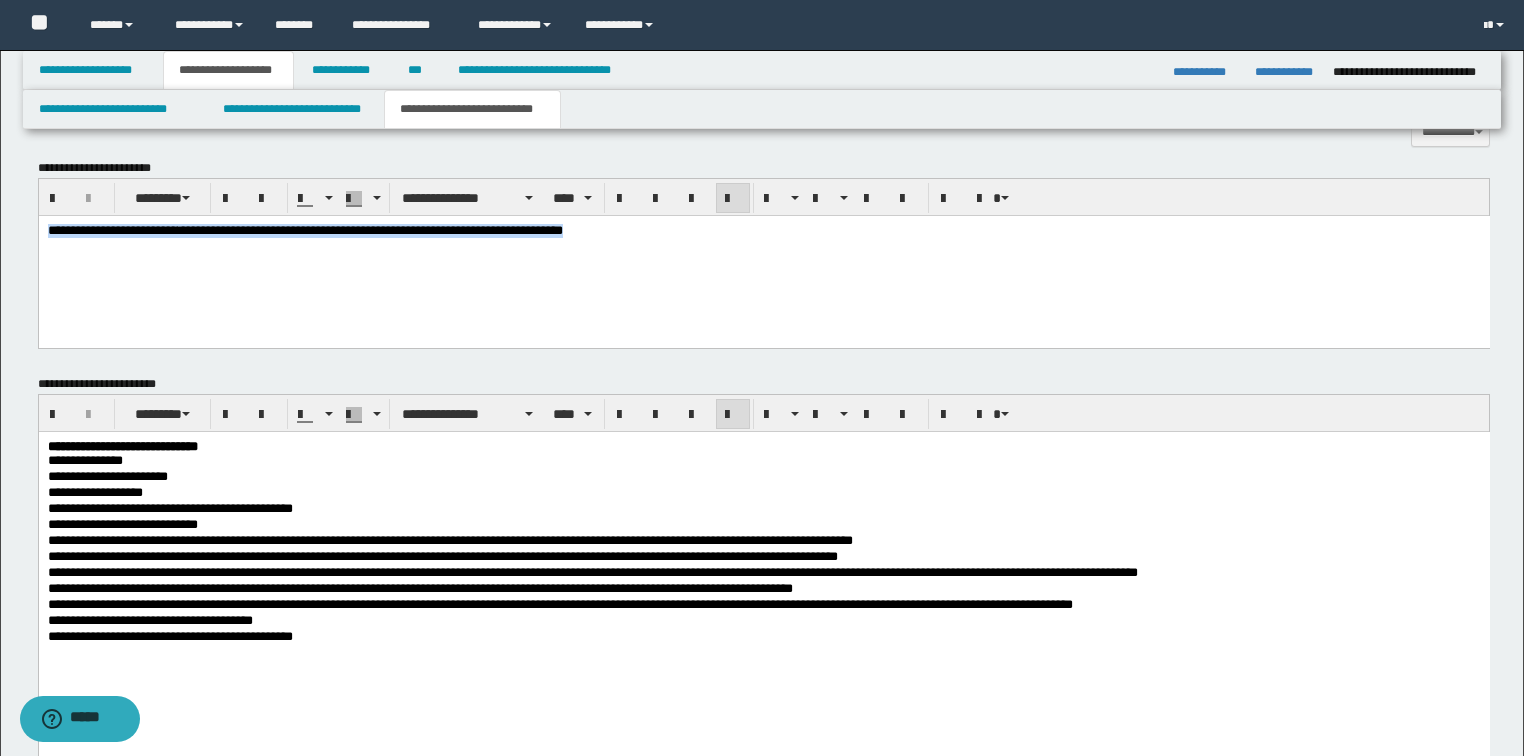 click on "**********" at bounding box center [763, 256] 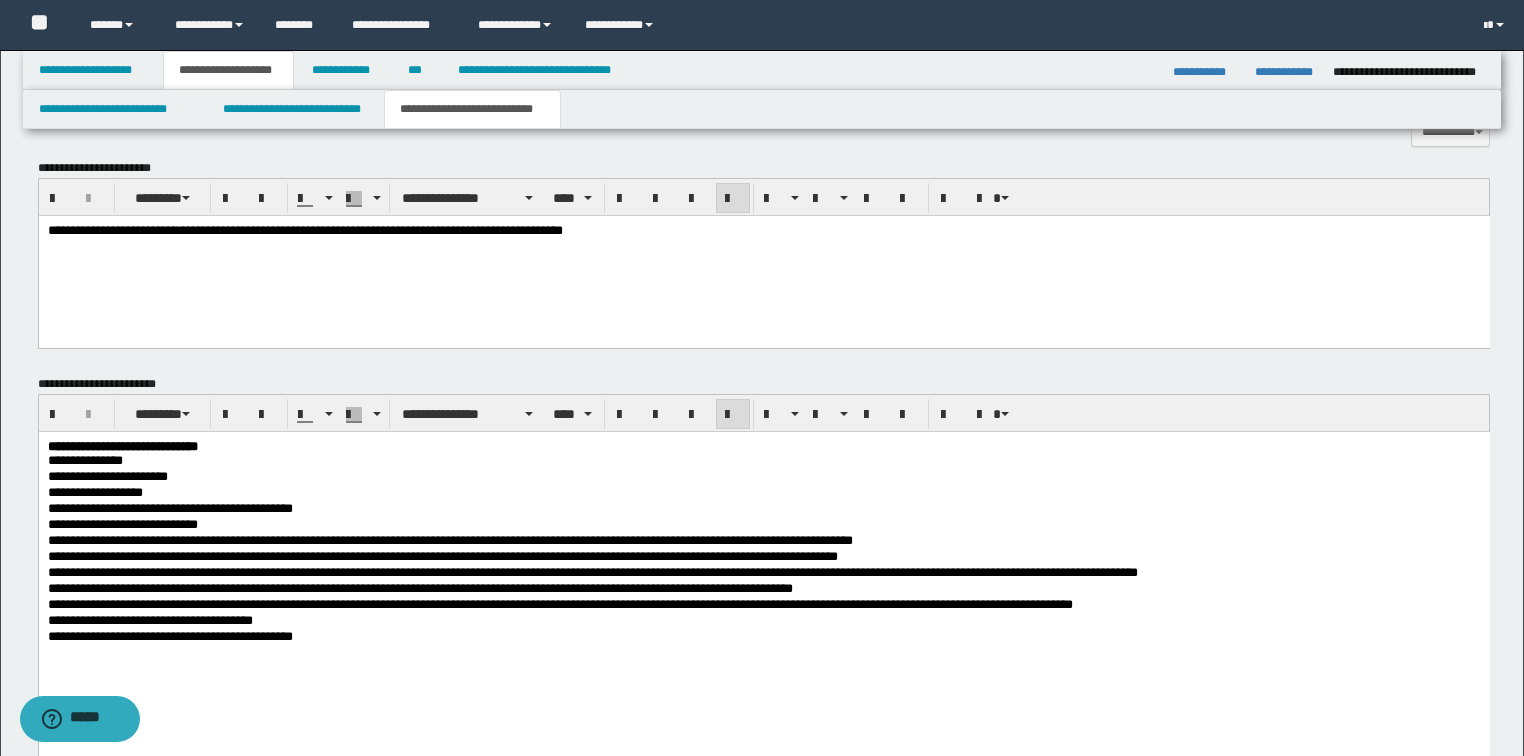 scroll, scrollTop: 1138, scrollLeft: 0, axis: vertical 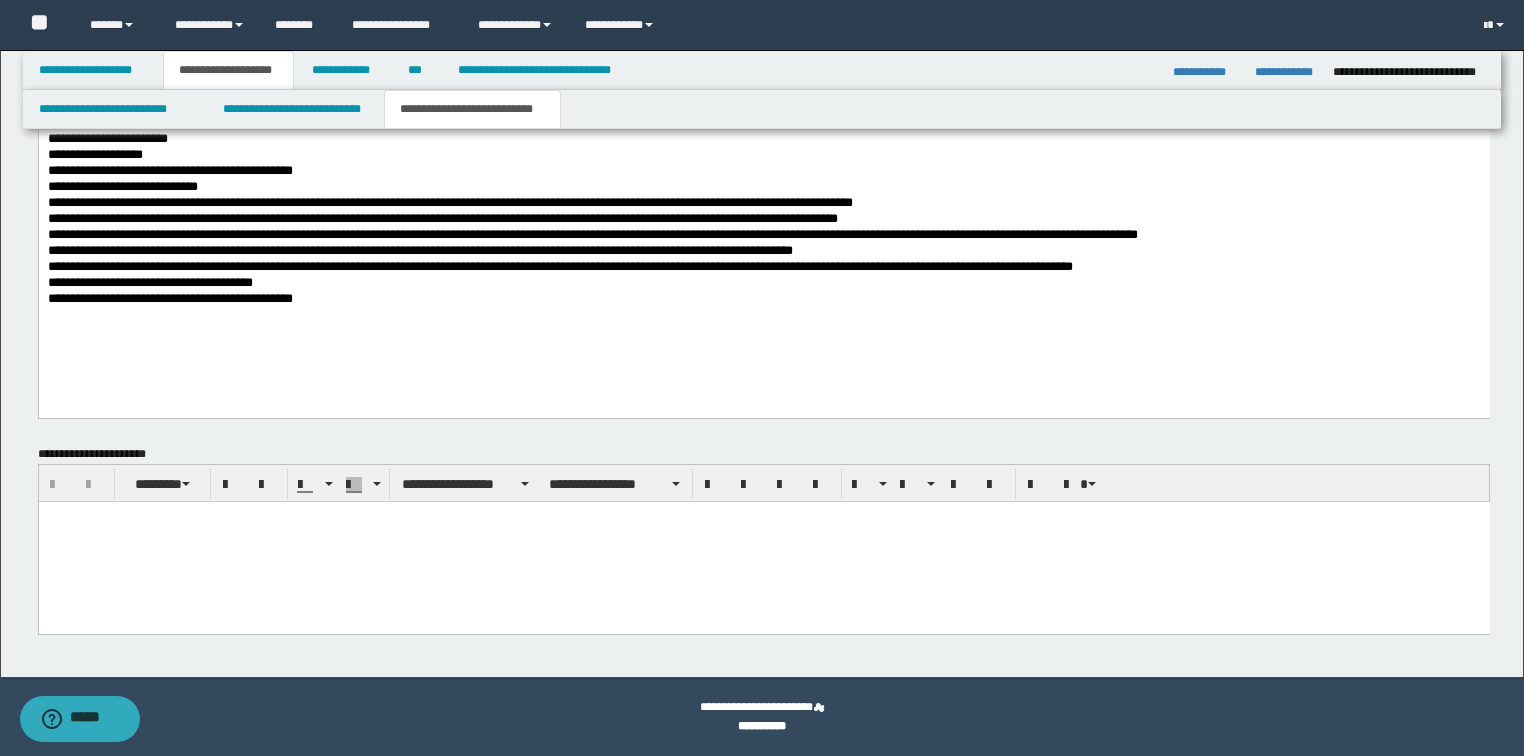 click at bounding box center [763, 541] 